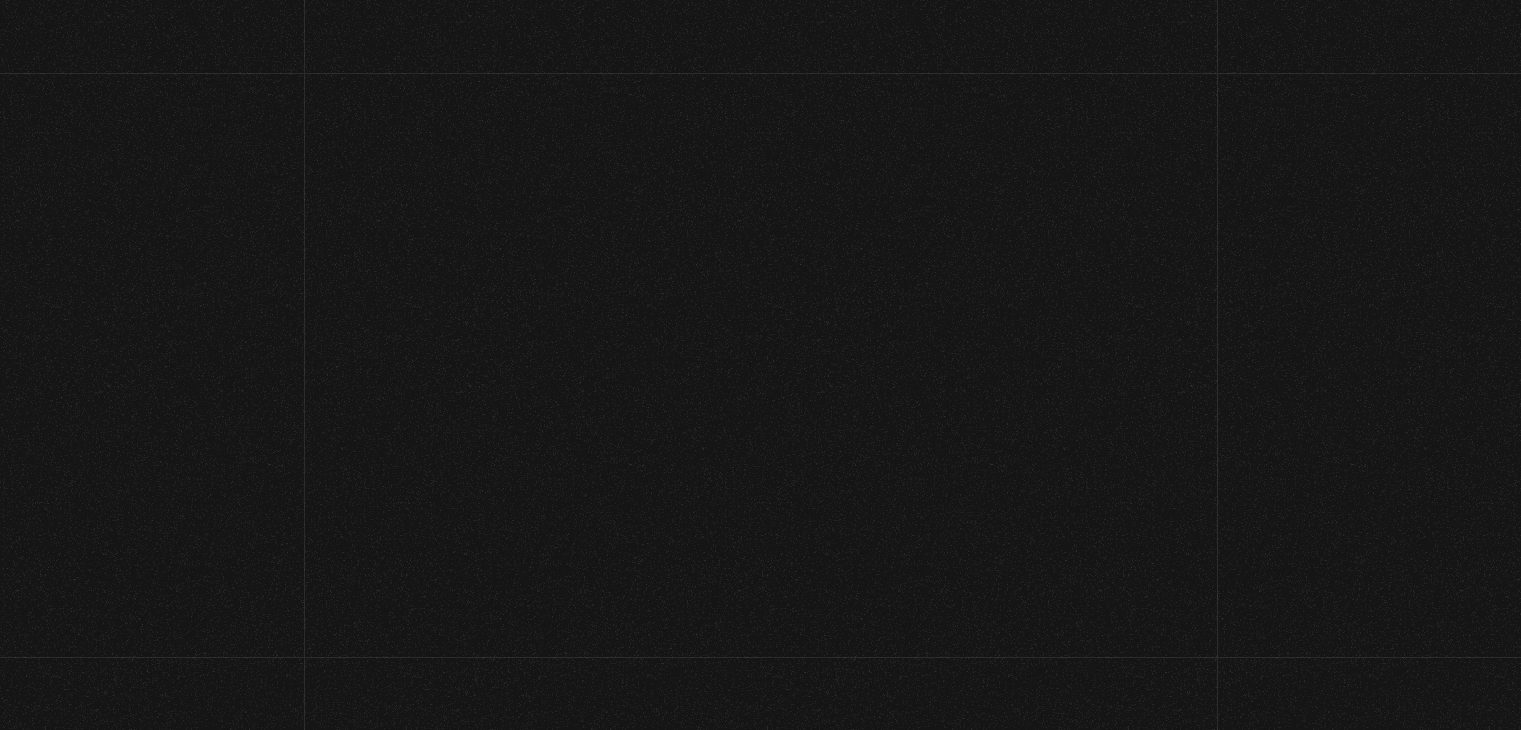 scroll, scrollTop: 0, scrollLeft: 0, axis: both 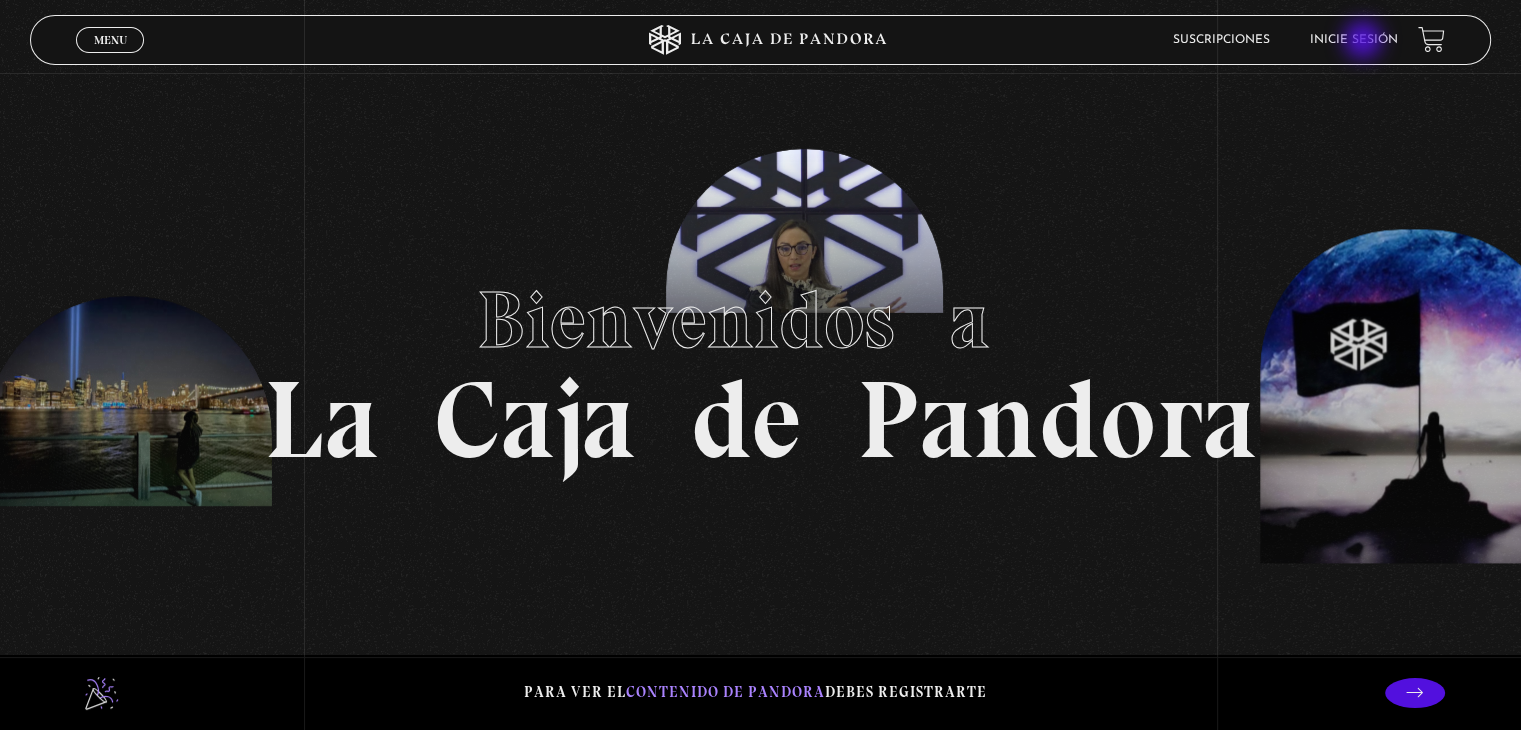 click on "Inicie sesión" at bounding box center (1354, 40) 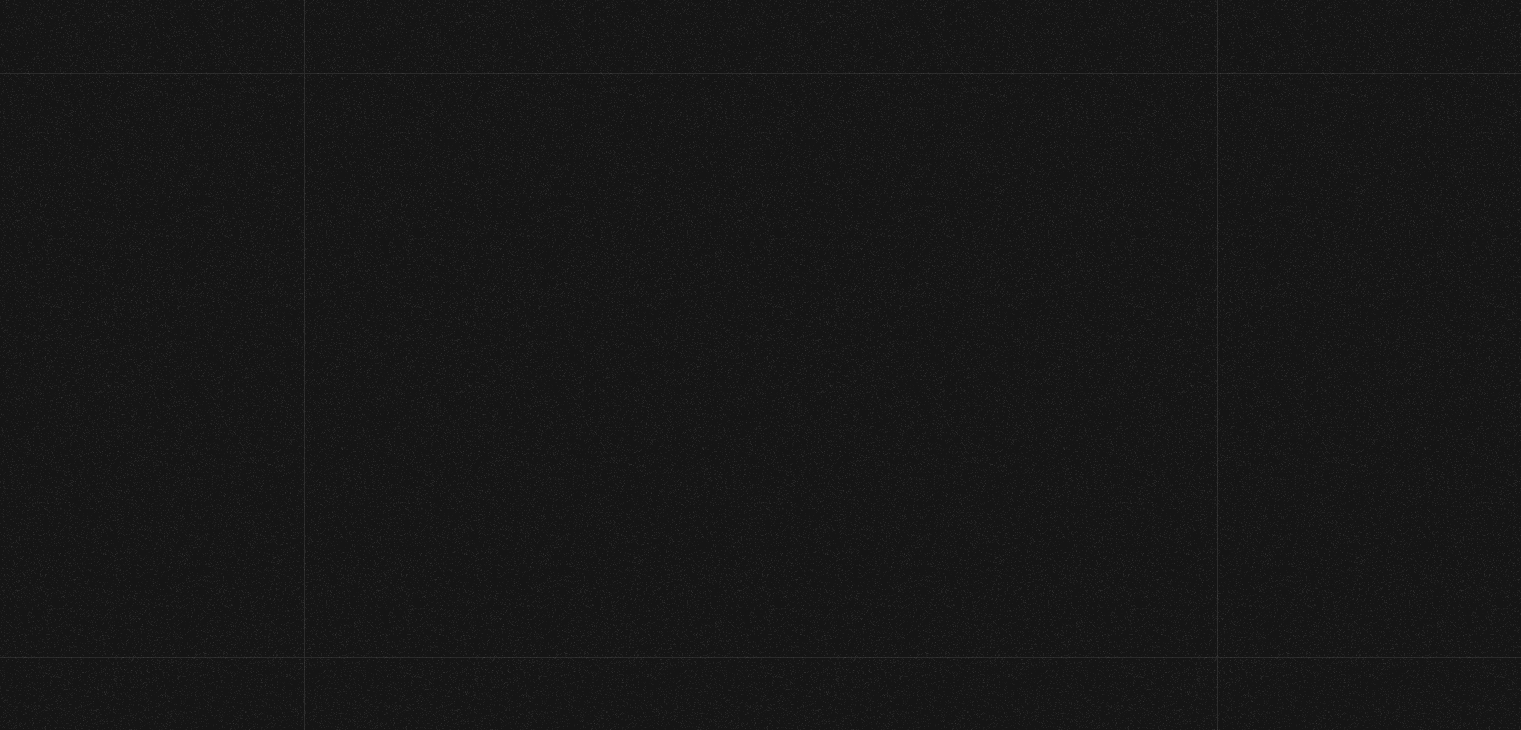scroll, scrollTop: 0, scrollLeft: 0, axis: both 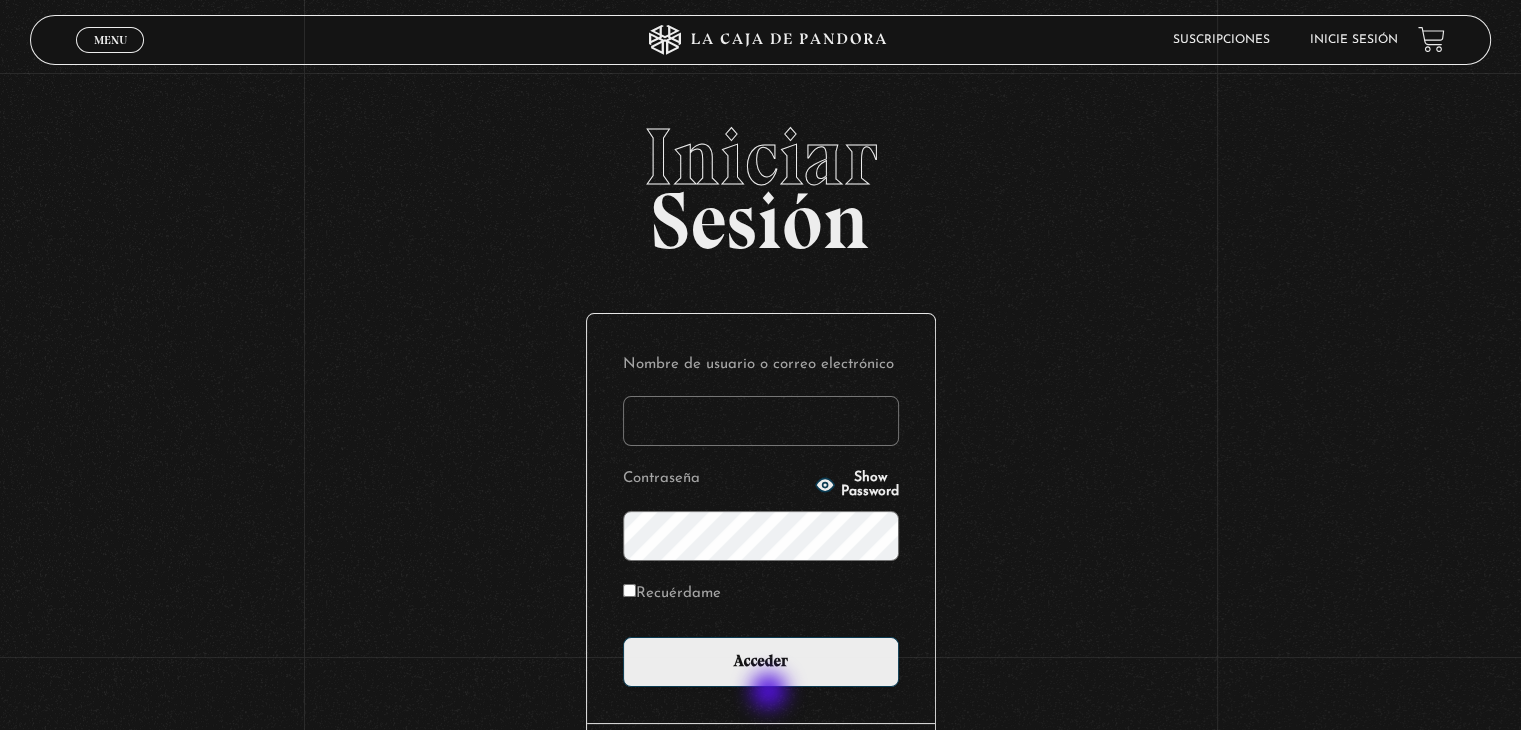 type on "[EMAIL_ADDRESS][DOMAIN_NAME]" 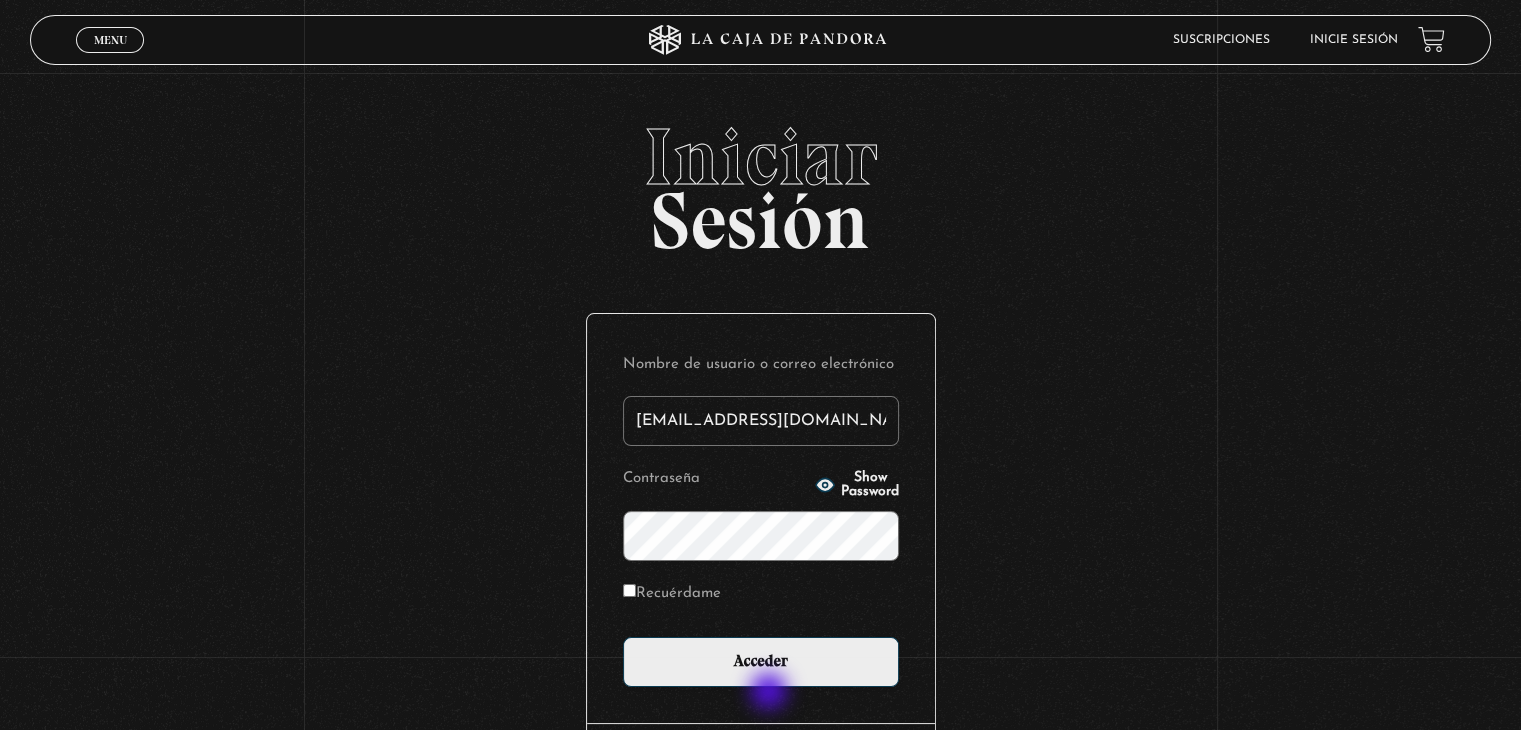click on "Nombre de usuario o correo electrónico   [EMAIL_ADDRESS][DOMAIN_NAME]   Contraseña         Show Password    Recuérdame   Acceder" at bounding box center (761, 518) 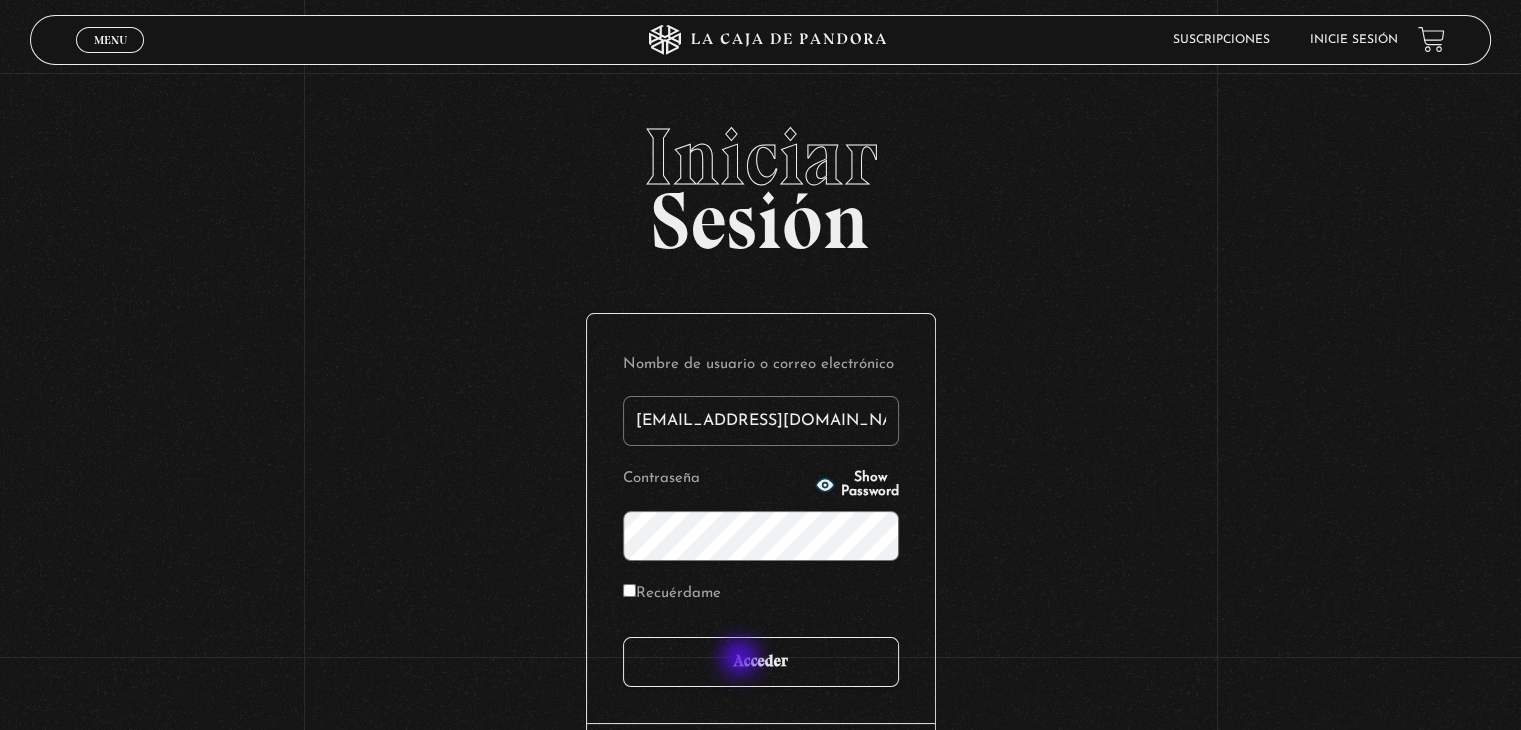 click on "Acceder" at bounding box center [761, 662] 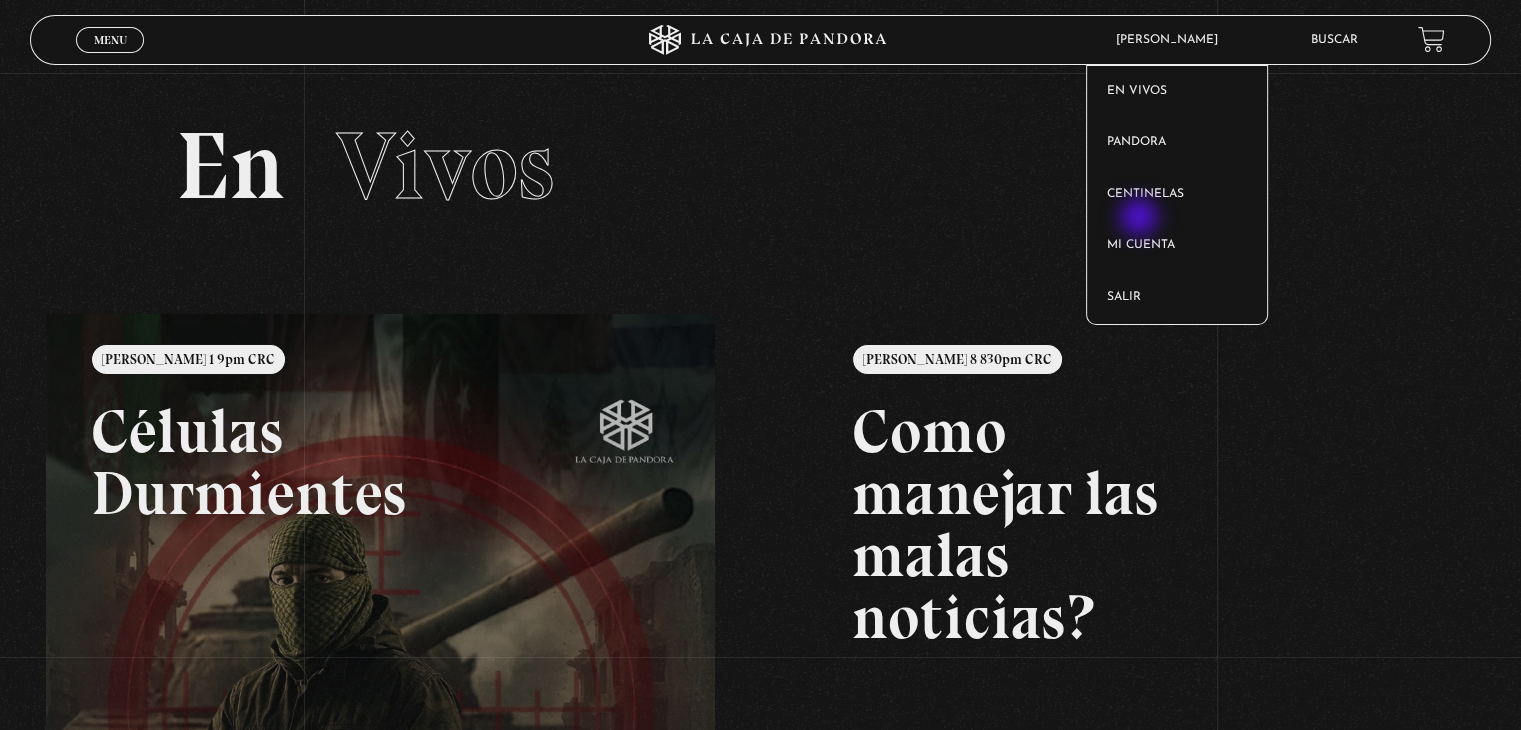 scroll, scrollTop: 0, scrollLeft: 0, axis: both 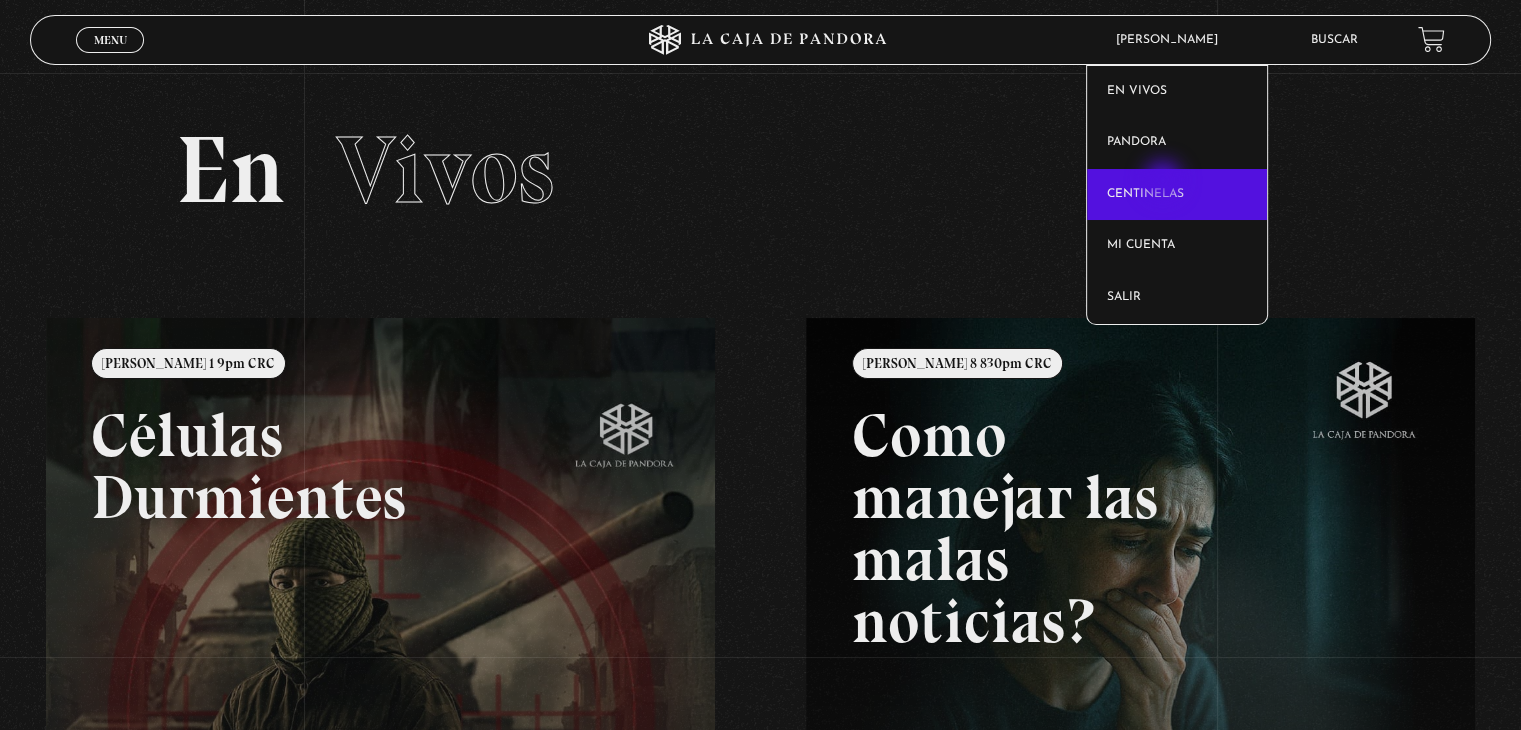 click on "Centinelas" at bounding box center [1177, 195] 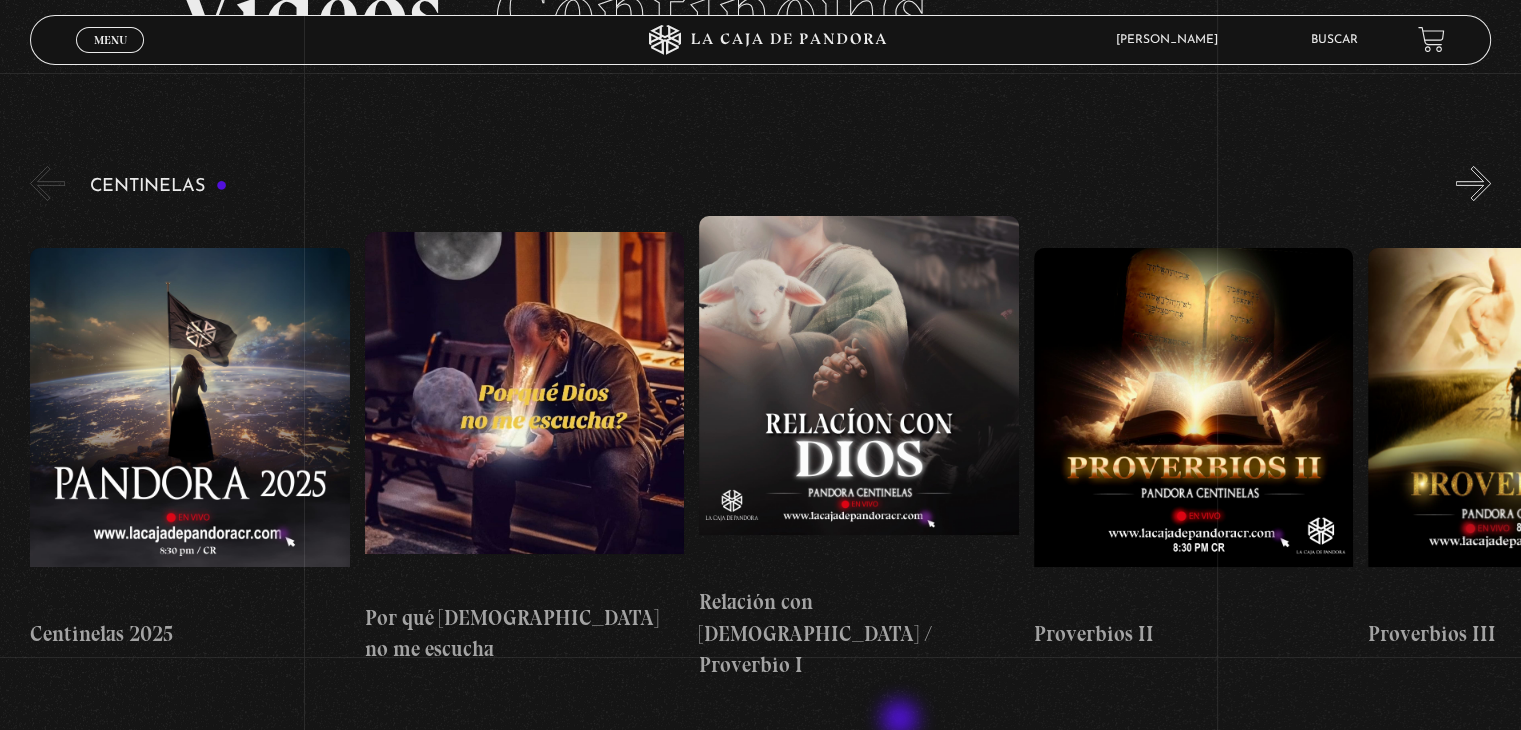 scroll, scrollTop: 200, scrollLeft: 0, axis: vertical 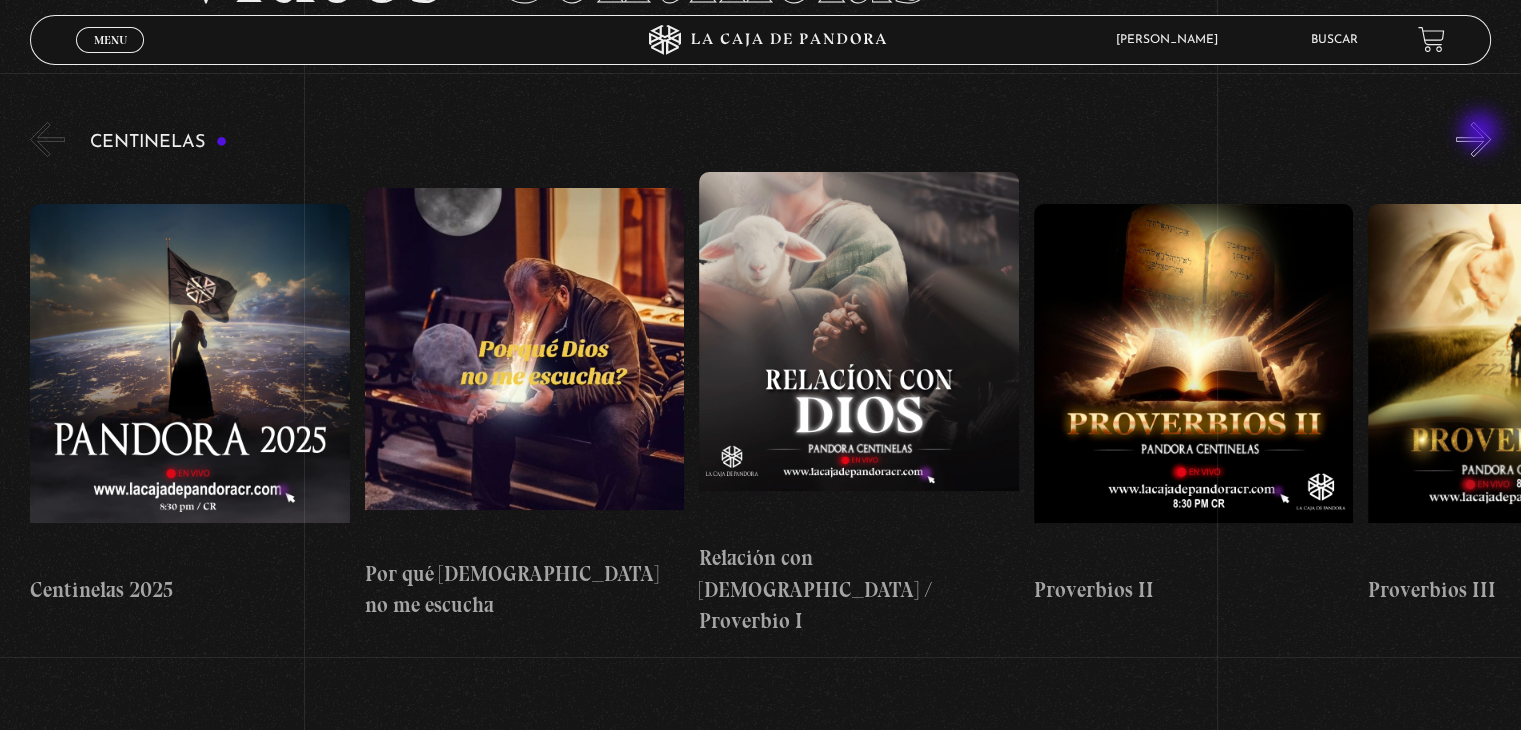 click on "»" at bounding box center (1473, 139) 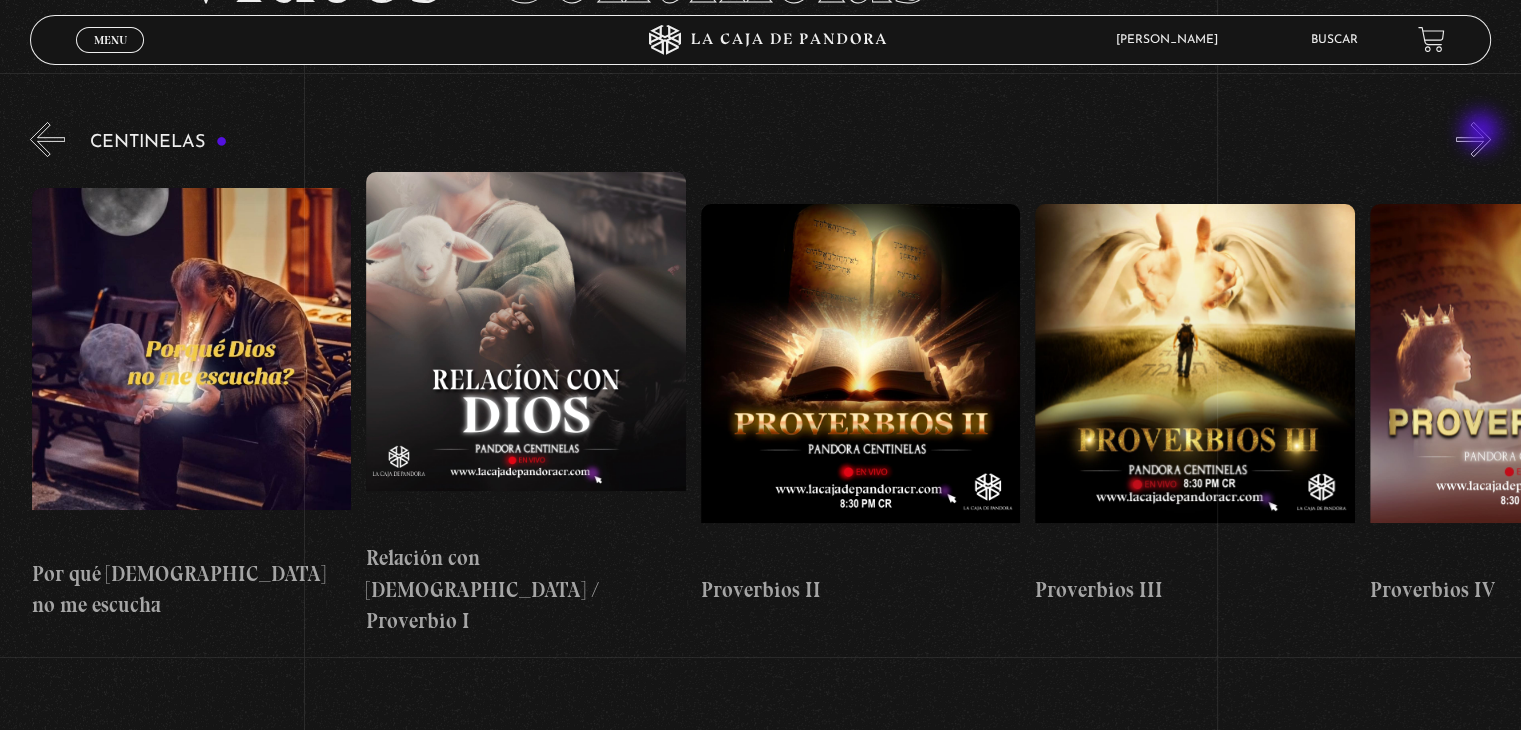scroll, scrollTop: 0, scrollLeft: 334, axis: horizontal 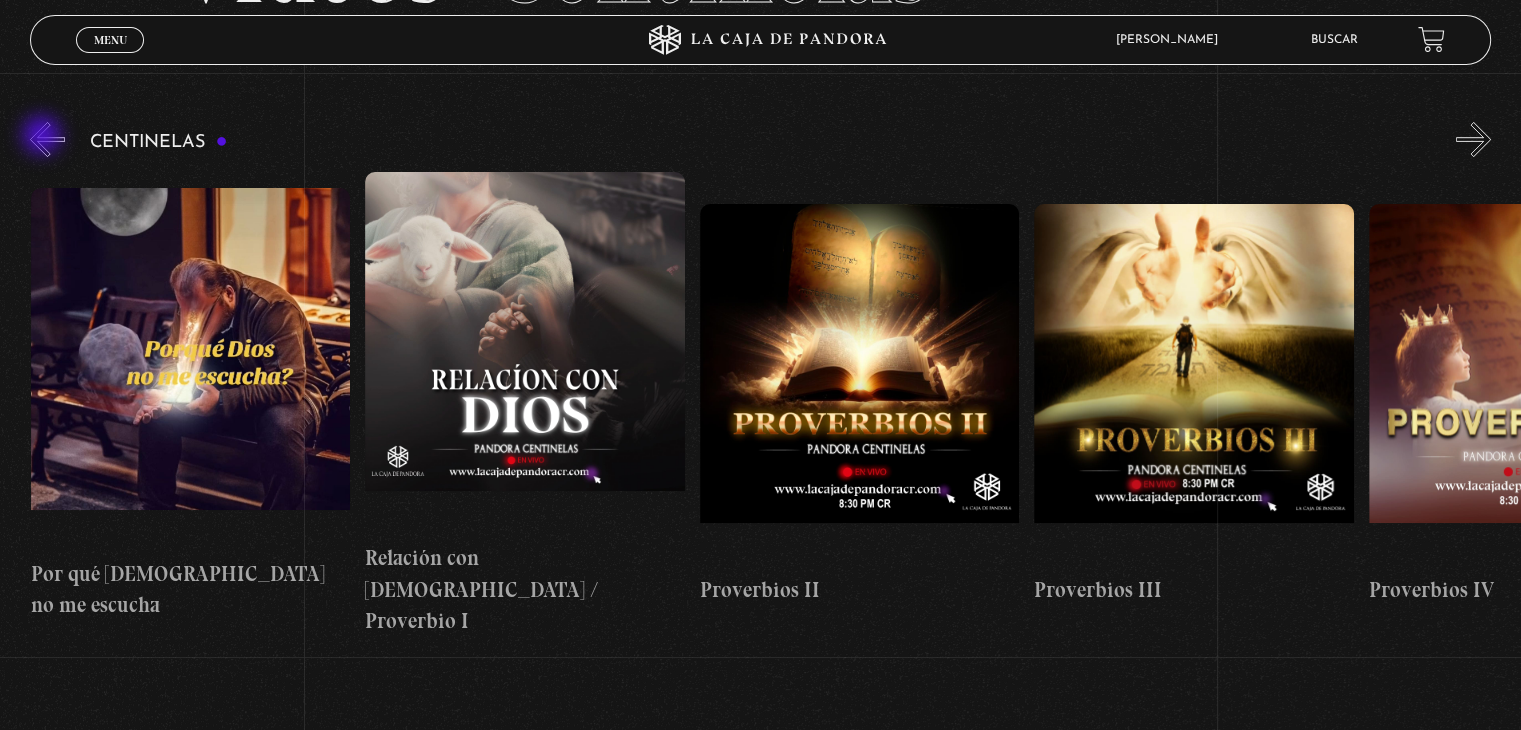 click on "«" at bounding box center (47, 139) 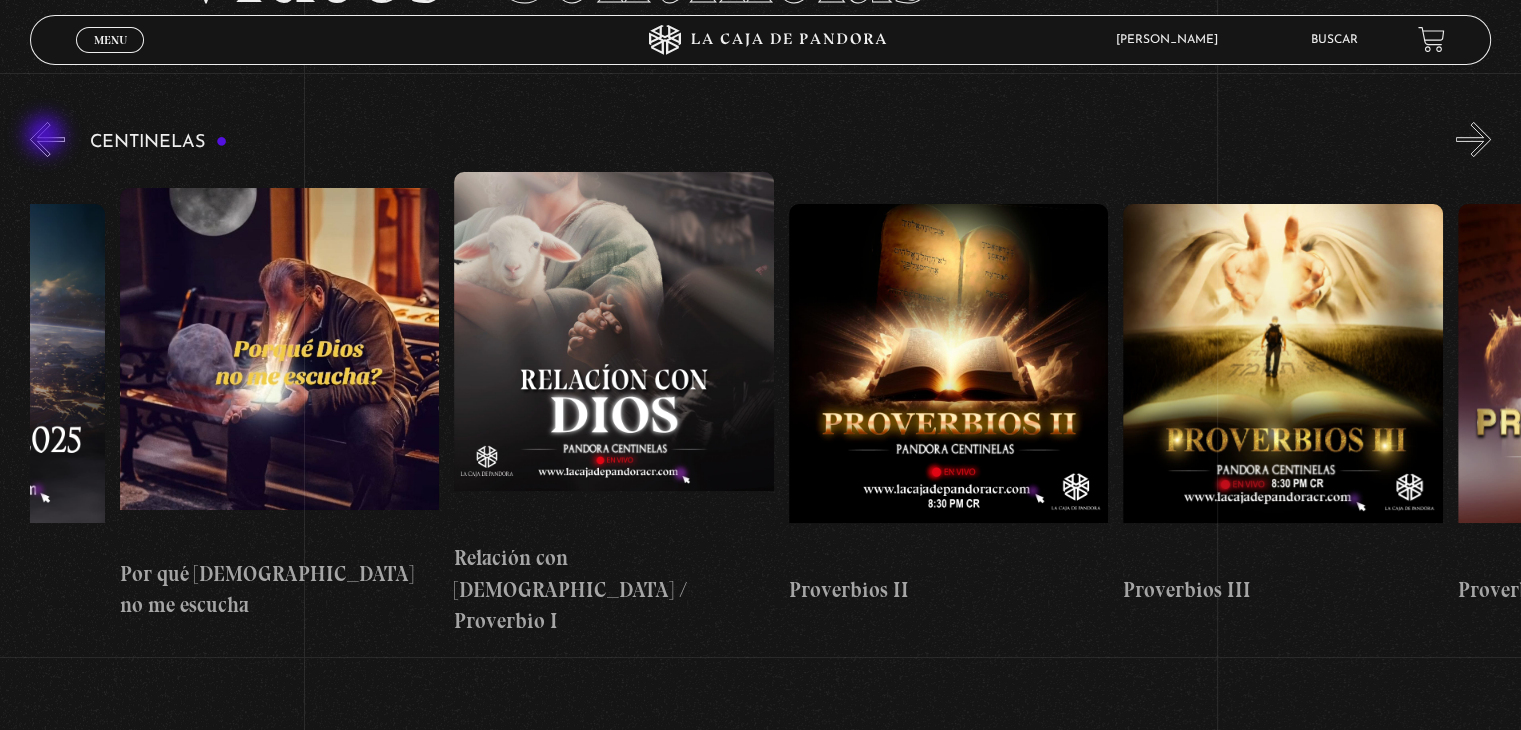 scroll, scrollTop: 0, scrollLeft: 47, axis: horizontal 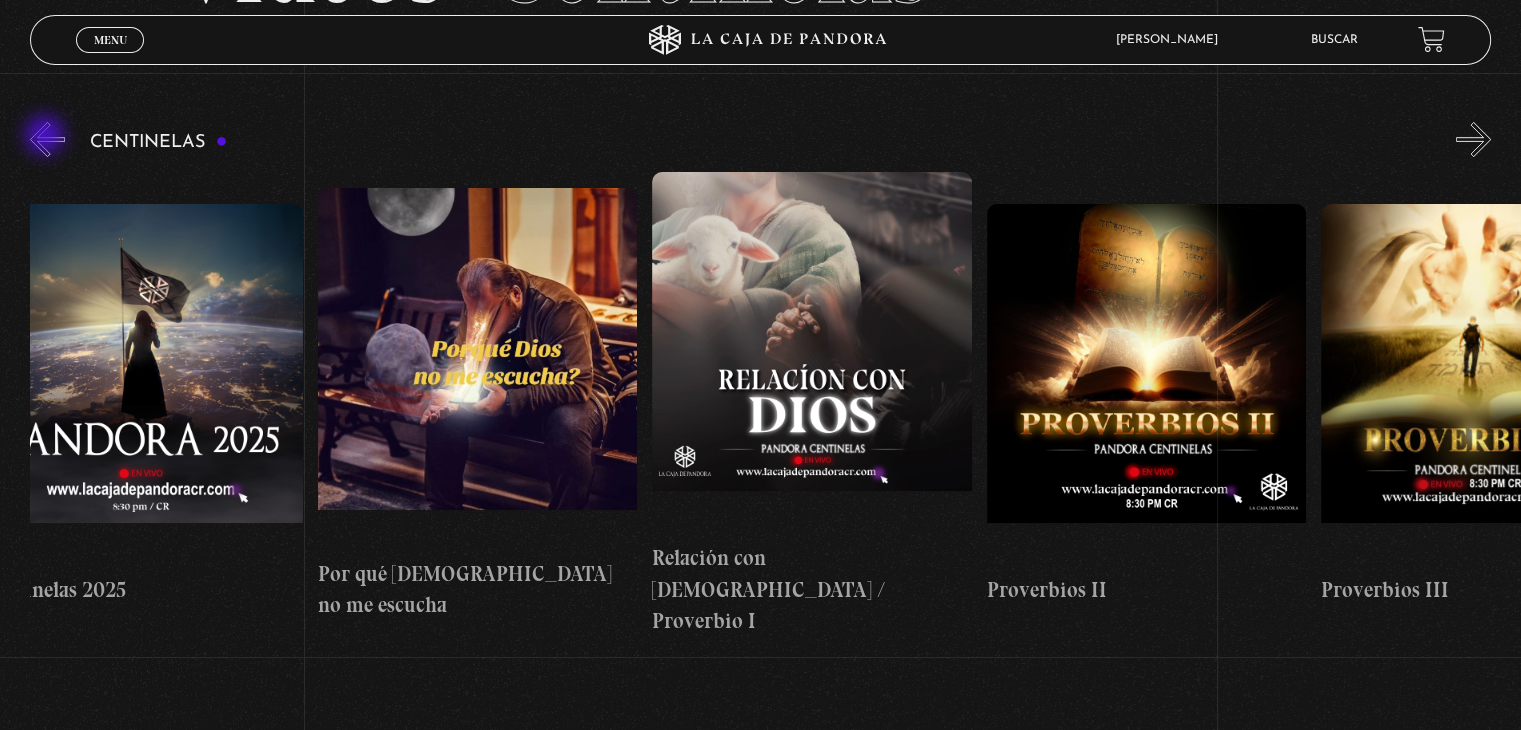 click on "«" at bounding box center [47, 139] 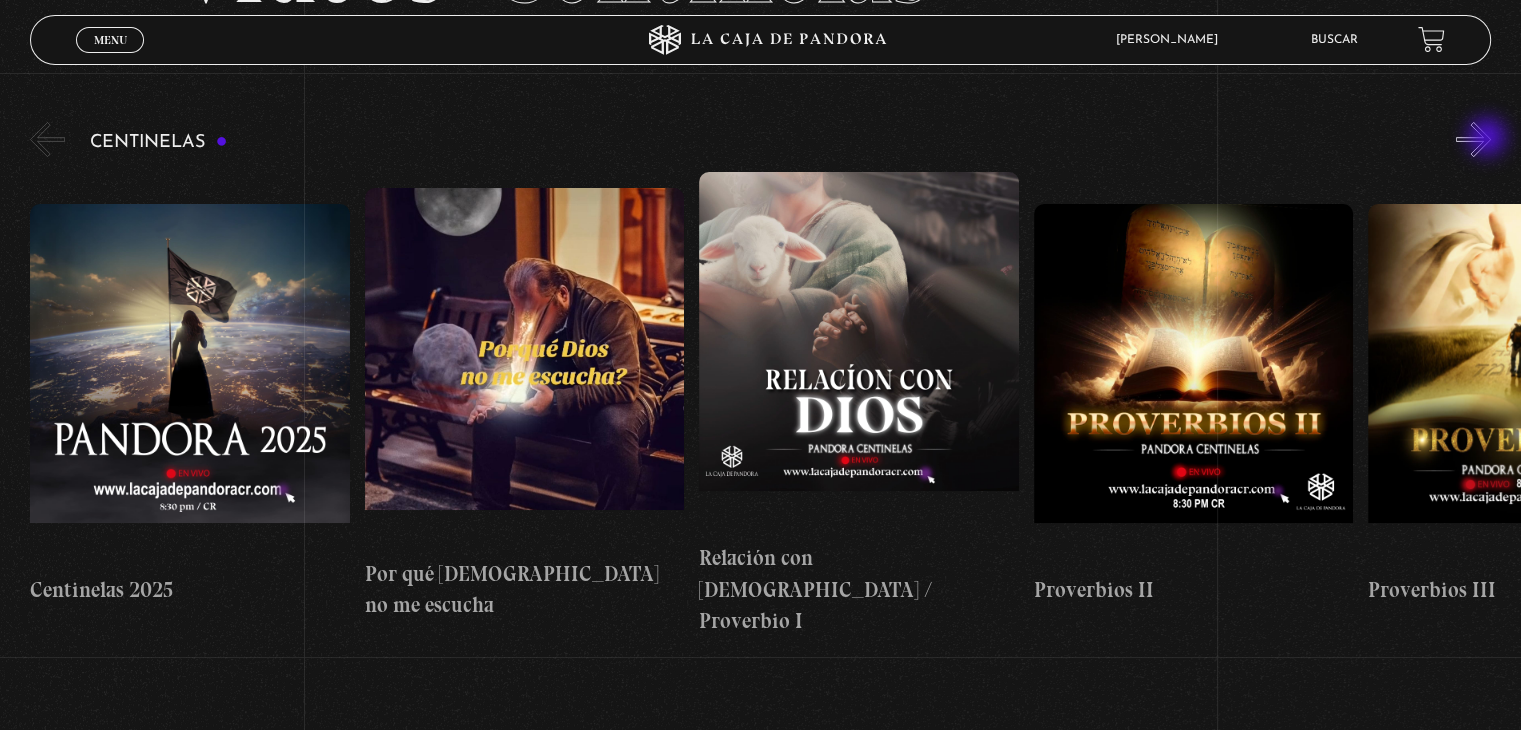 click on "»" at bounding box center [1473, 139] 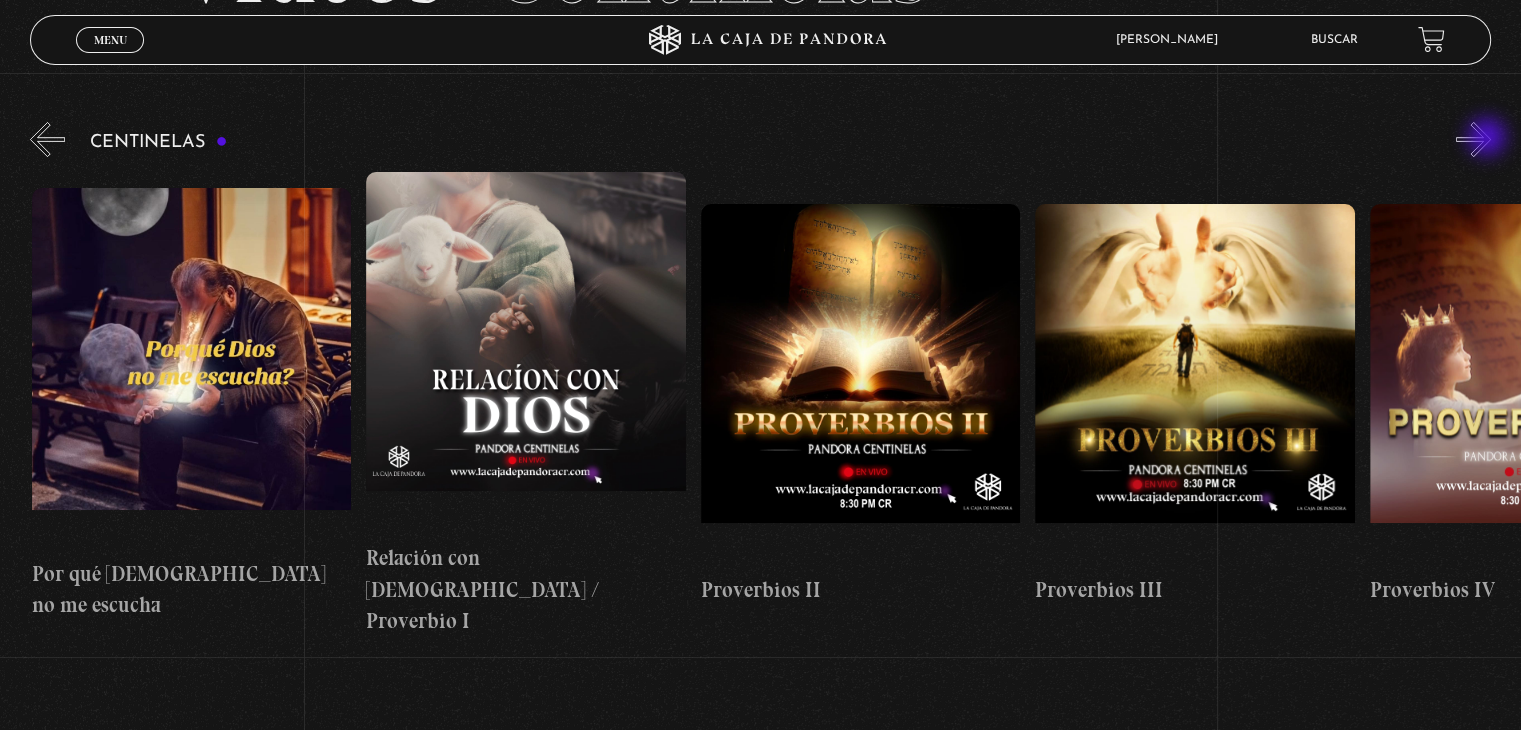 click on "»" at bounding box center [1473, 139] 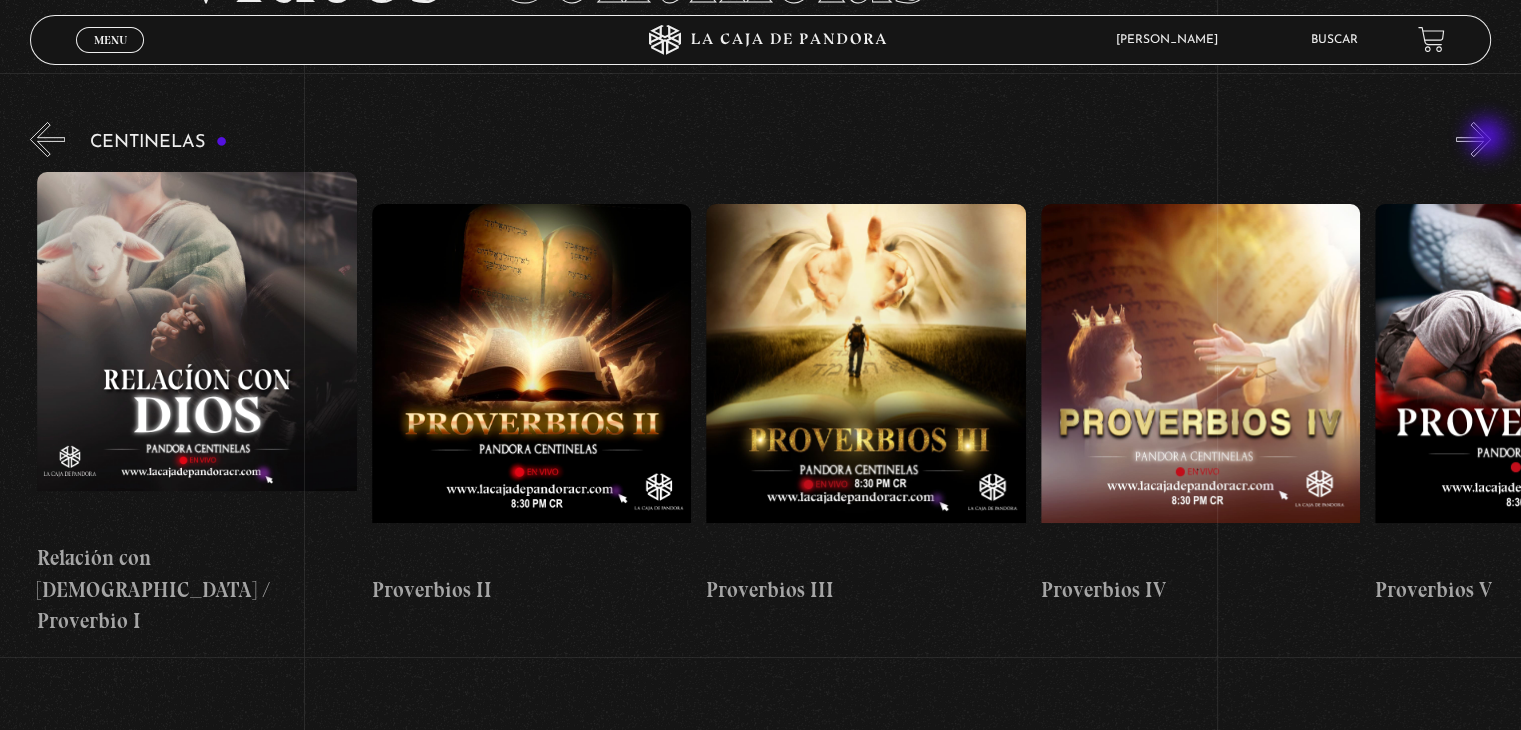 click on "»" at bounding box center (1473, 139) 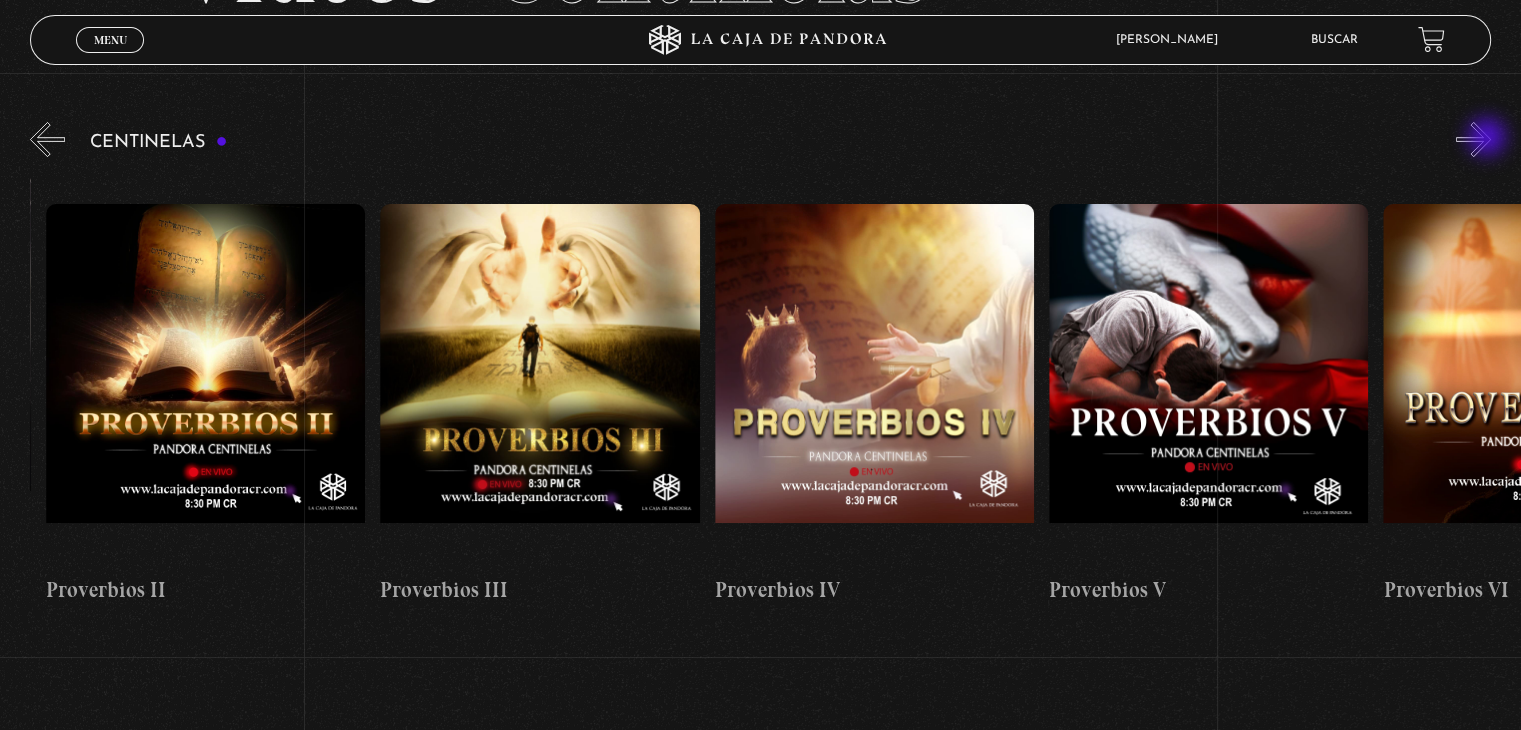 click on "»" at bounding box center (1473, 139) 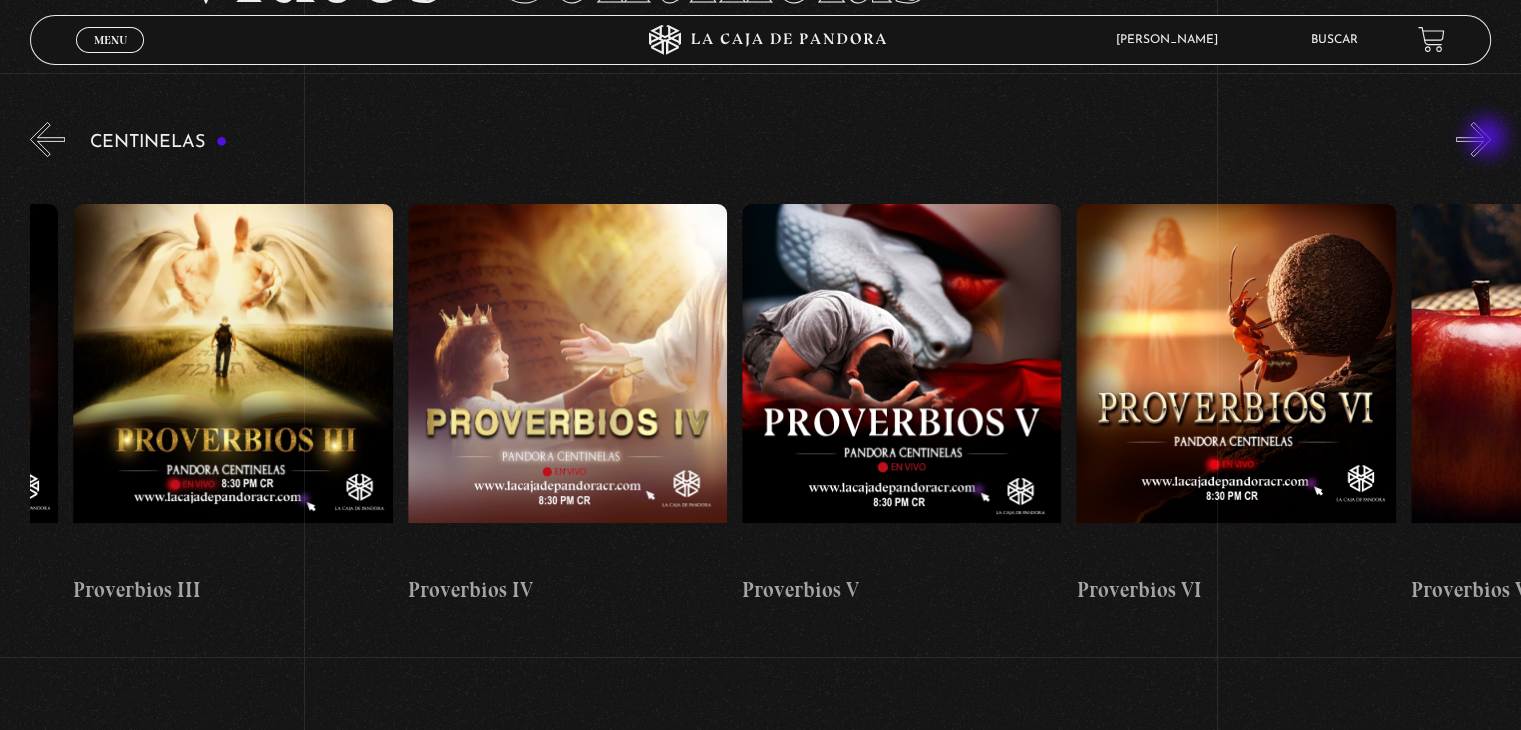 click on "»" at bounding box center [1473, 139] 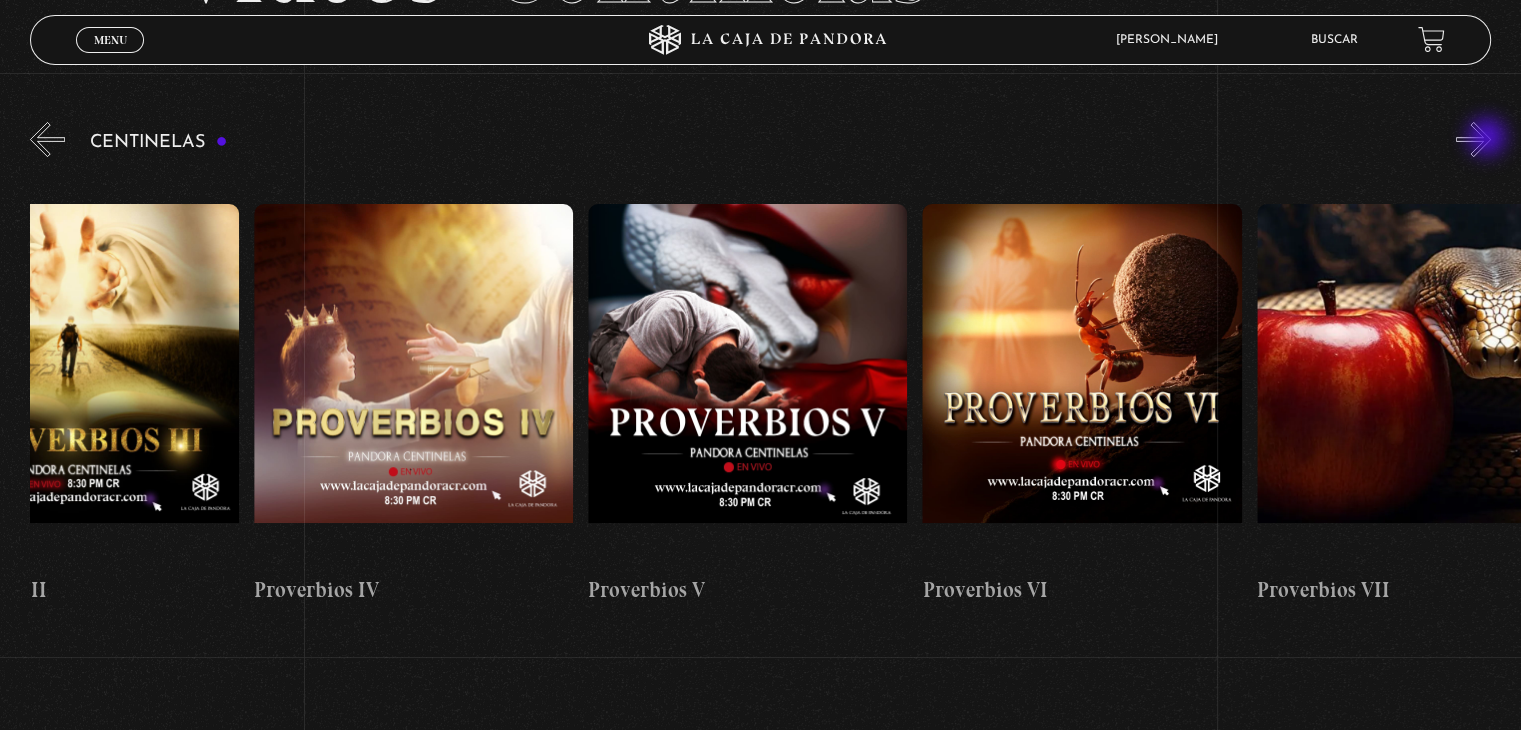 click on "»" at bounding box center (1473, 139) 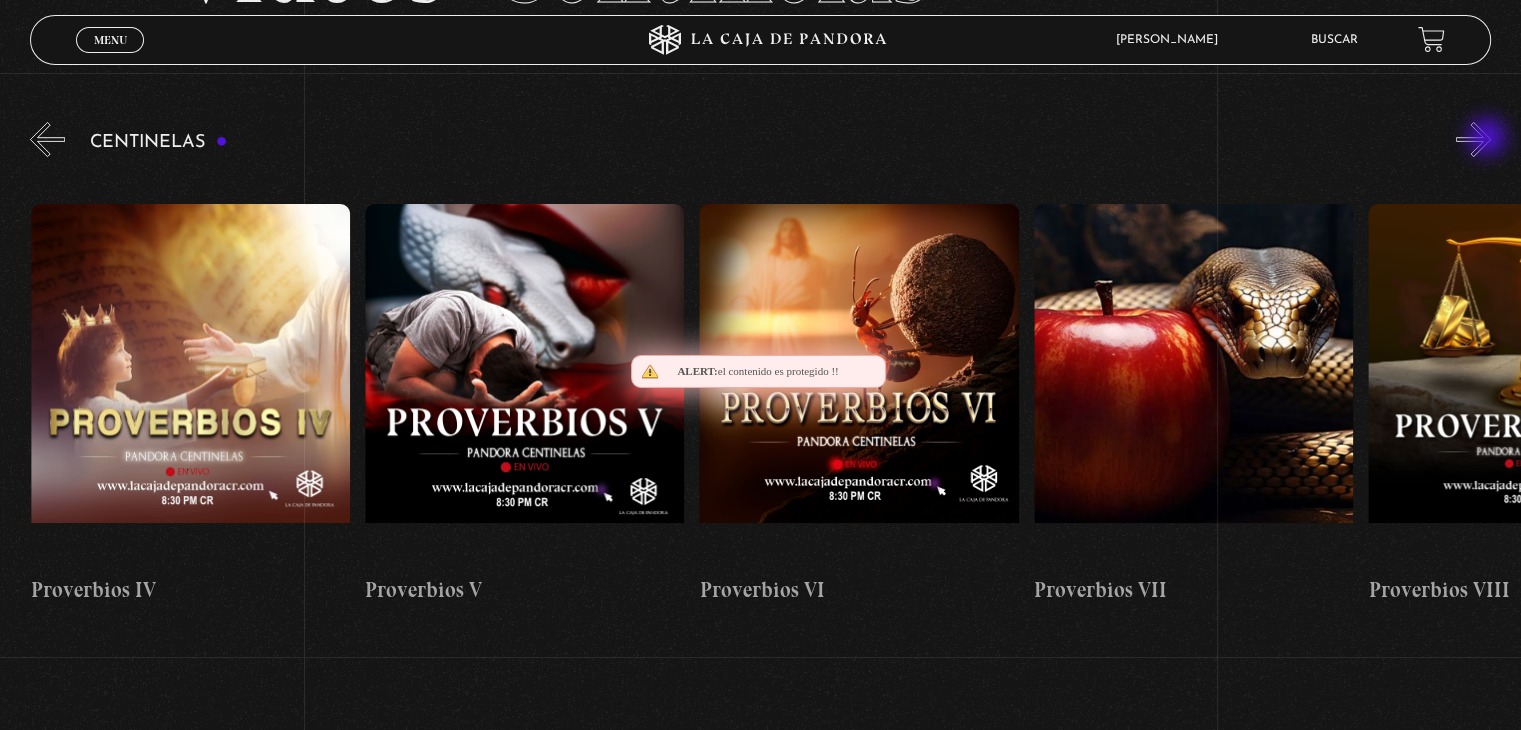 click on "»" at bounding box center [1473, 139] 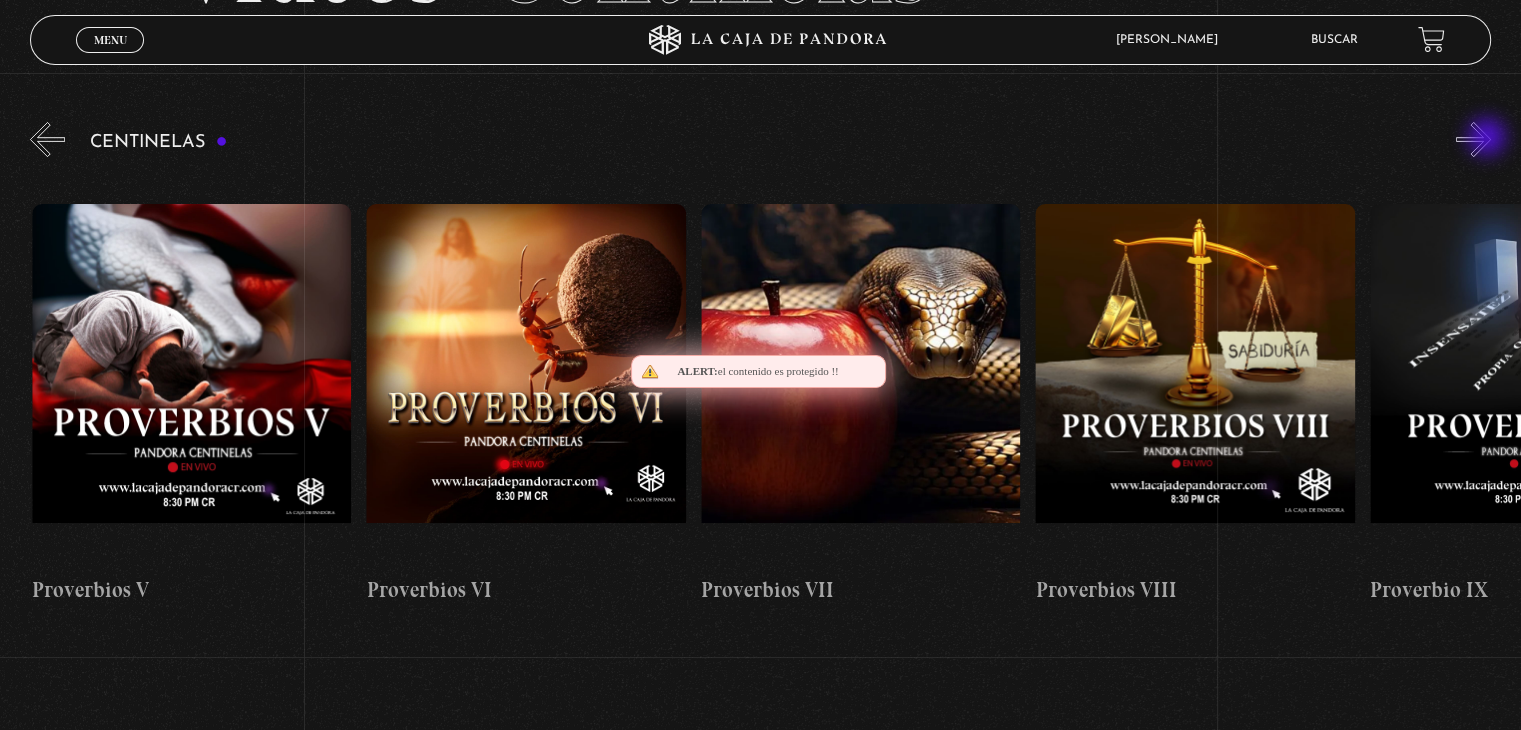 click on "»" at bounding box center (1473, 139) 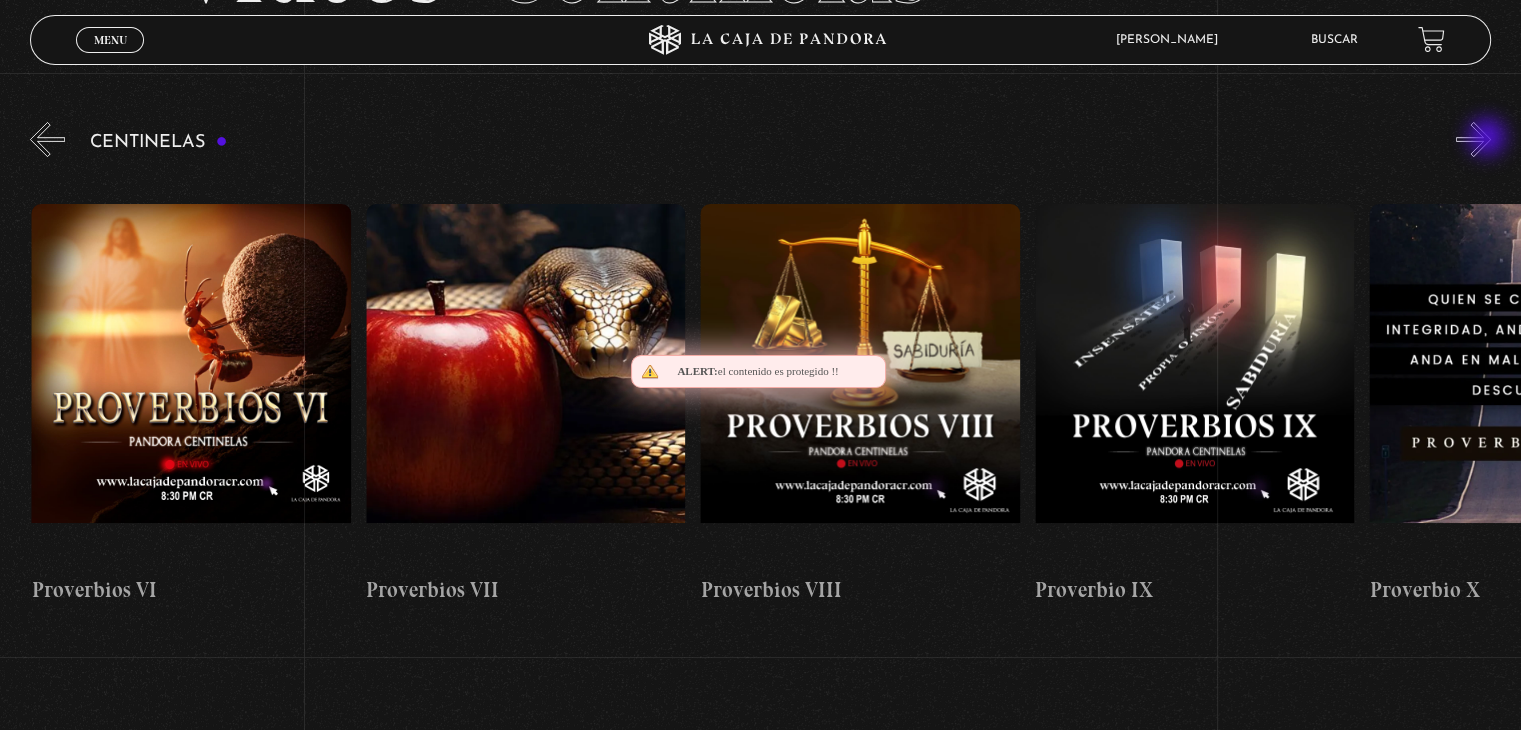 click on "»" at bounding box center [1473, 139] 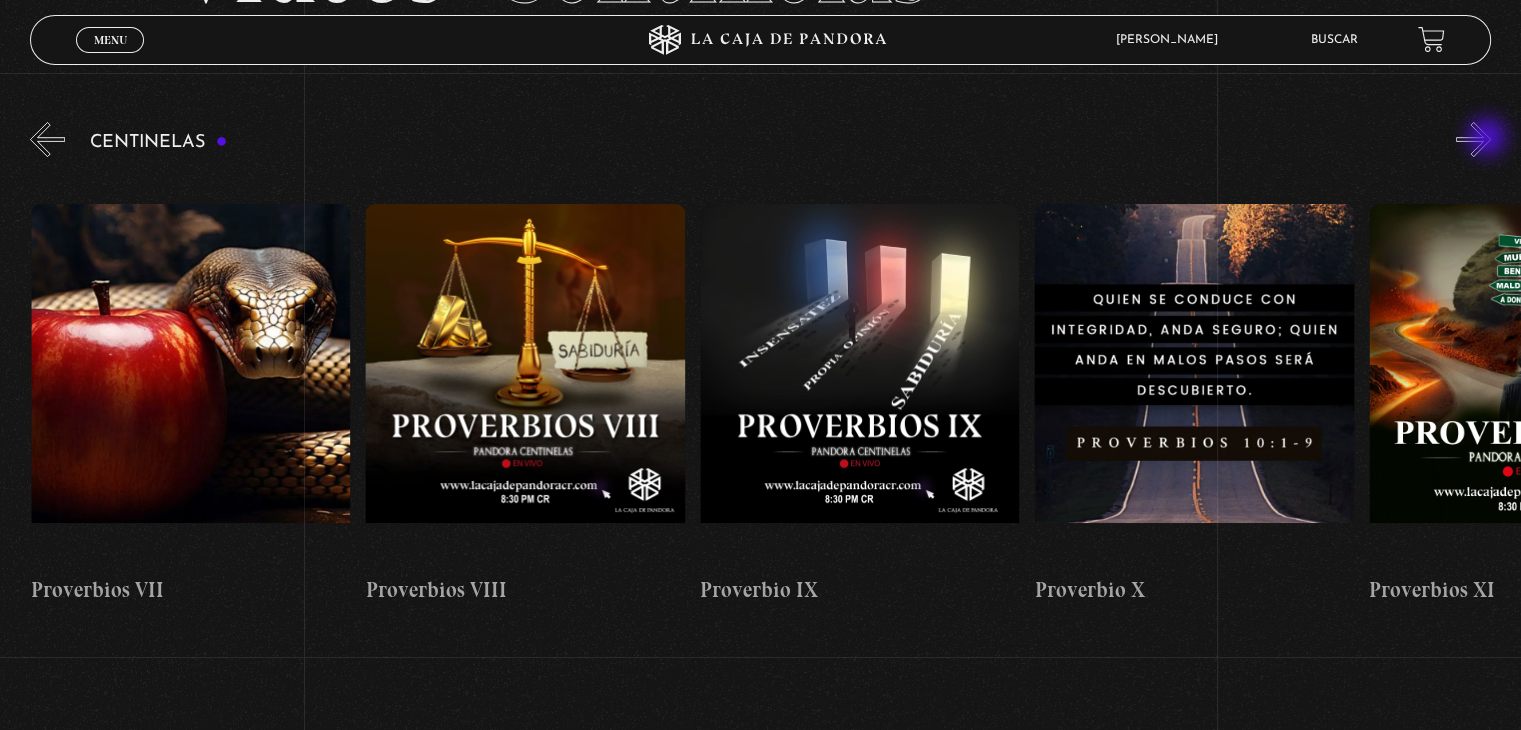 click on "»" at bounding box center (1473, 139) 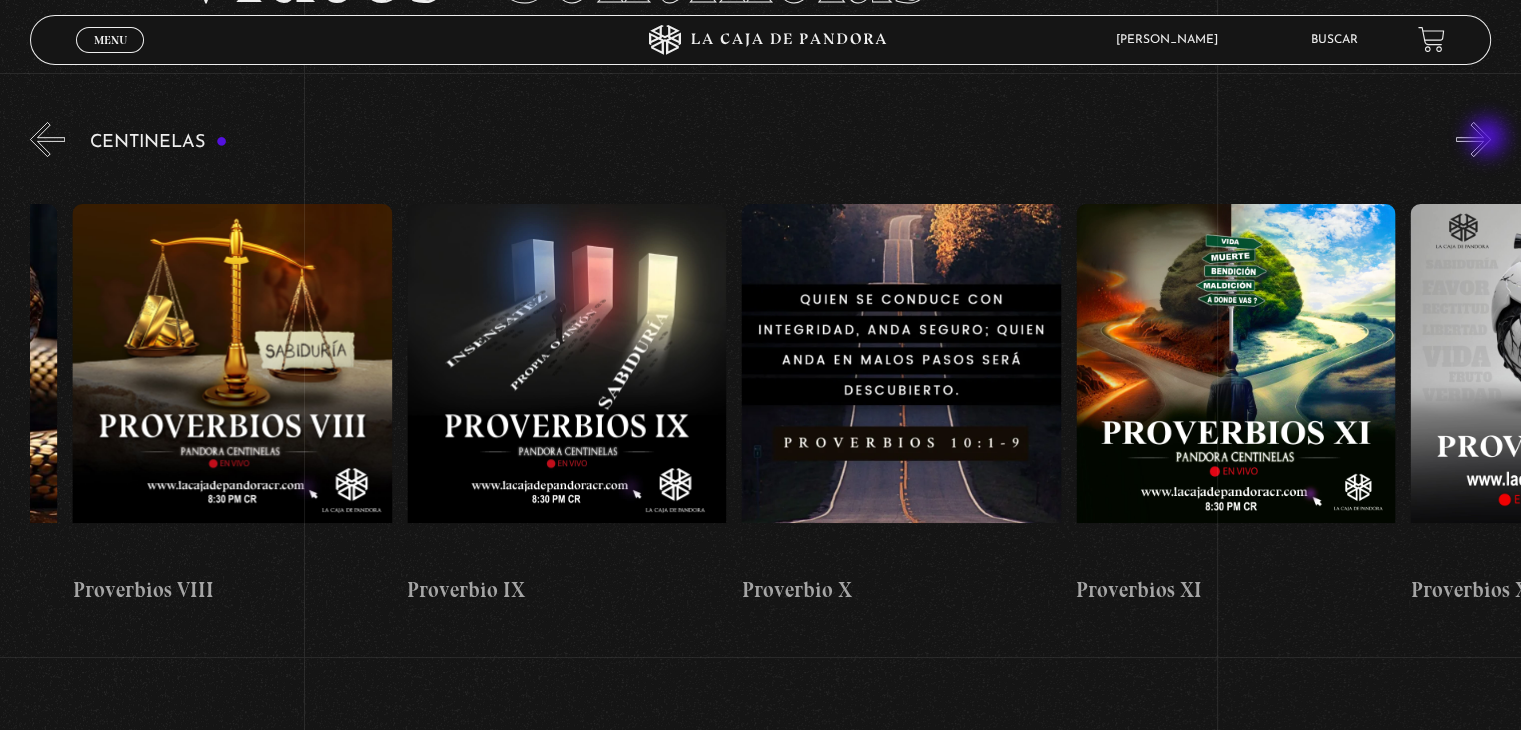 click on "»" at bounding box center (1473, 139) 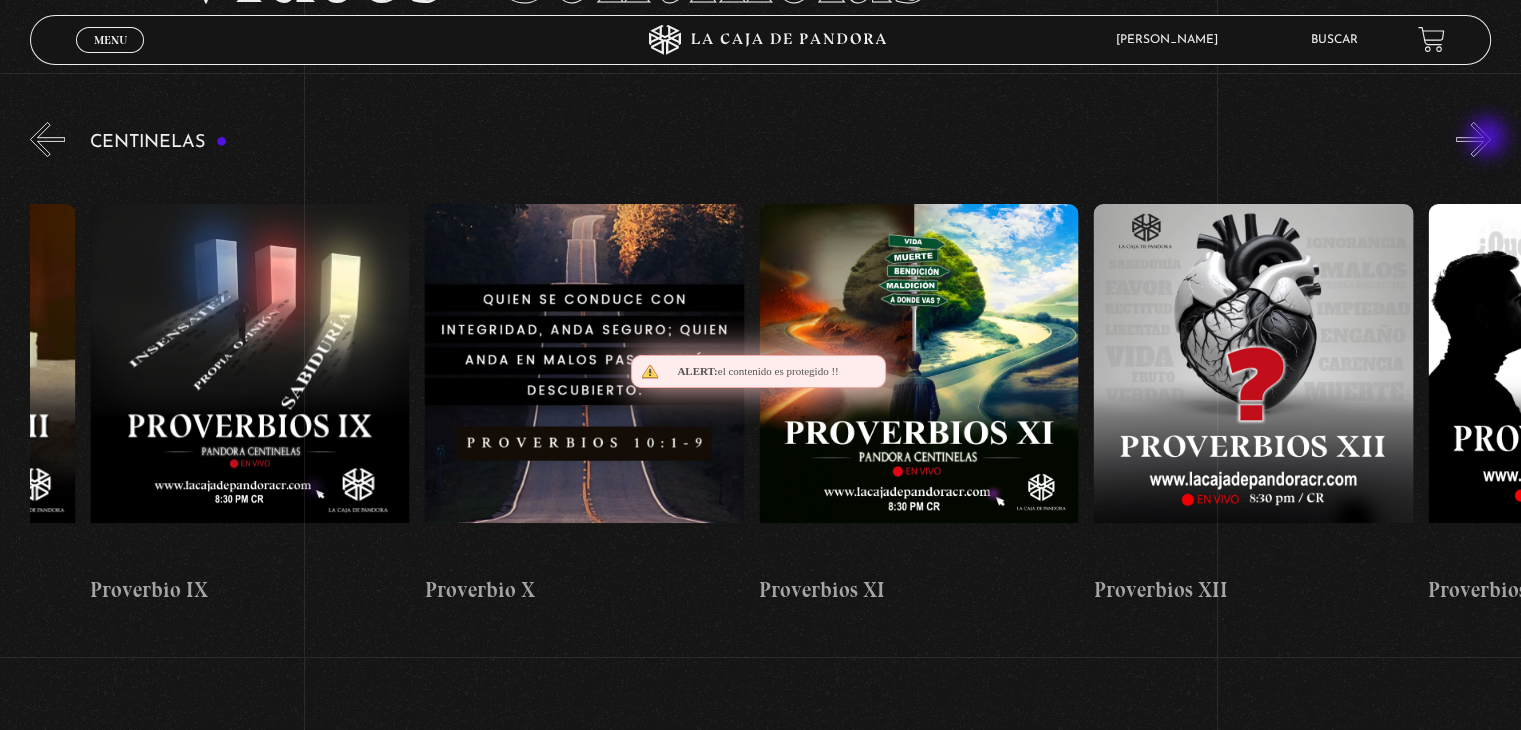 click on "»" at bounding box center [1473, 139] 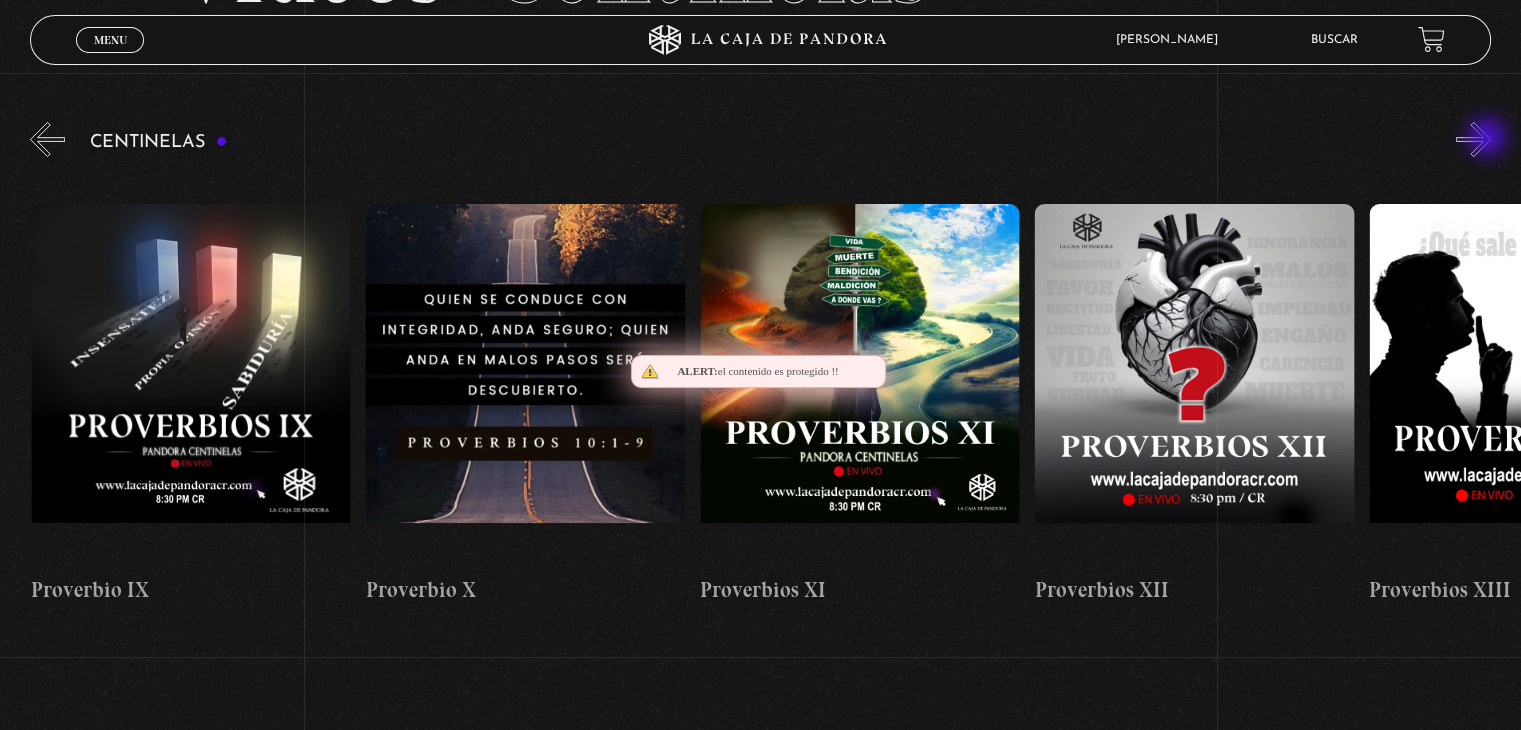 click on "»" at bounding box center [1473, 139] 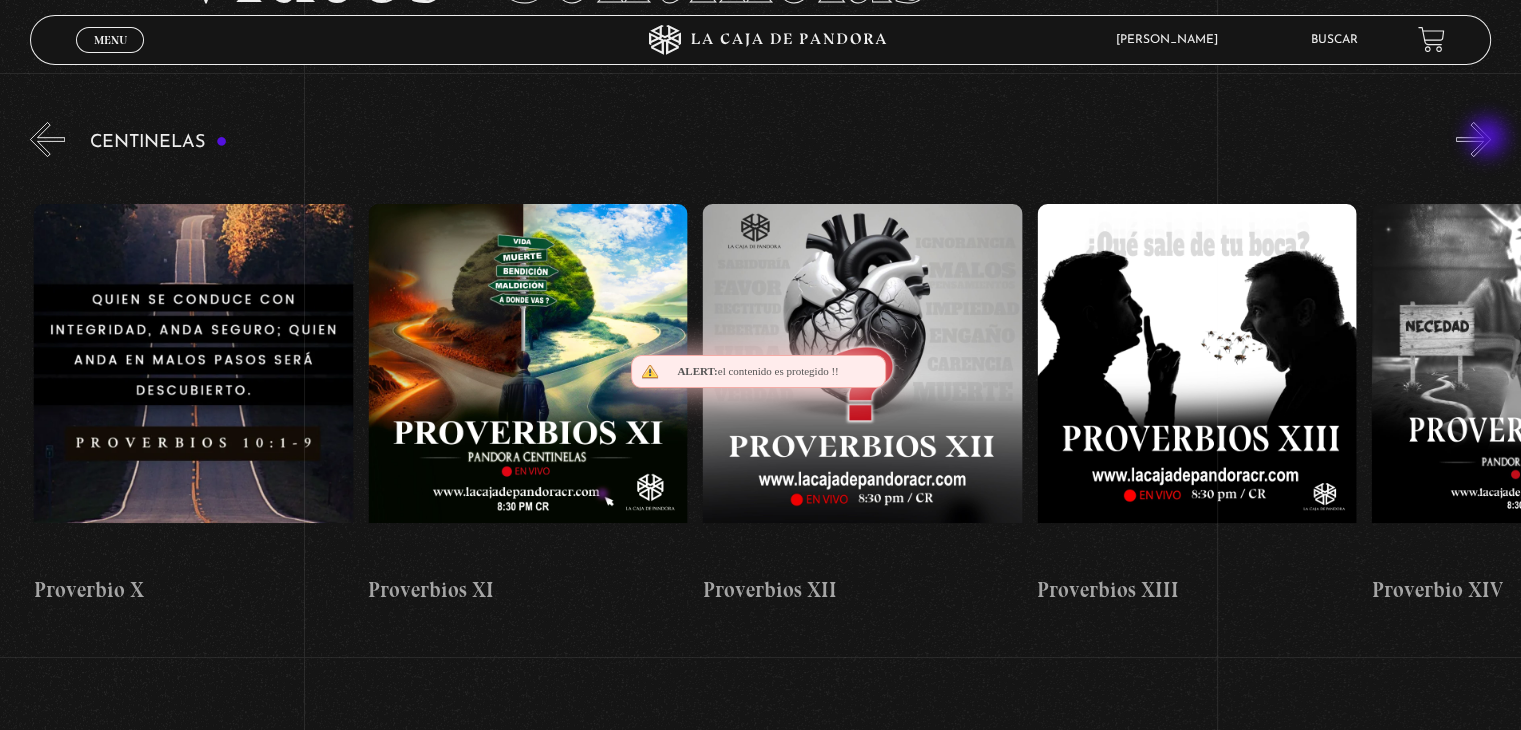 click on "»" at bounding box center [1473, 139] 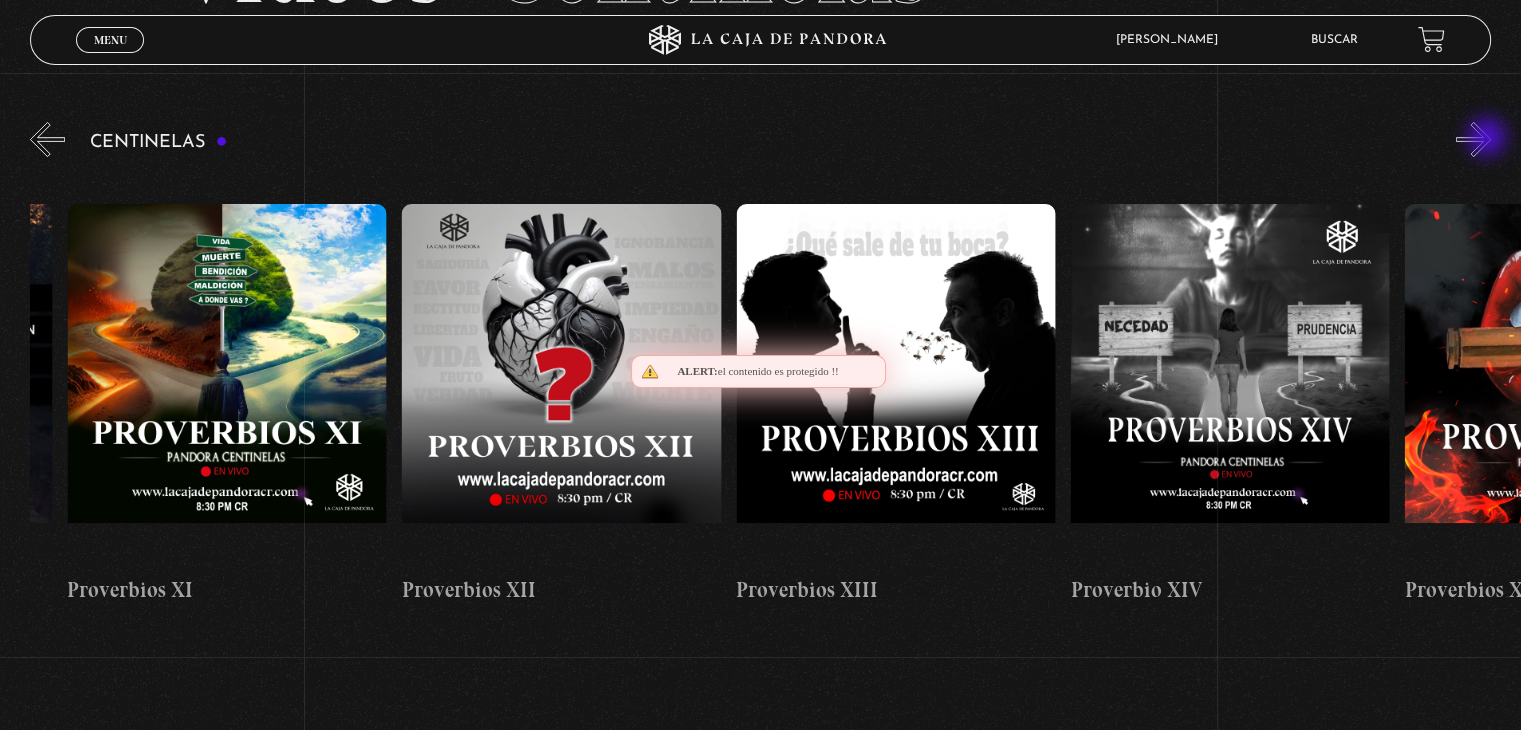 click on "»" at bounding box center [1473, 139] 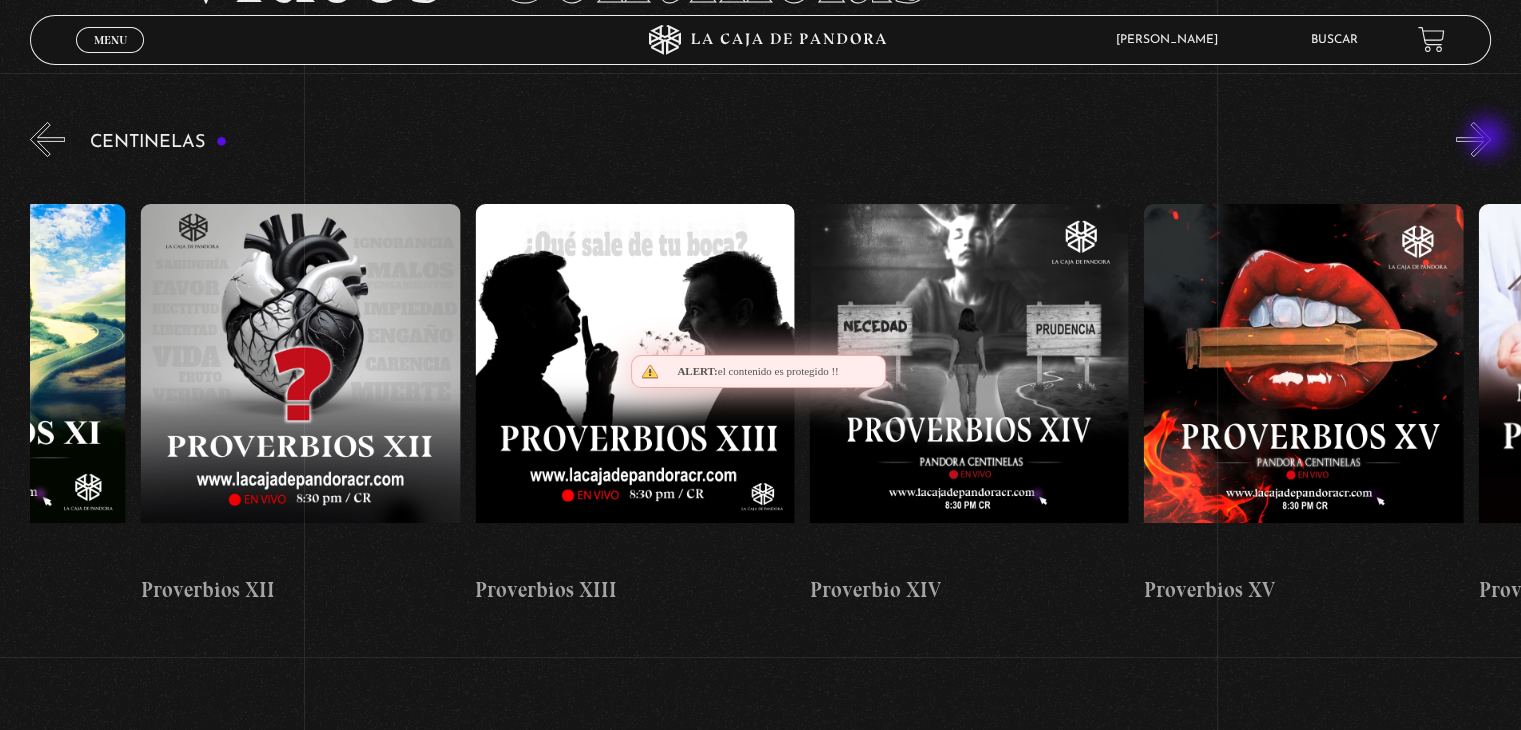 click on "»" at bounding box center (1473, 139) 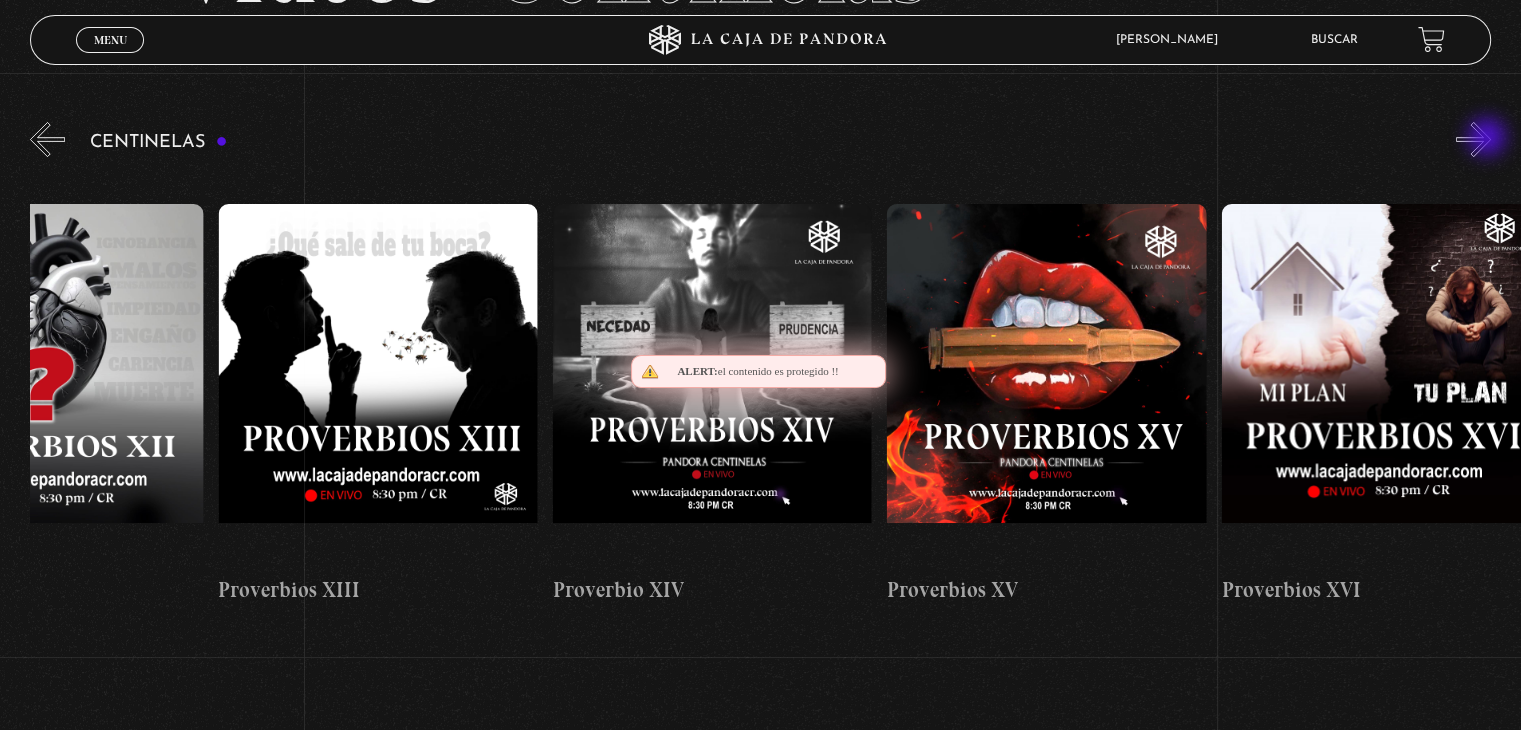 click on "»" at bounding box center (1473, 139) 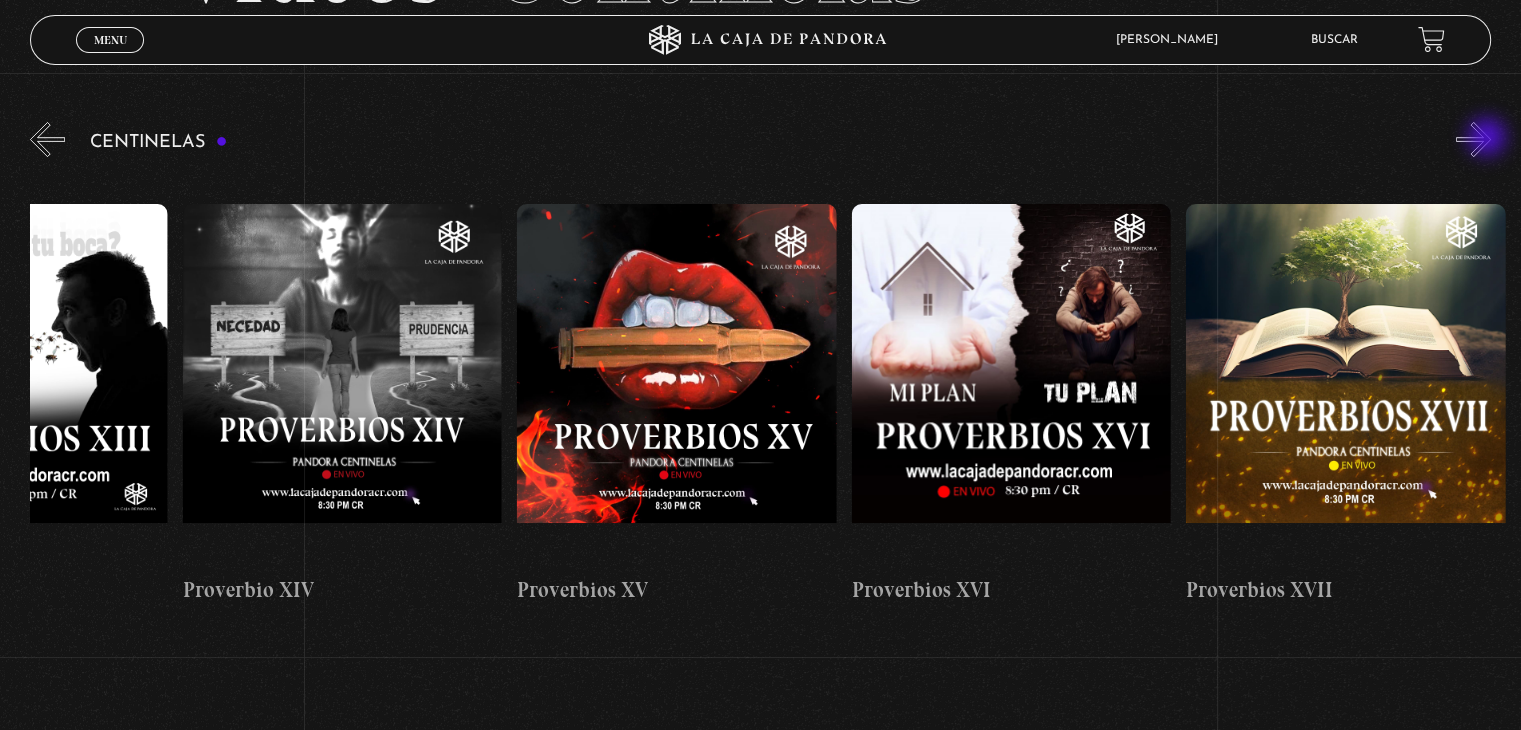 click on "»" at bounding box center (1473, 139) 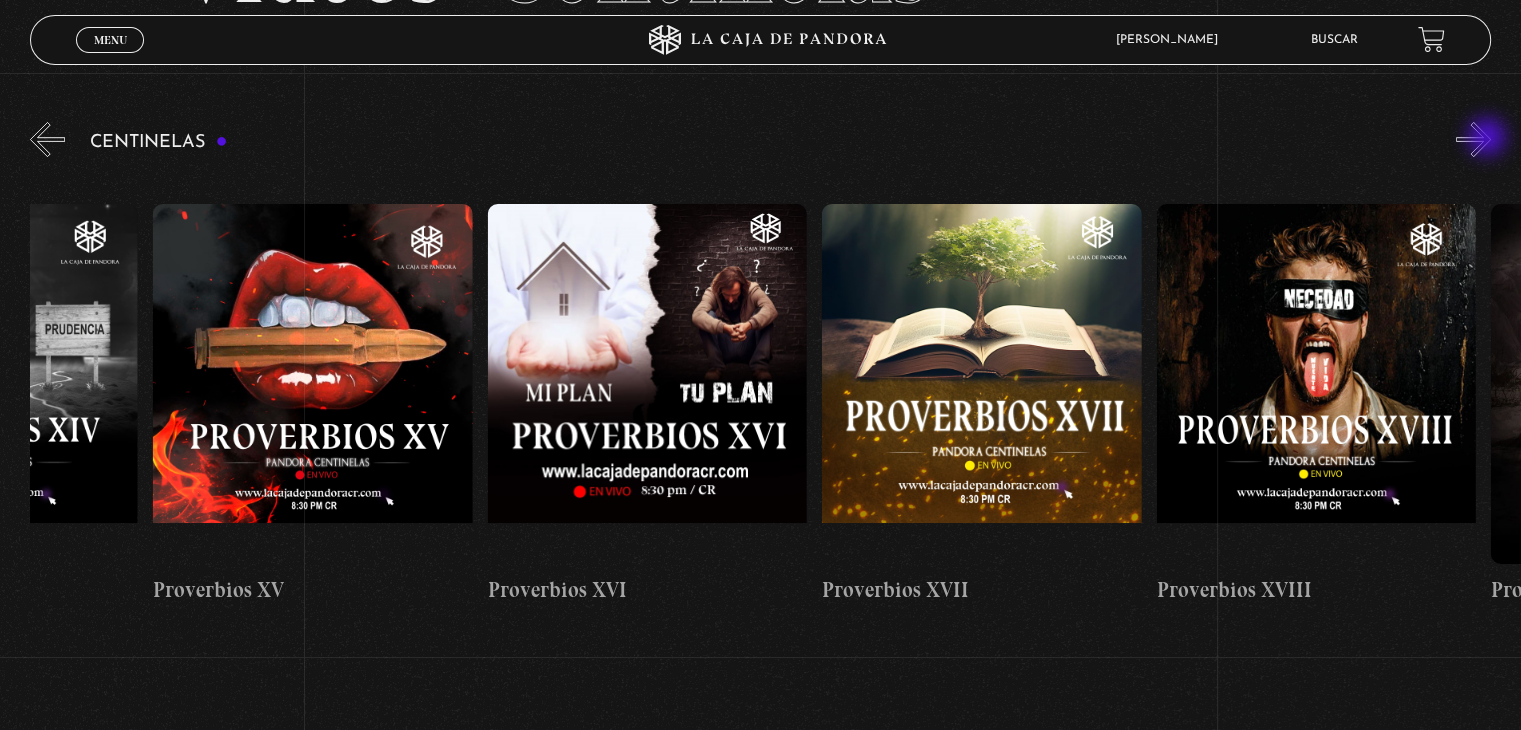 click on "»" at bounding box center [1473, 139] 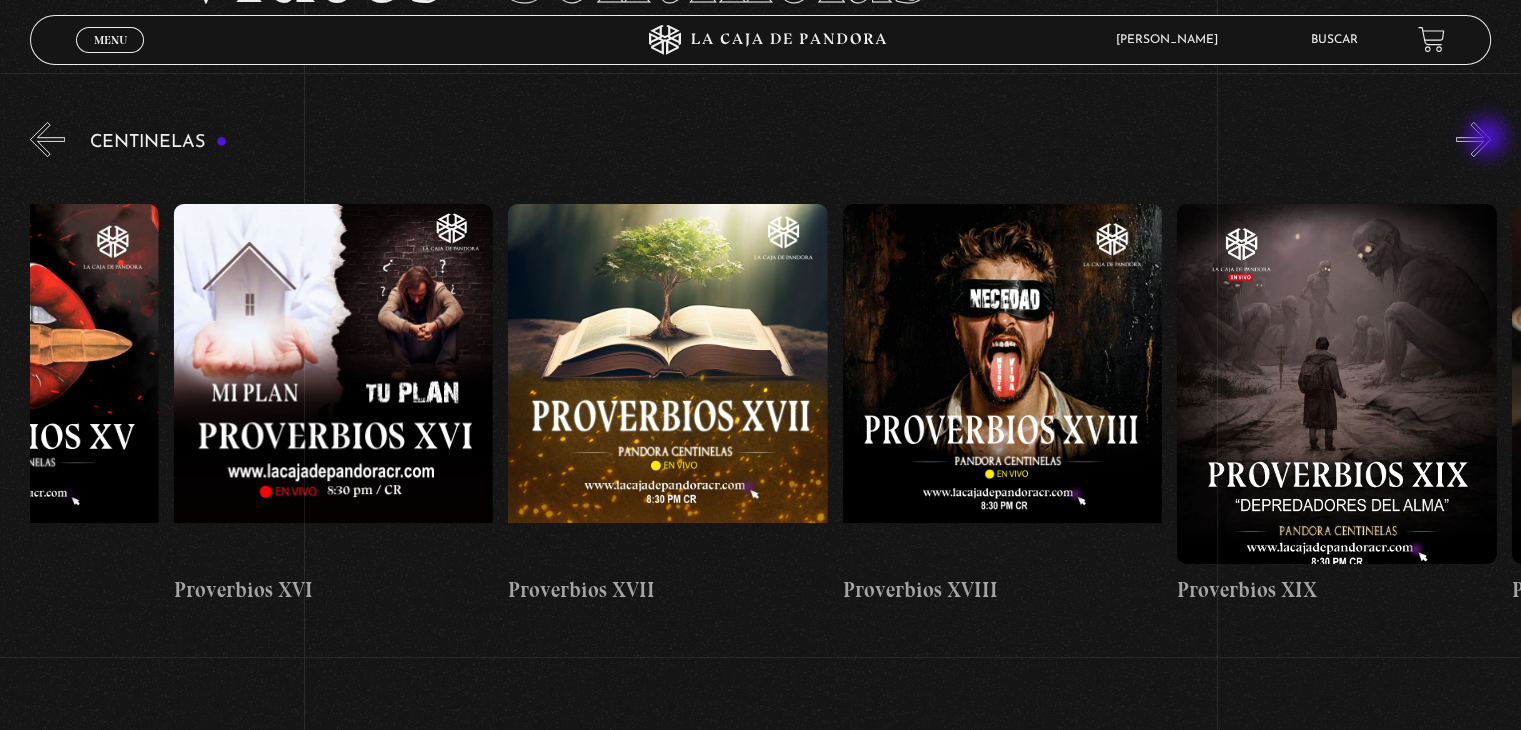 click on "»" at bounding box center [1473, 139] 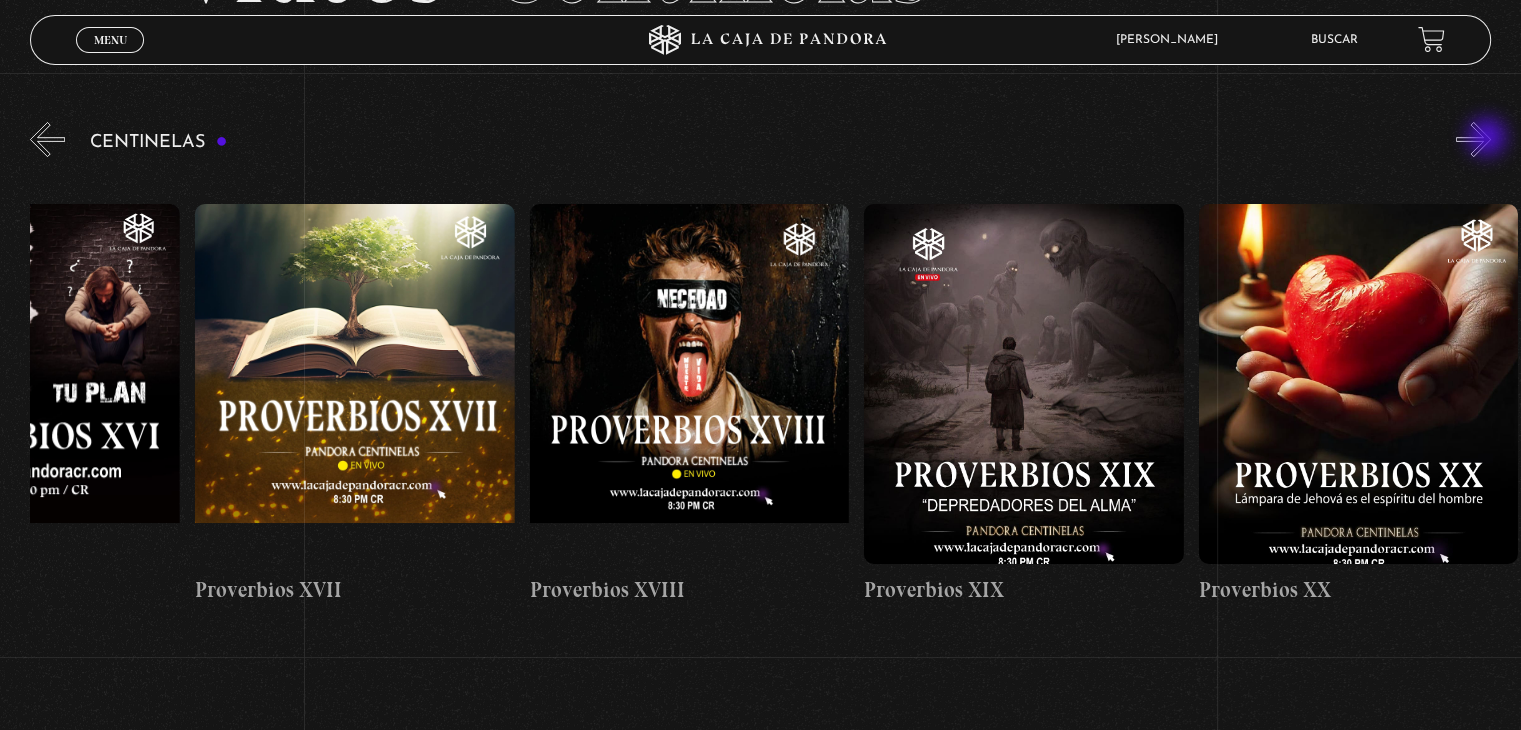 click on "»" at bounding box center [1473, 139] 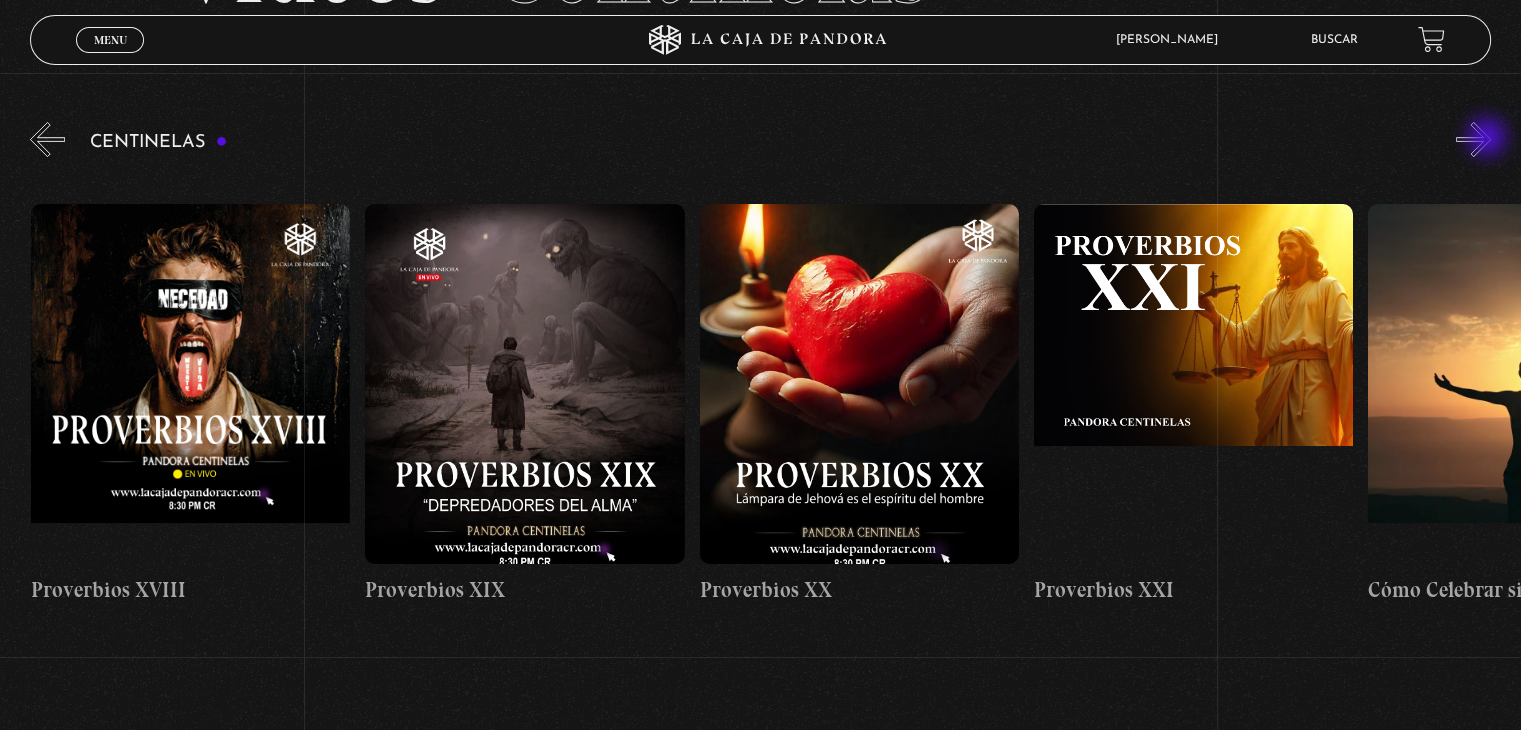 click on "»" at bounding box center [1473, 139] 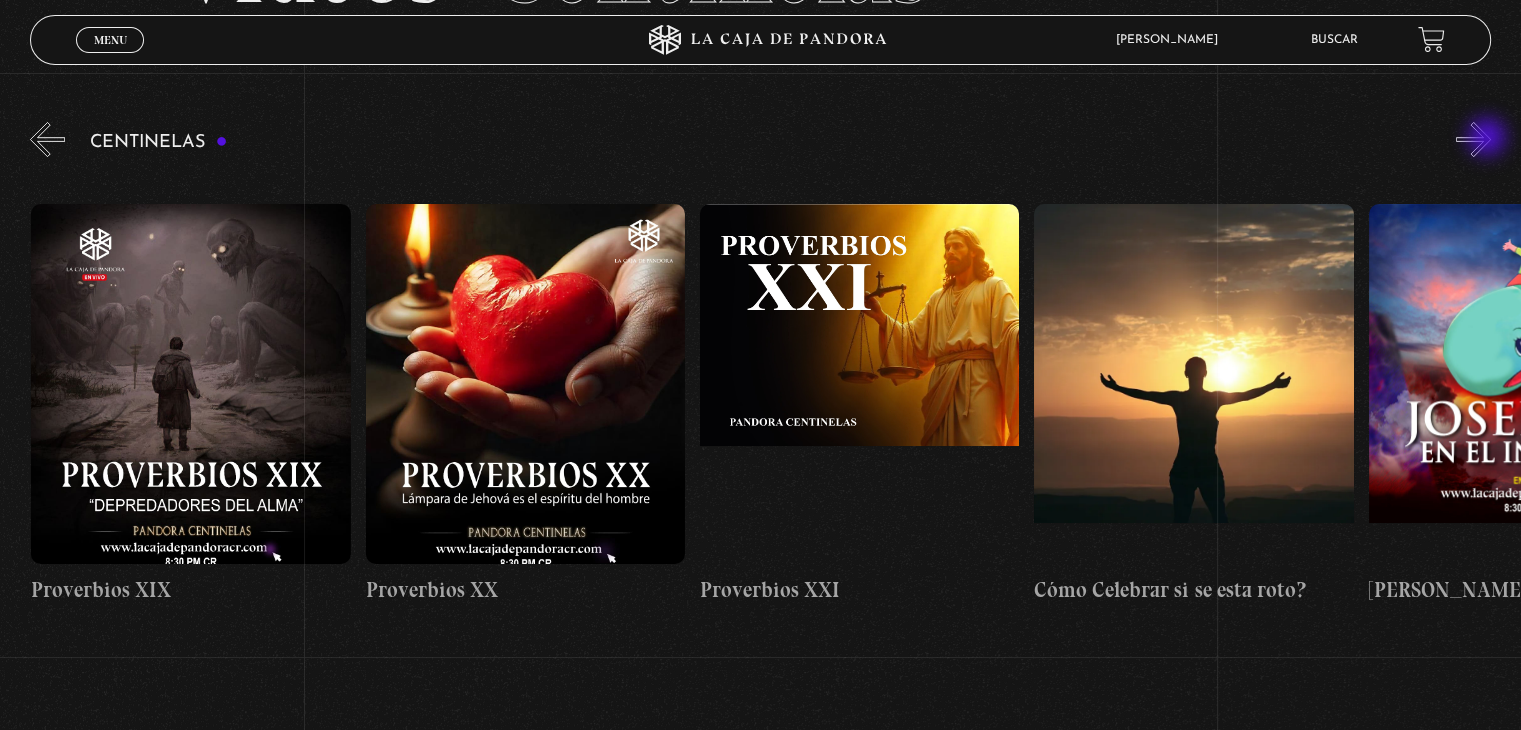 click on "»" at bounding box center [1473, 139] 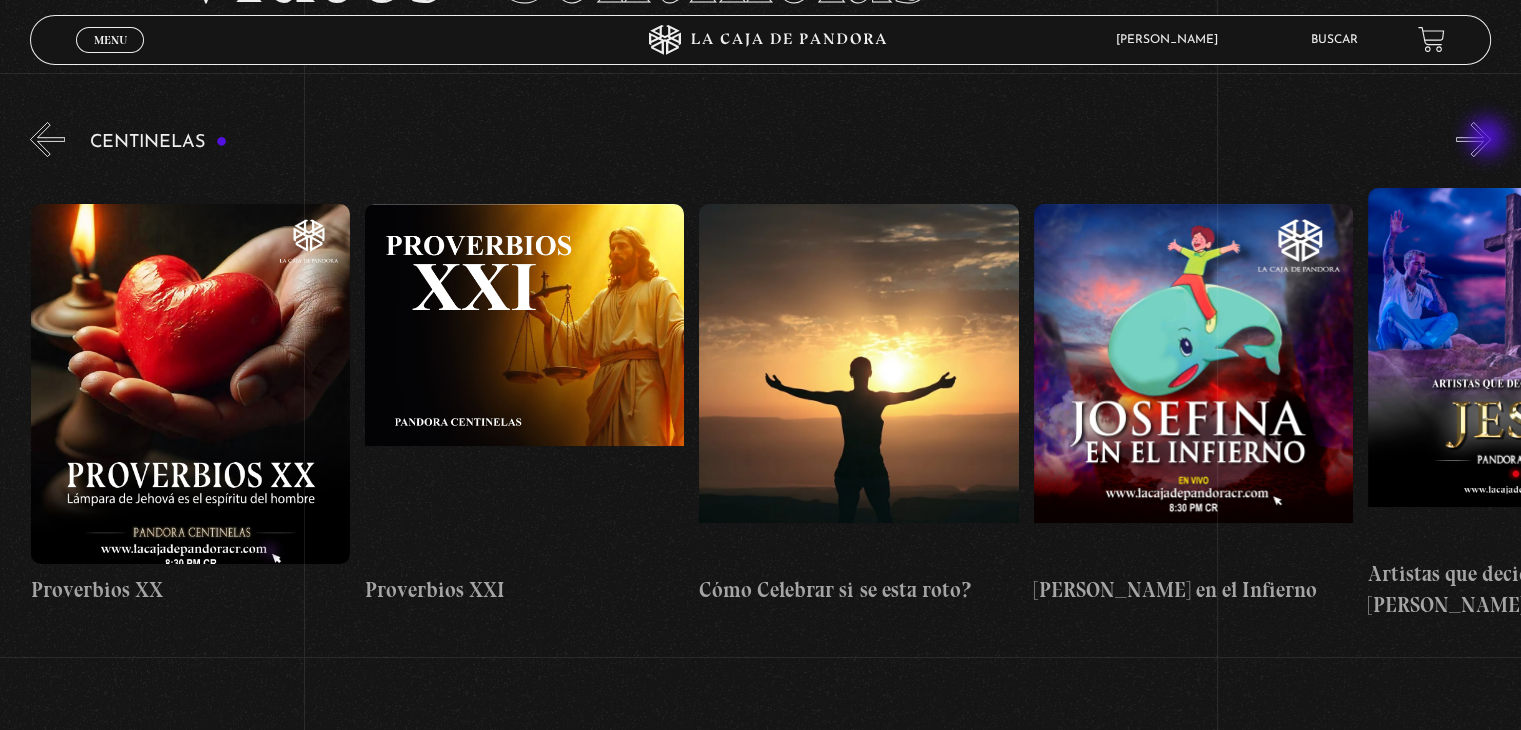 click on "»" at bounding box center (1473, 139) 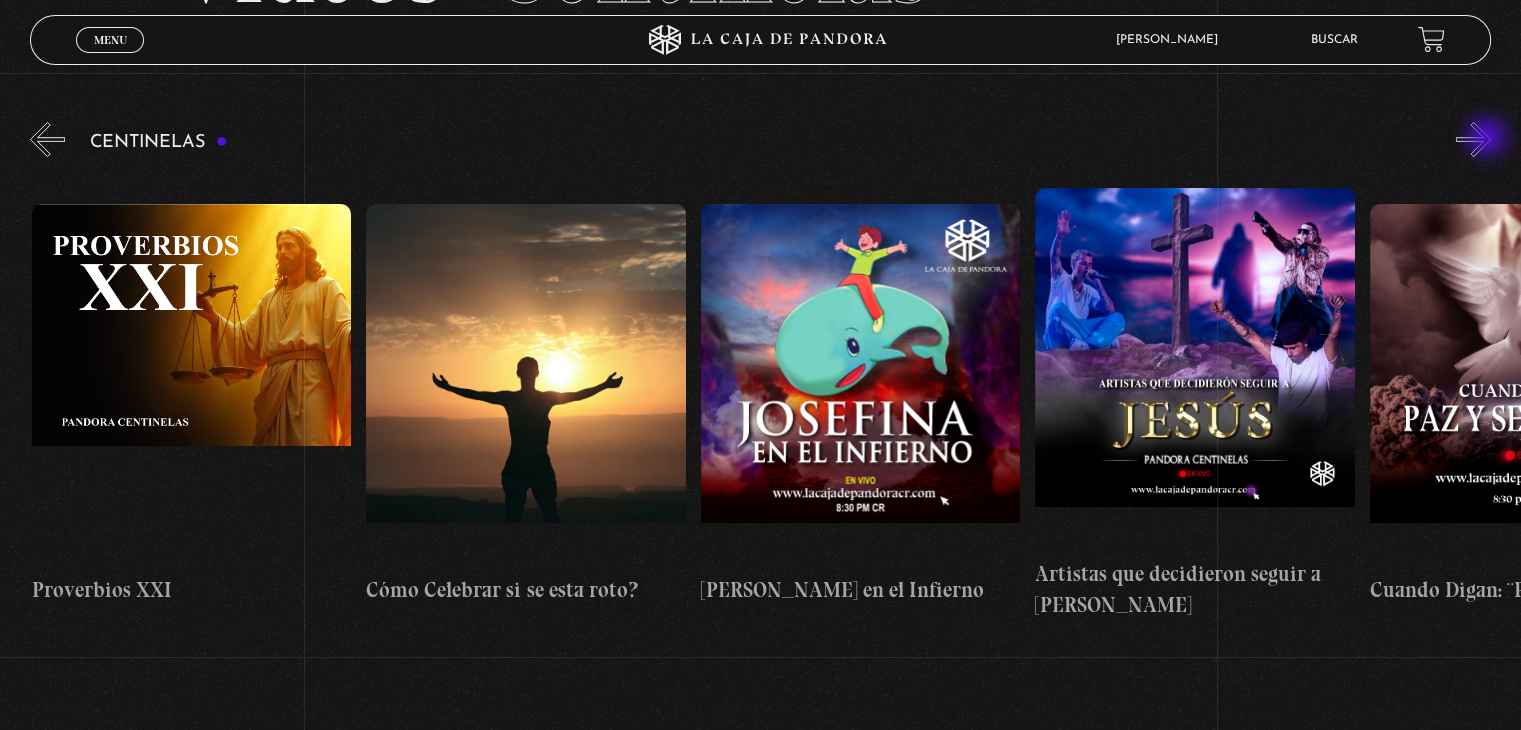 click on "»" at bounding box center [1473, 139] 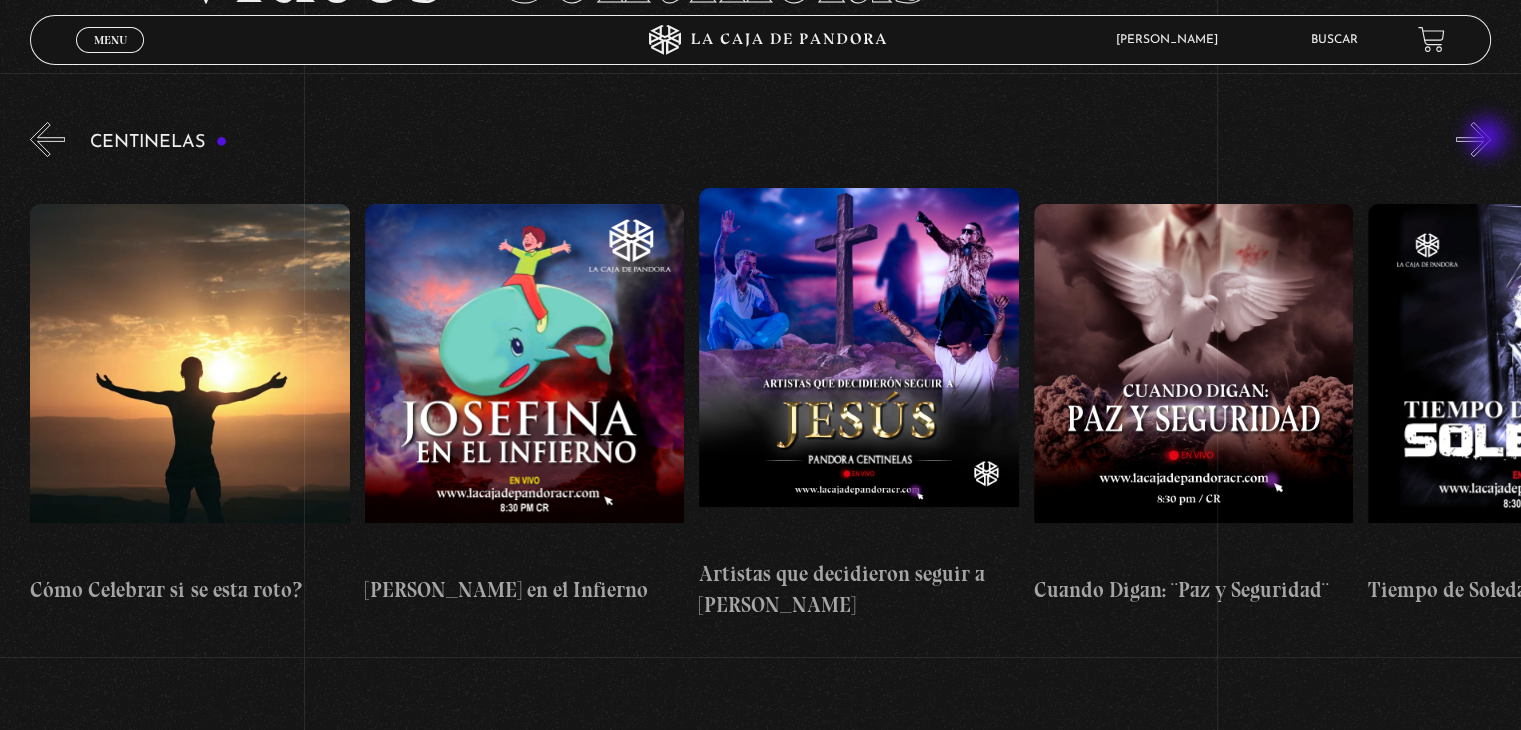 click on "»" at bounding box center (1473, 139) 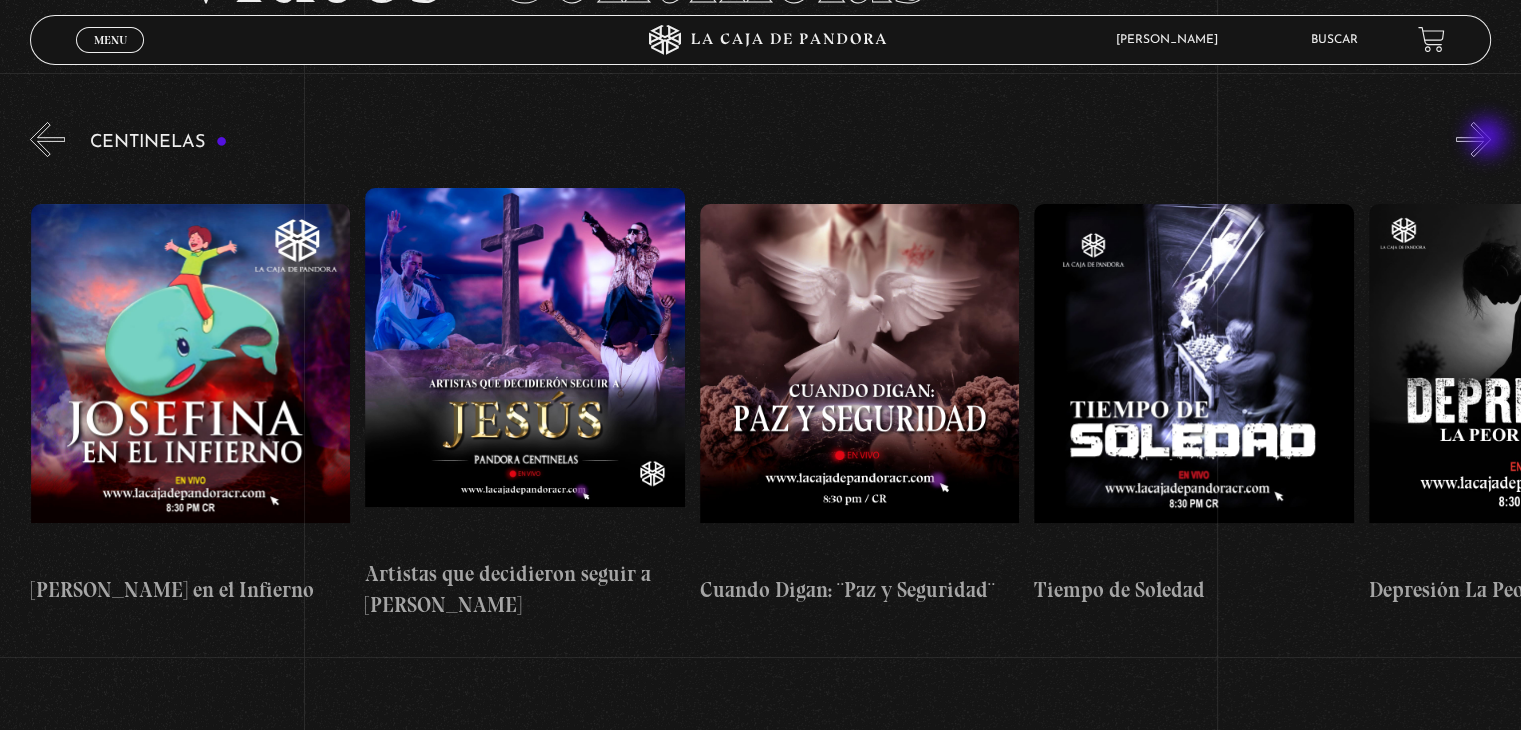 click on "»" at bounding box center [1473, 139] 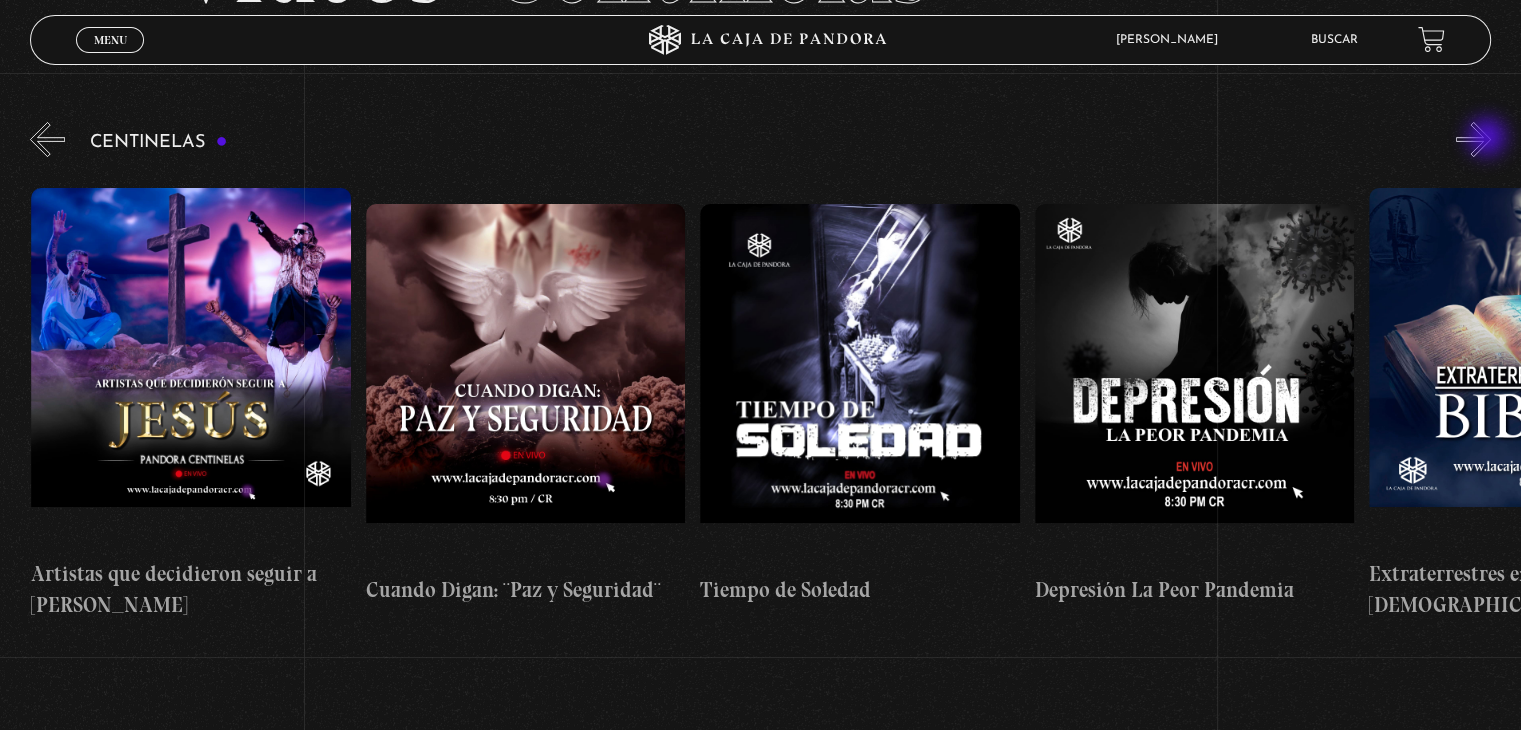 click on "»" at bounding box center (1473, 139) 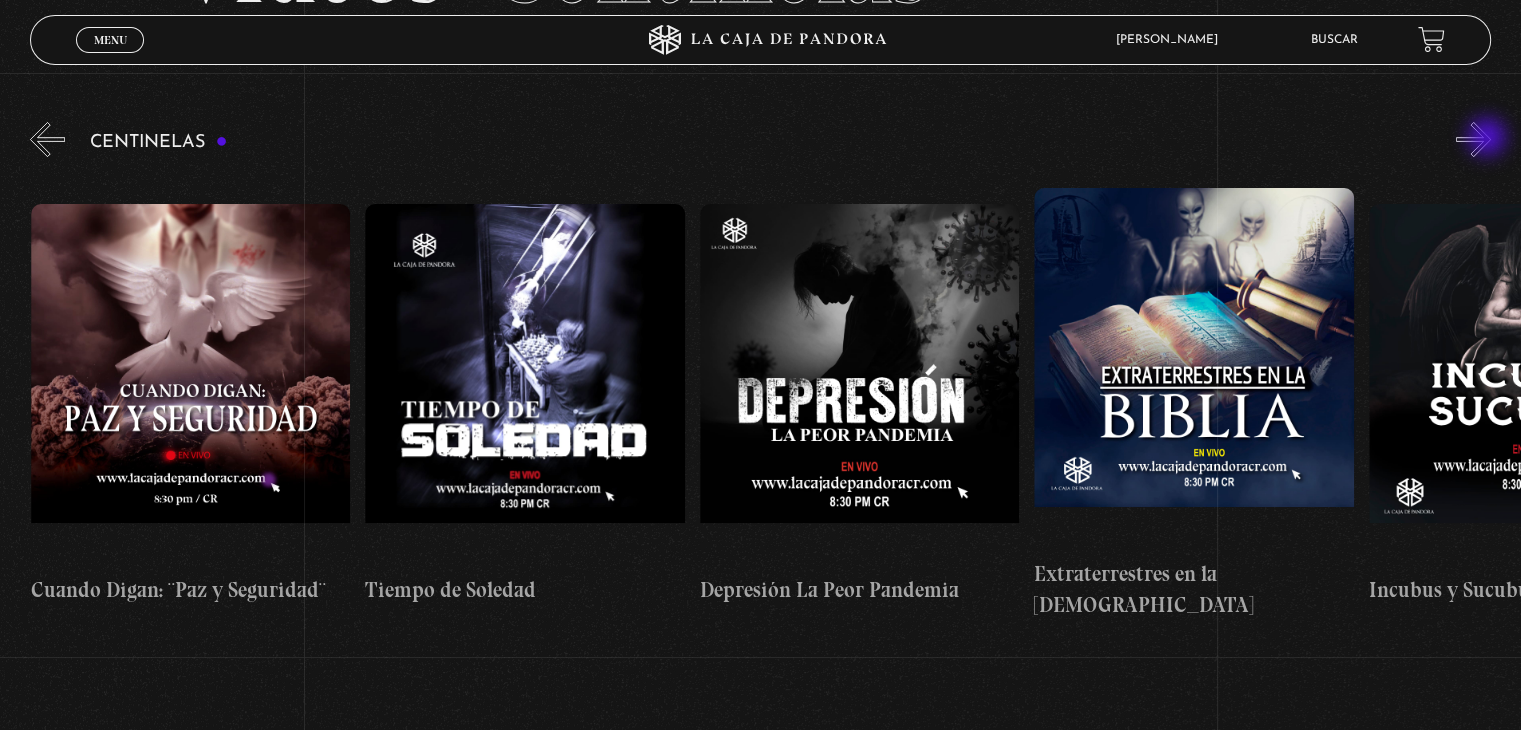 click on "»" at bounding box center [1473, 139] 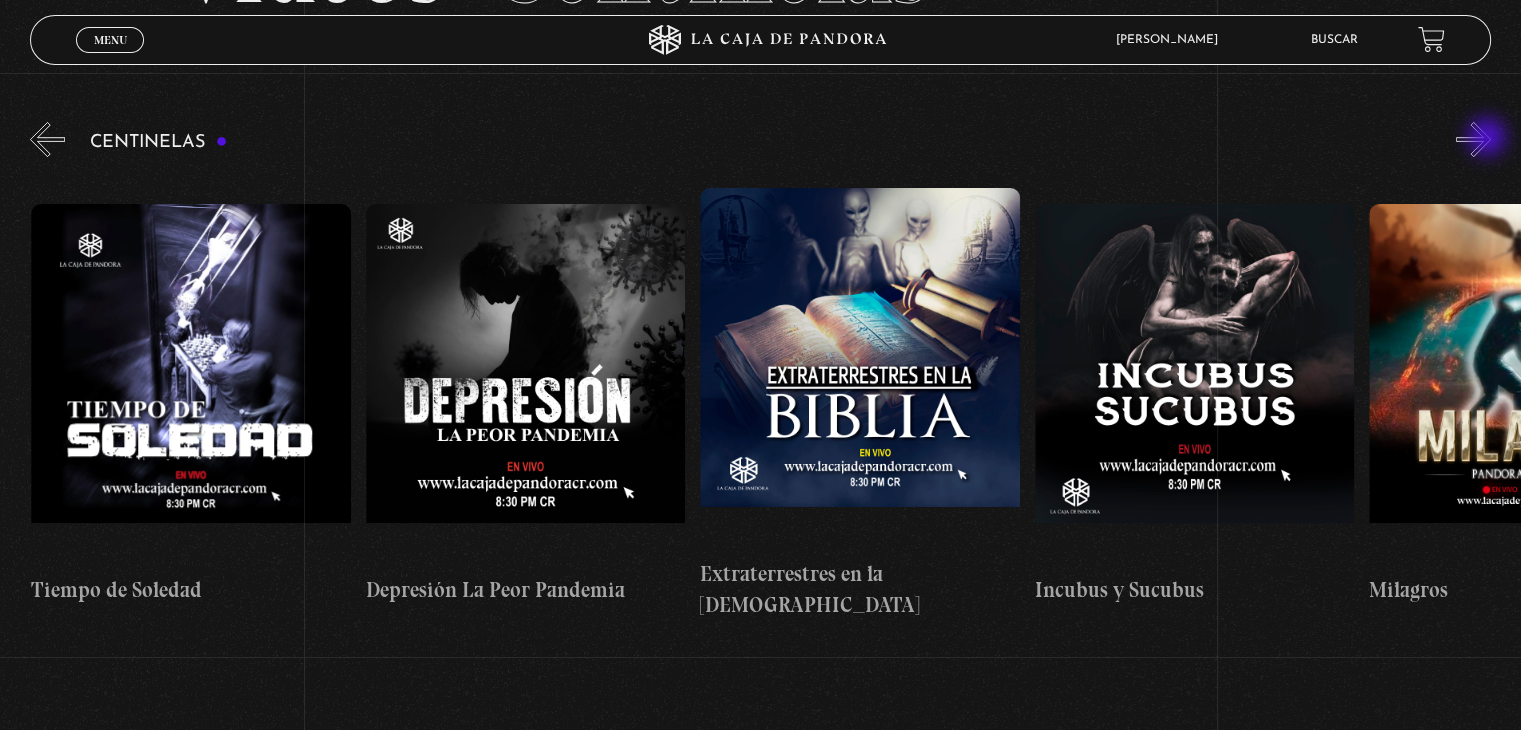 click on "»" at bounding box center (1473, 139) 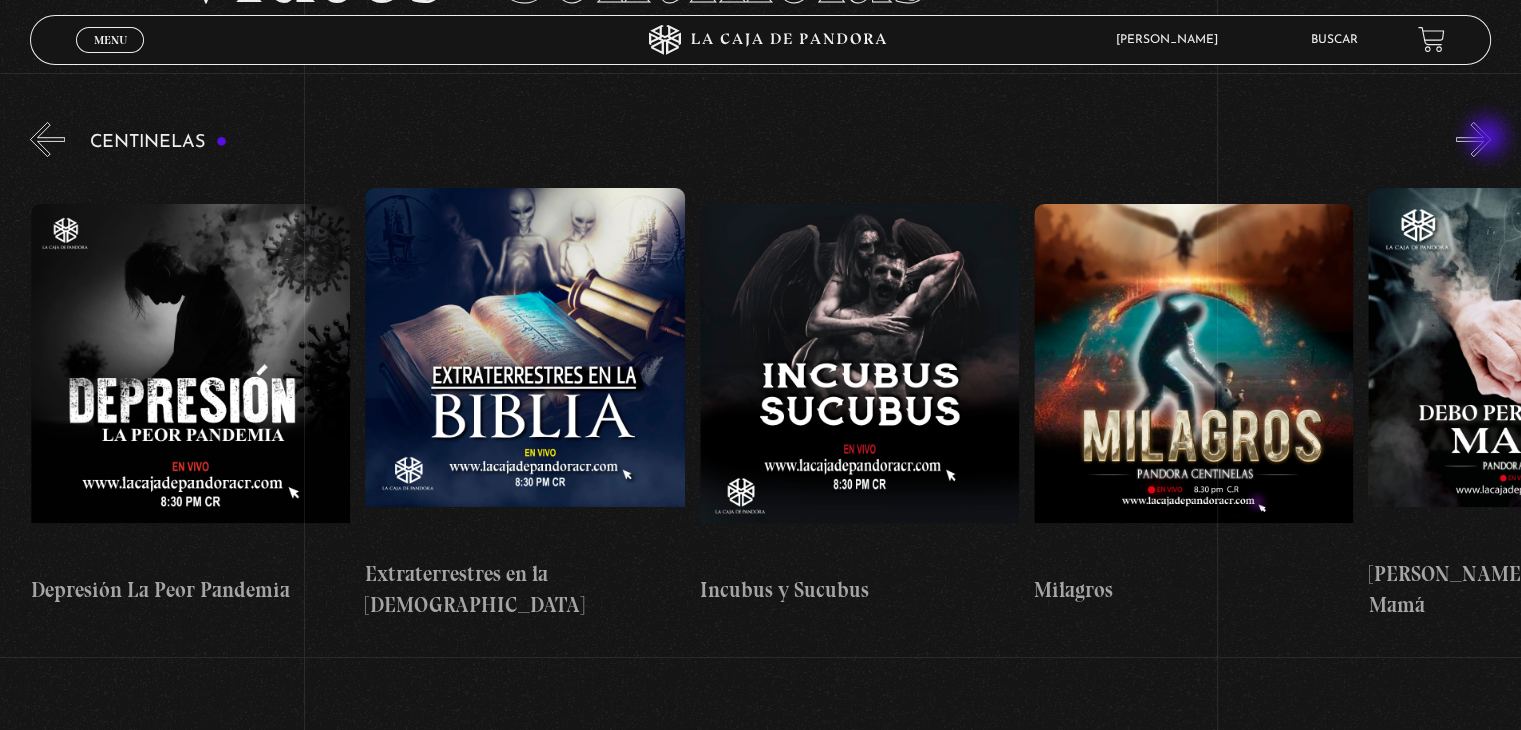 click on "»" at bounding box center [1473, 139] 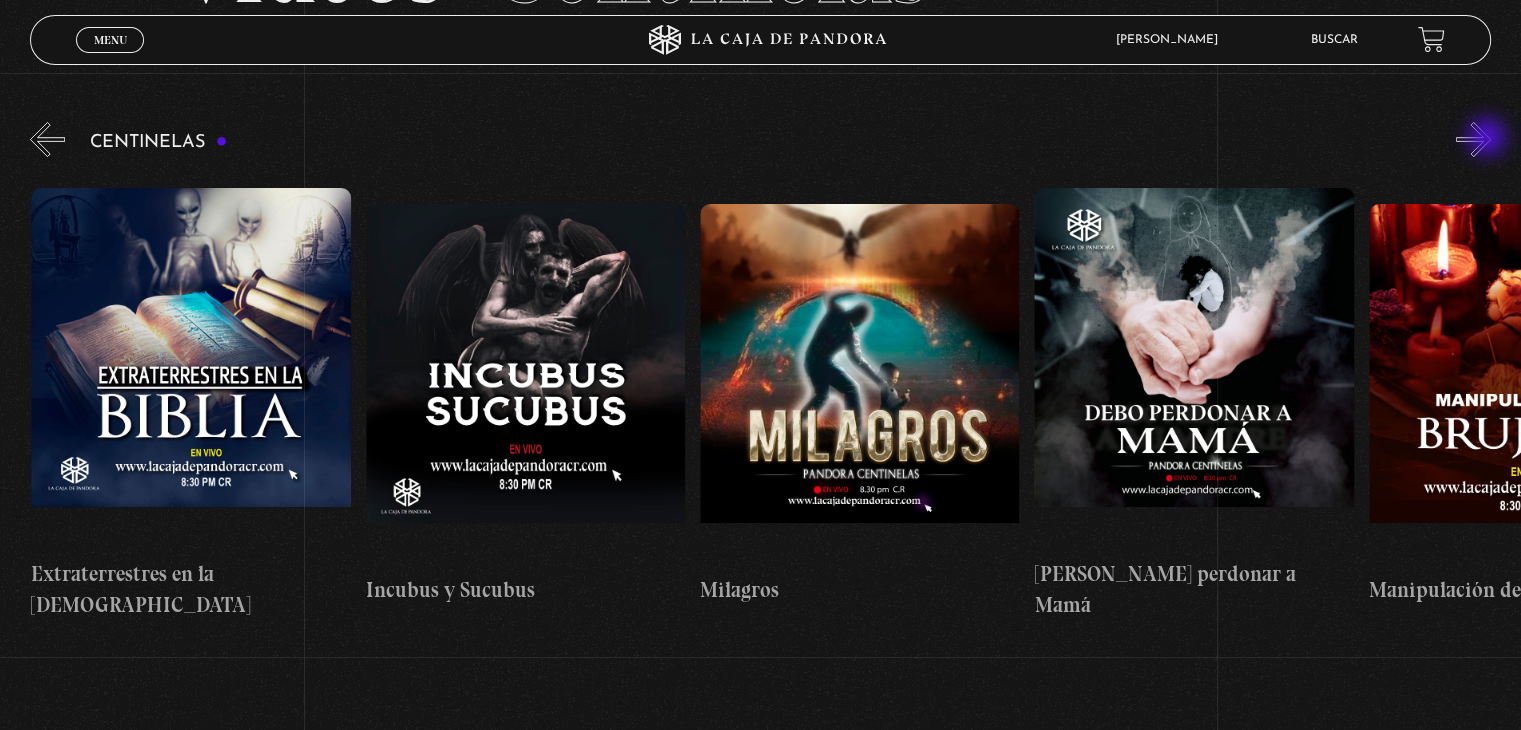 scroll, scrollTop: 0, scrollLeft: 9699, axis: horizontal 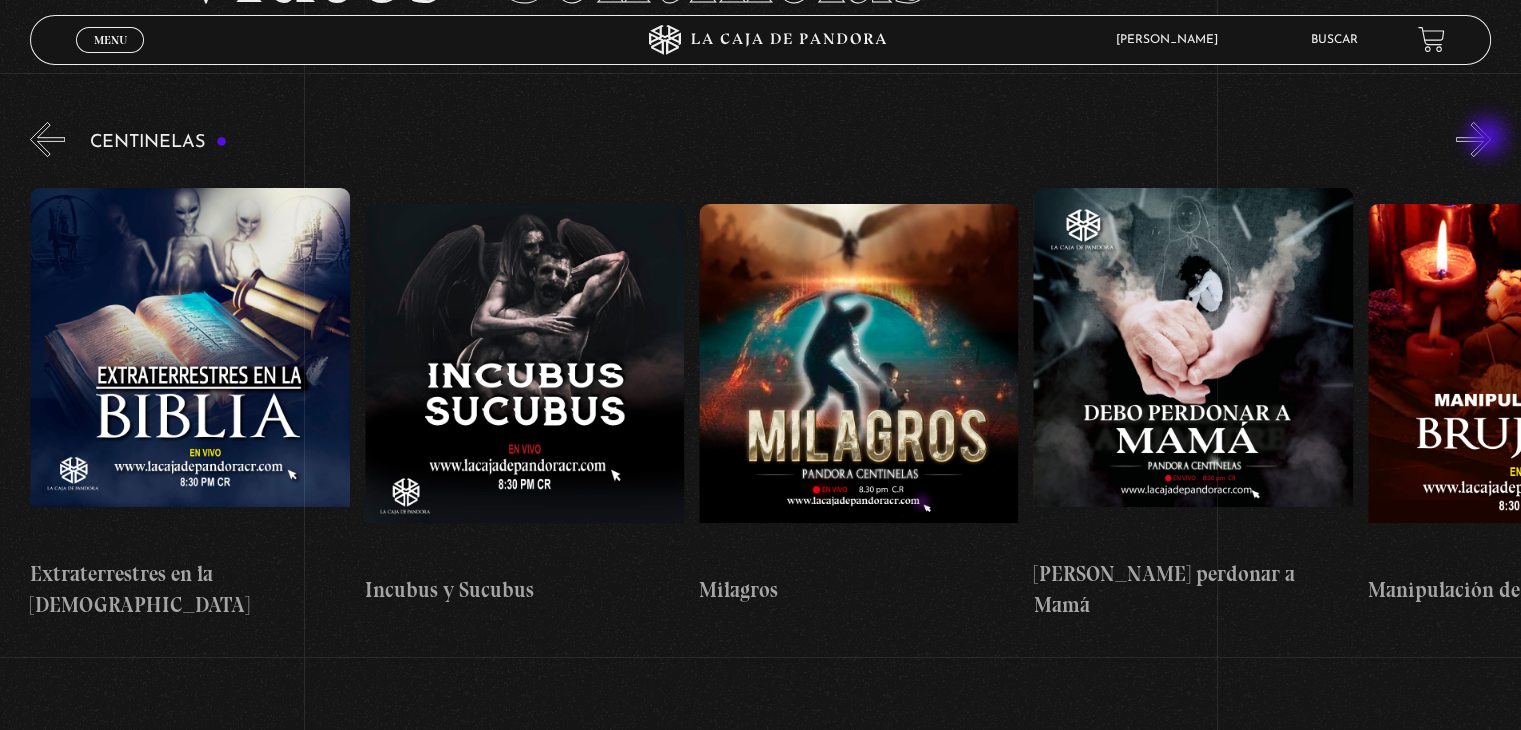click on "»" at bounding box center (1473, 139) 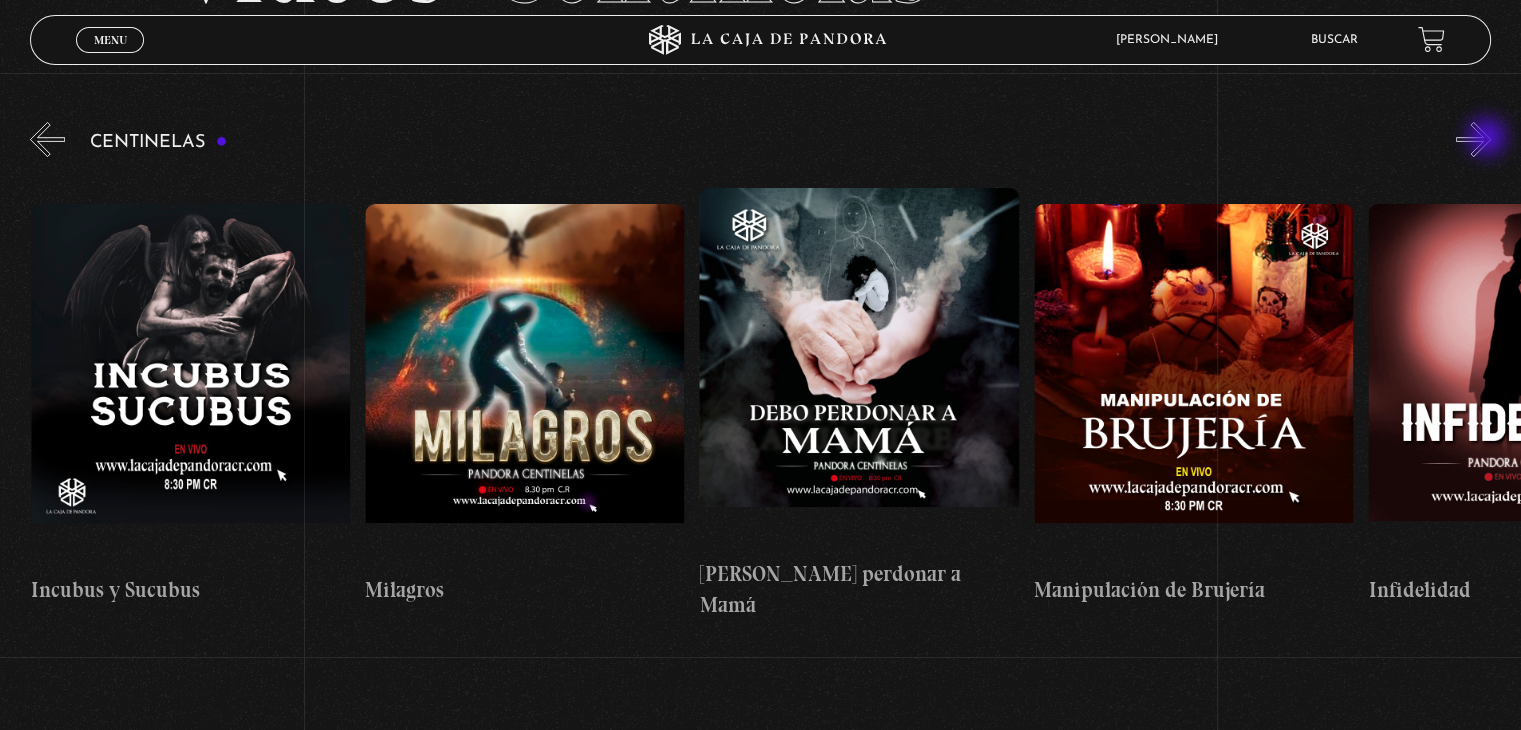 click on "»" at bounding box center (1473, 139) 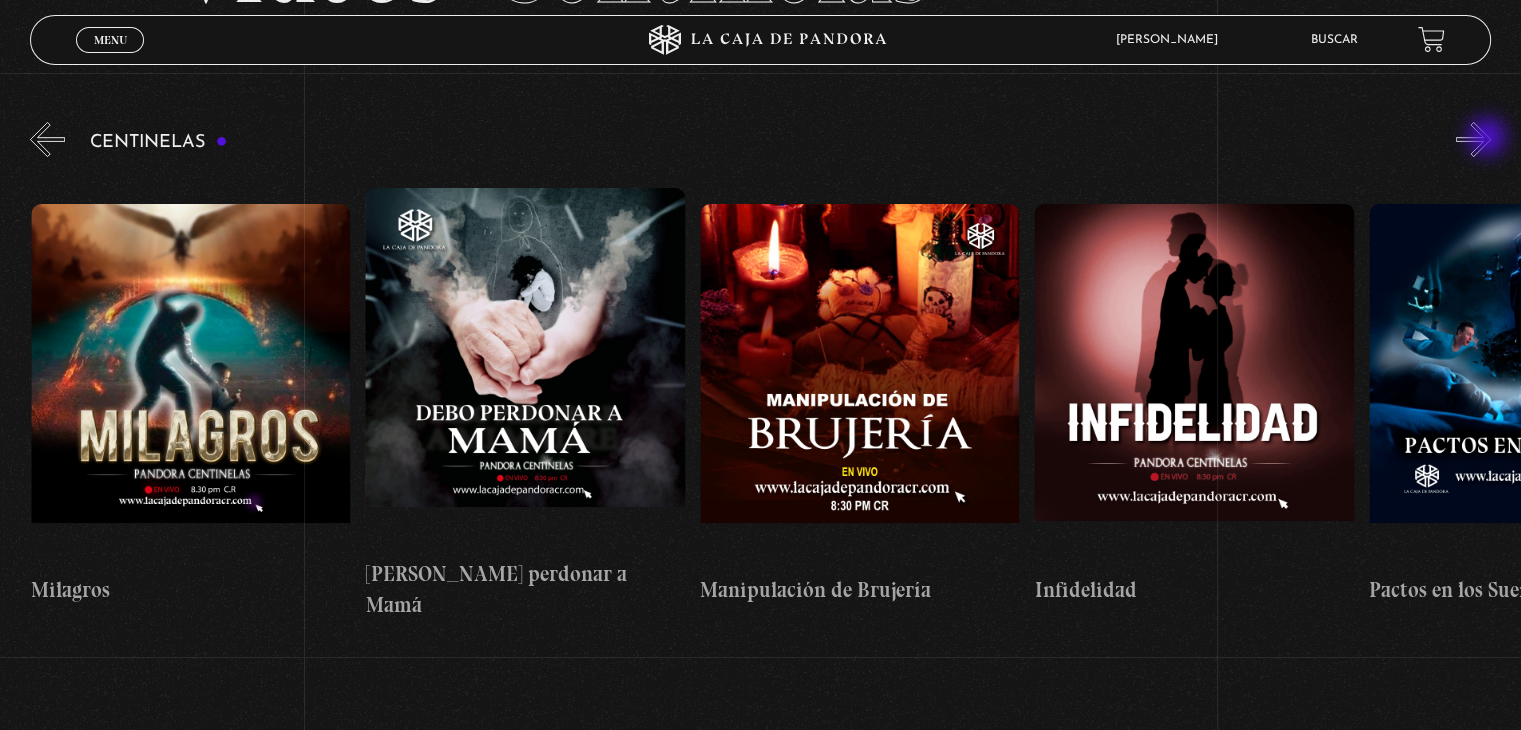scroll, scrollTop: 0, scrollLeft: 10368, axis: horizontal 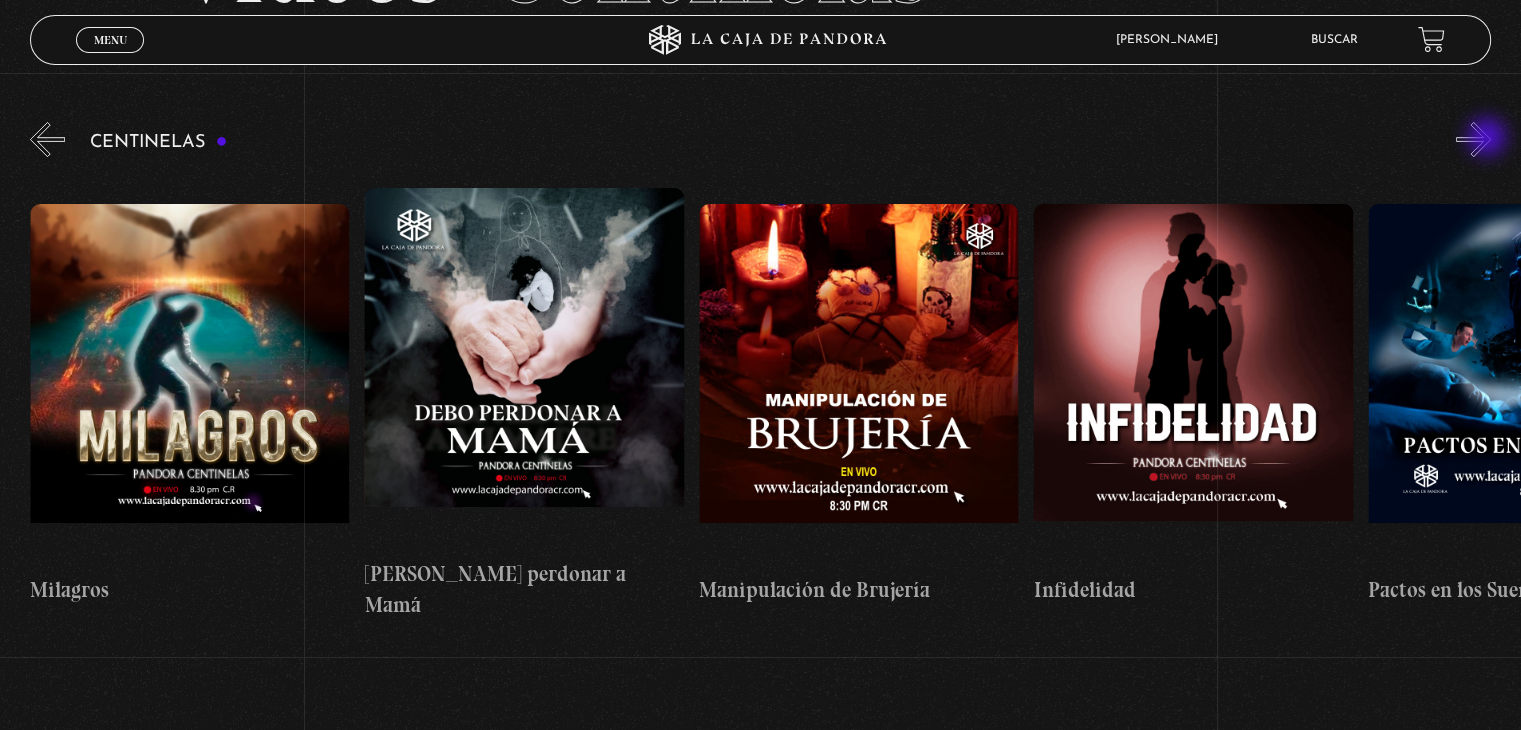 click on "»" at bounding box center [1473, 139] 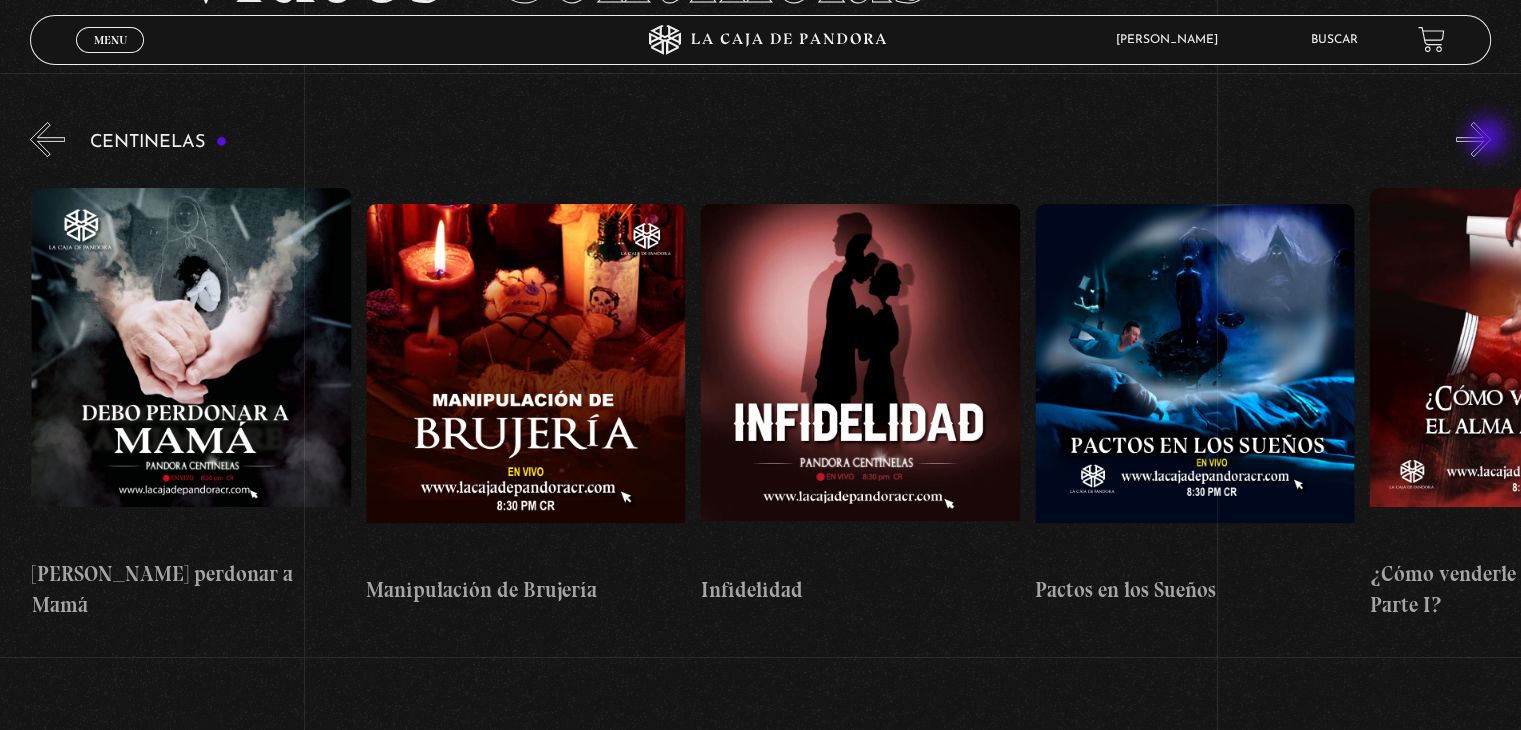 click on "»" at bounding box center (1473, 139) 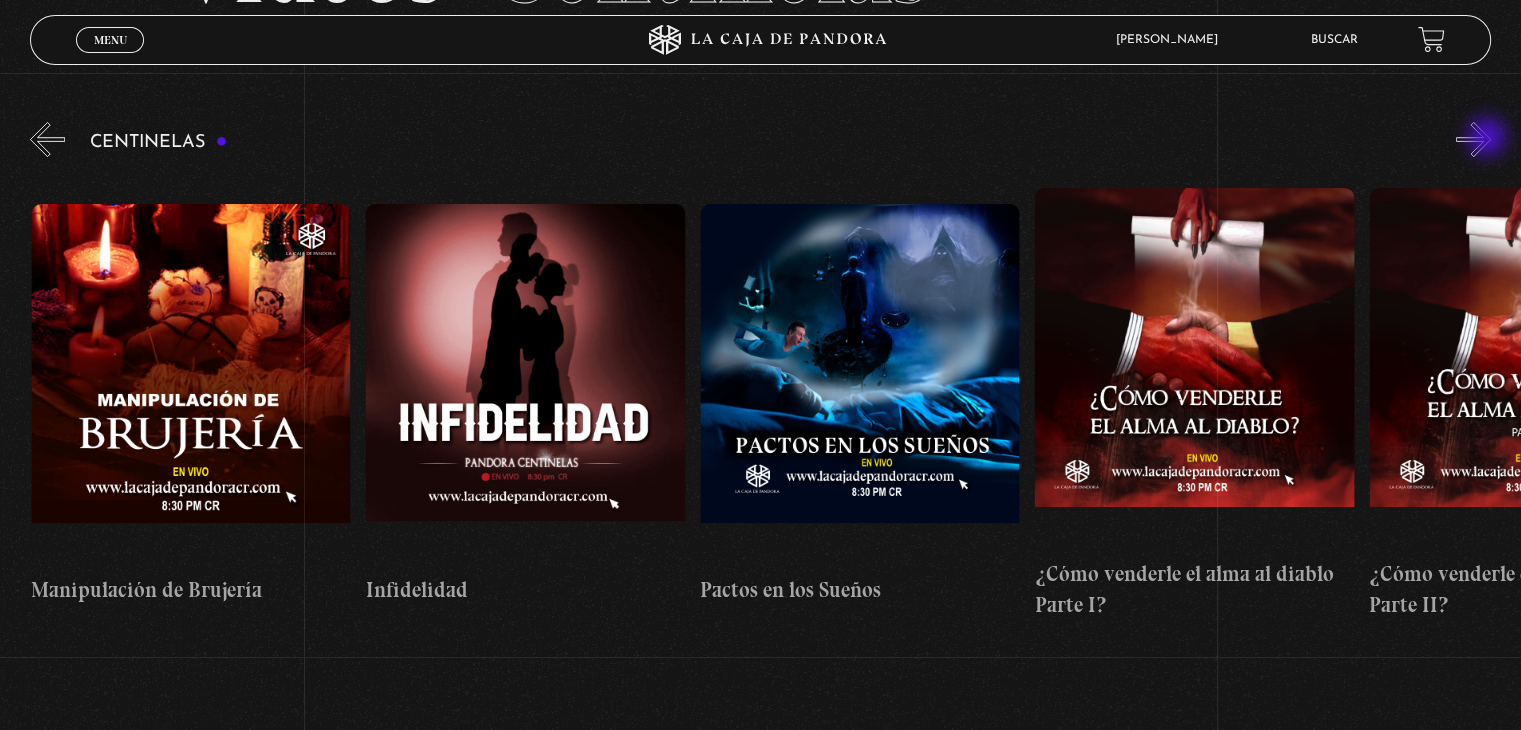 click on "»" at bounding box center [1473, 139] 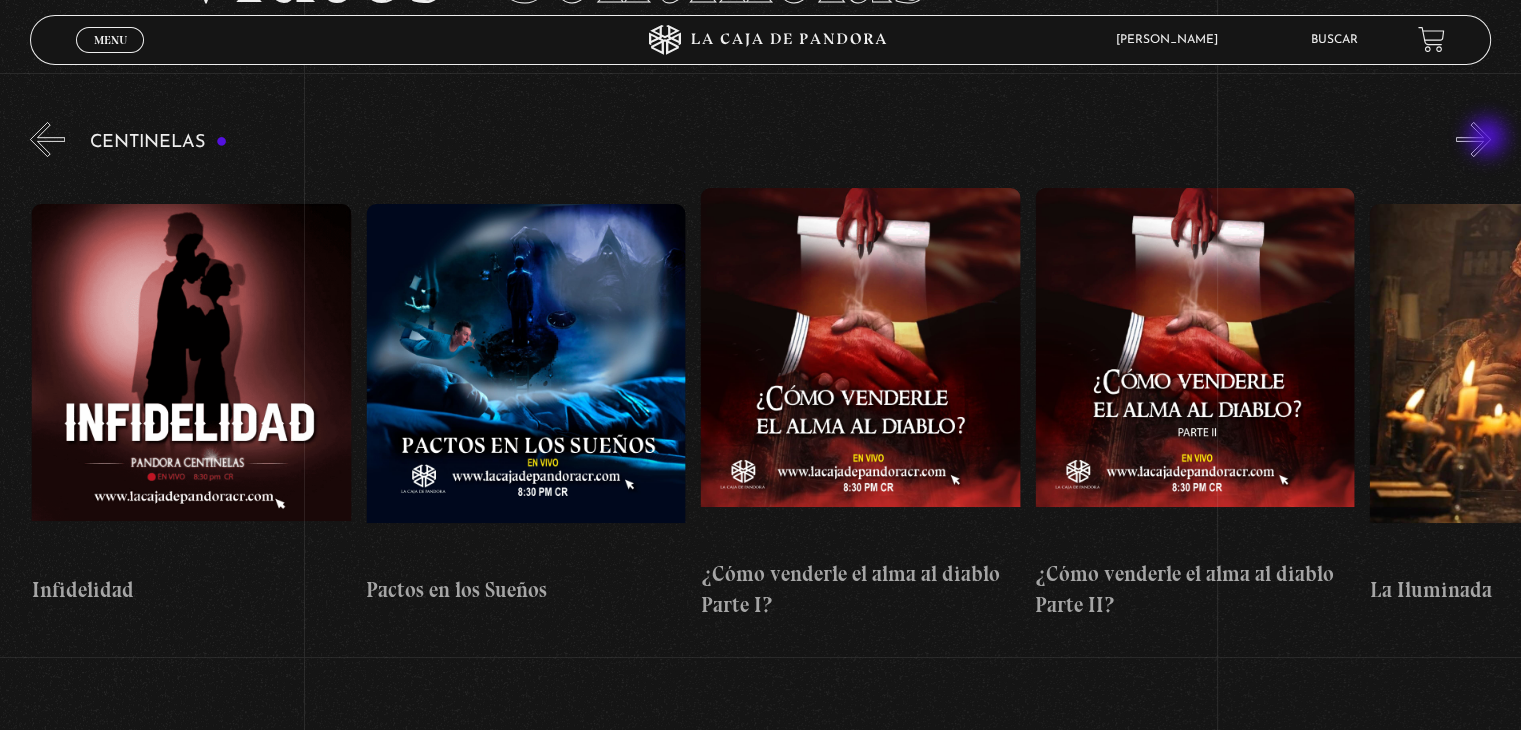 click on "»" at bounding box center [1473, 139] 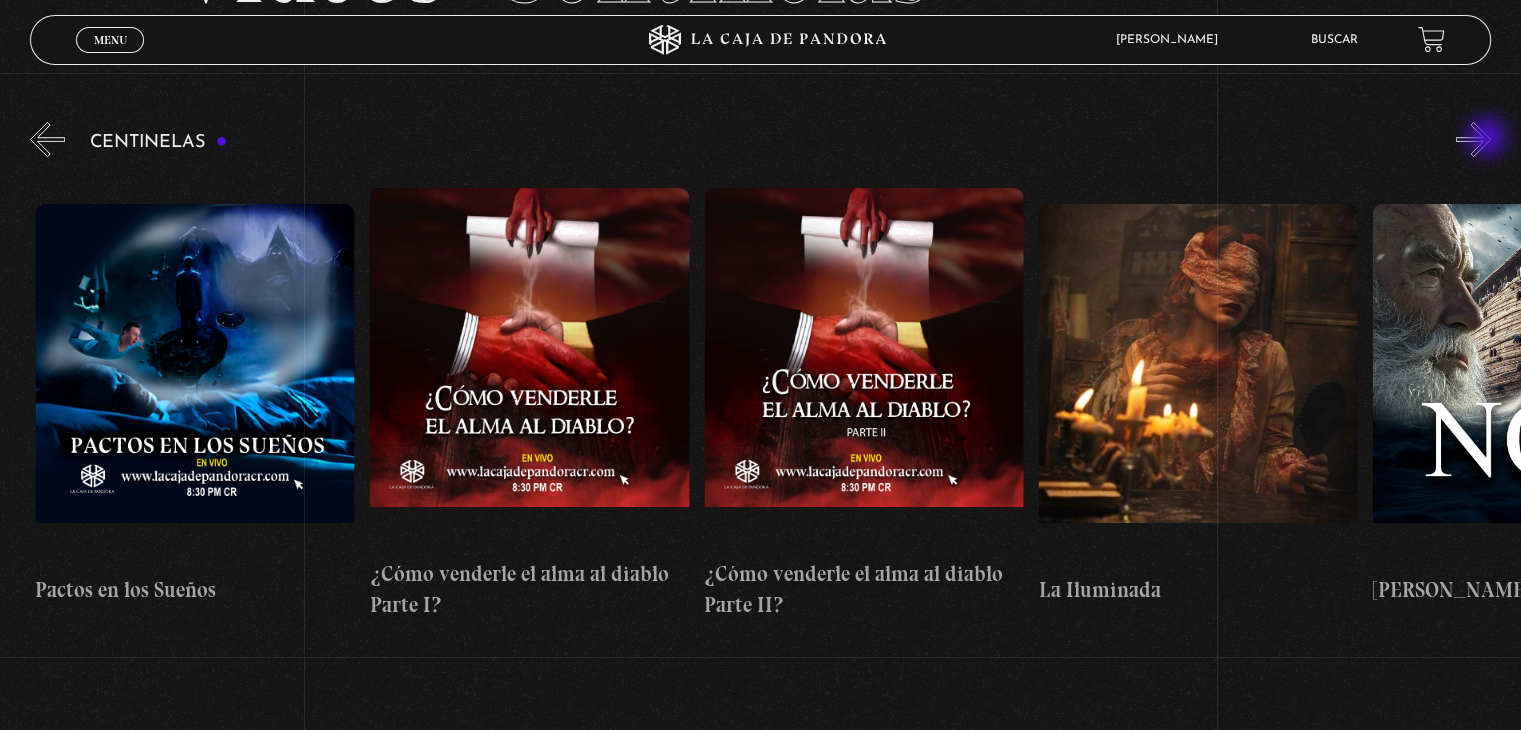 click on "»" at bounding box center [1473, 139] 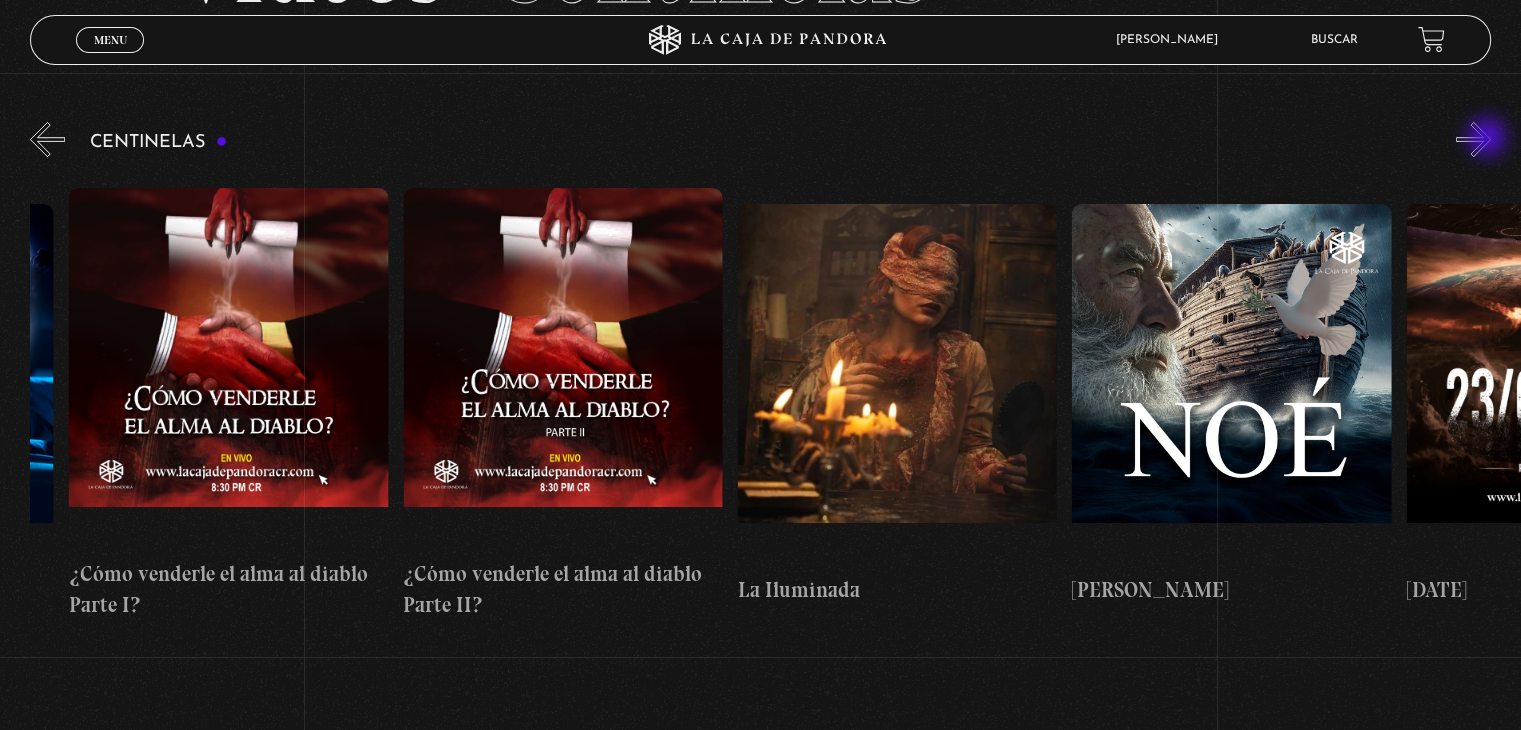 click on "»" at bounding box center (1473, 139) 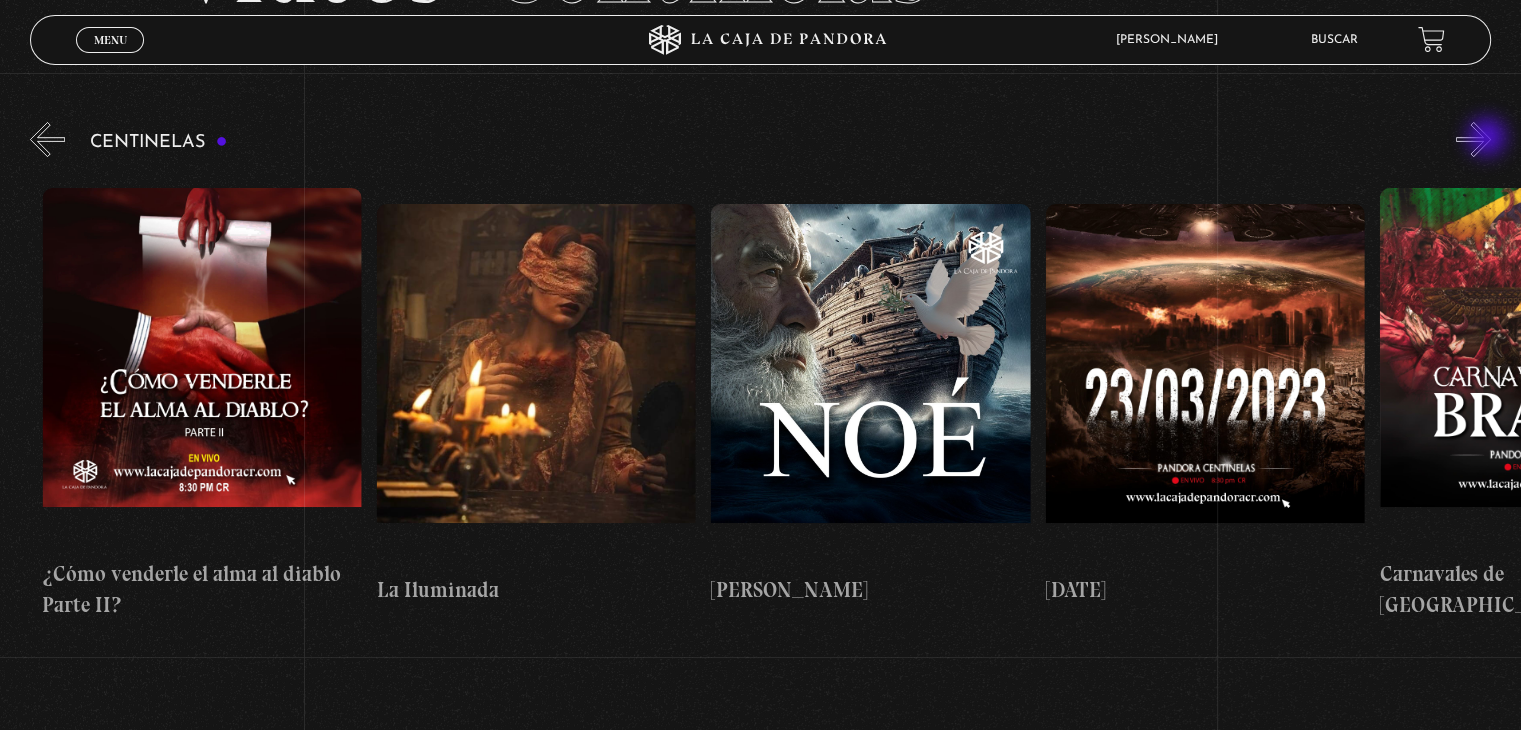 click on "»" at bounding box center [1473, 139] 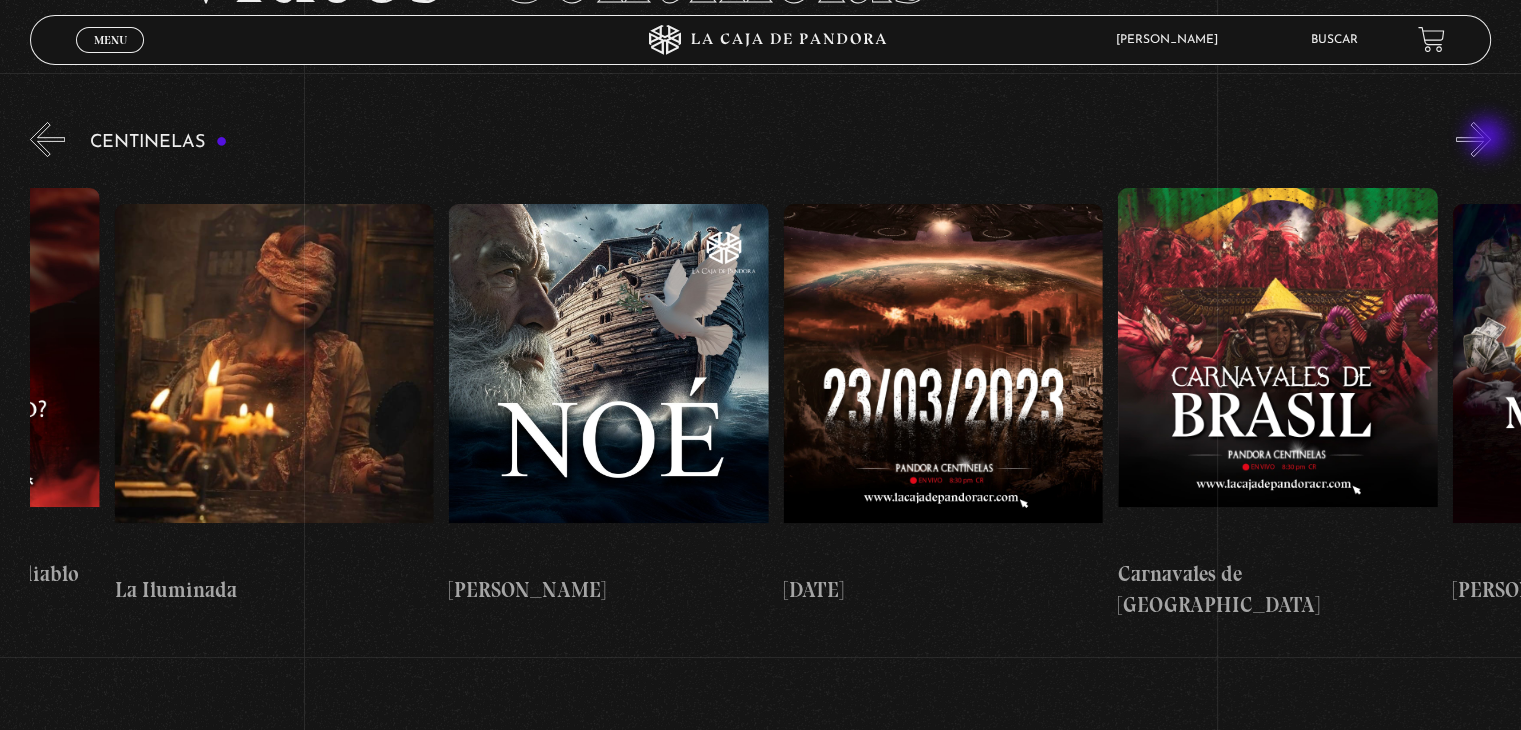 click on "»" at bounding box center (1473, 139) 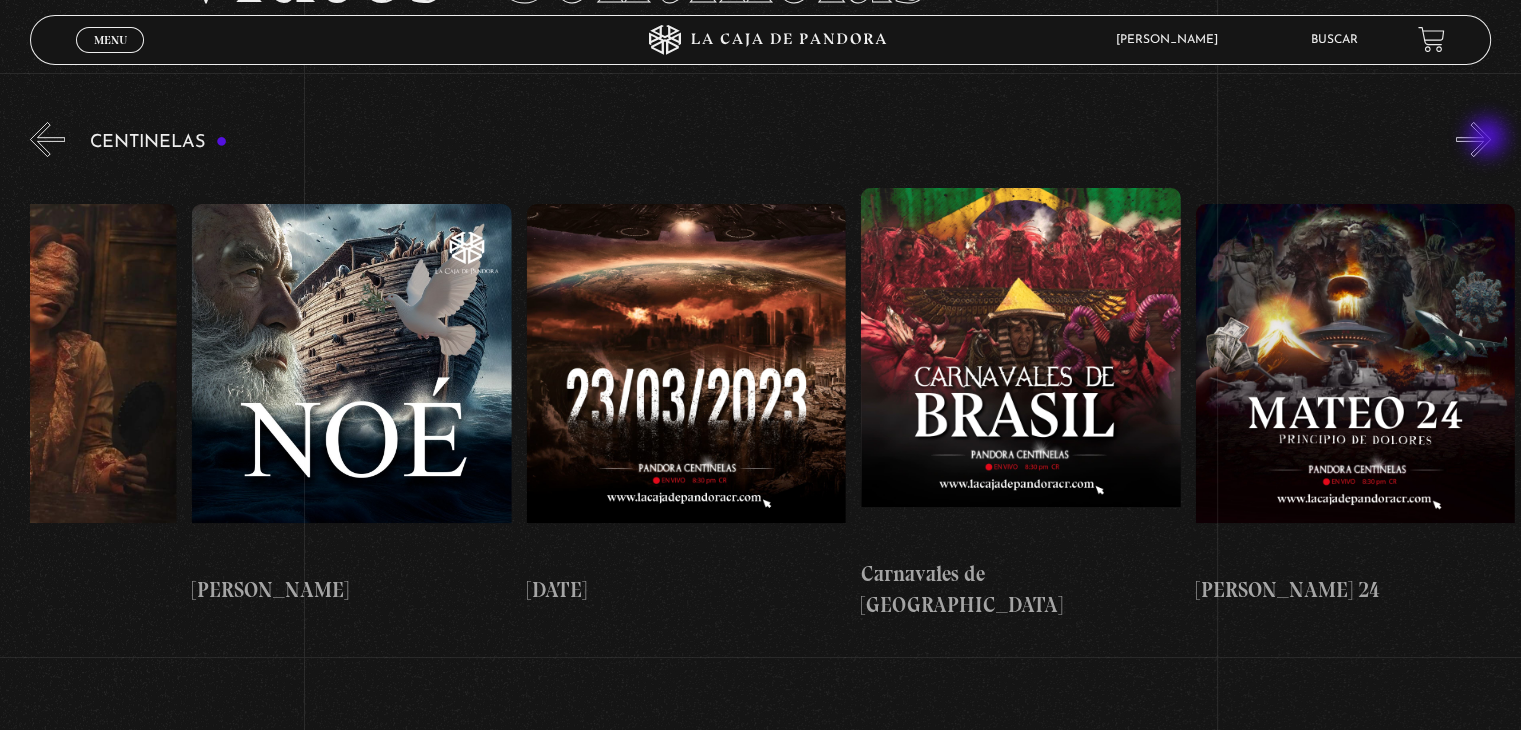 click on "»" at bounding box center [1473, 139] 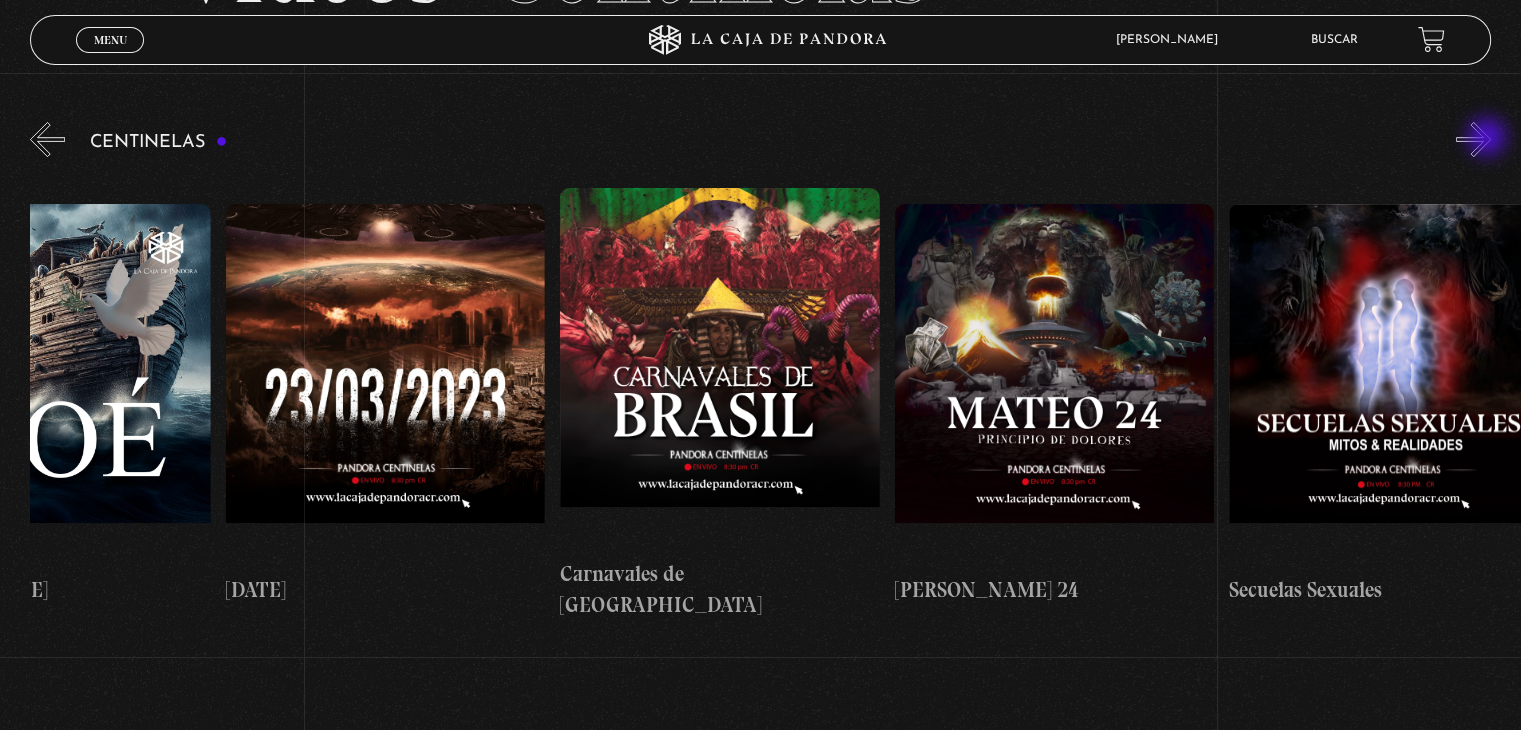 click on "»" at bounding box center (1473, 139) 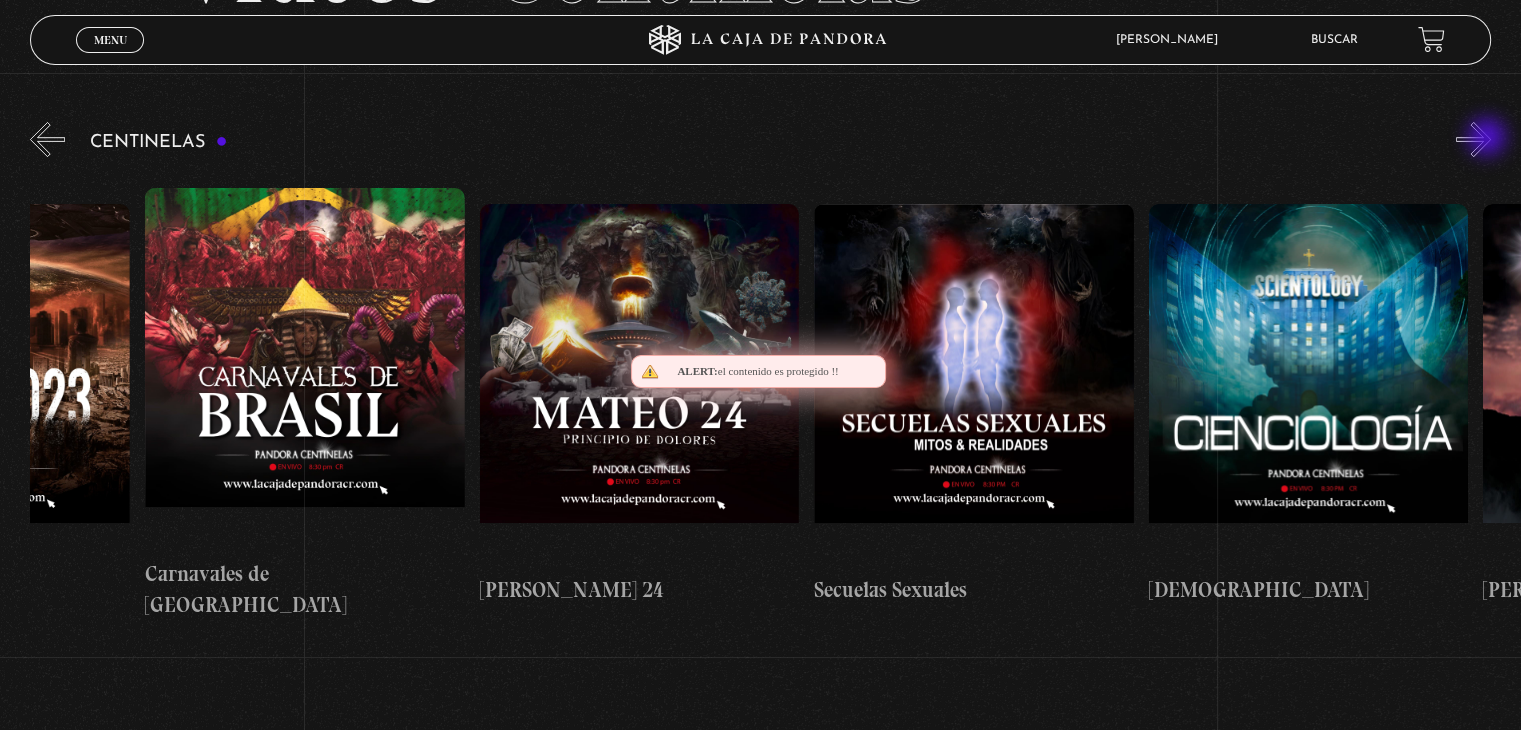 click on "»" at bounding box center [1473, 139] 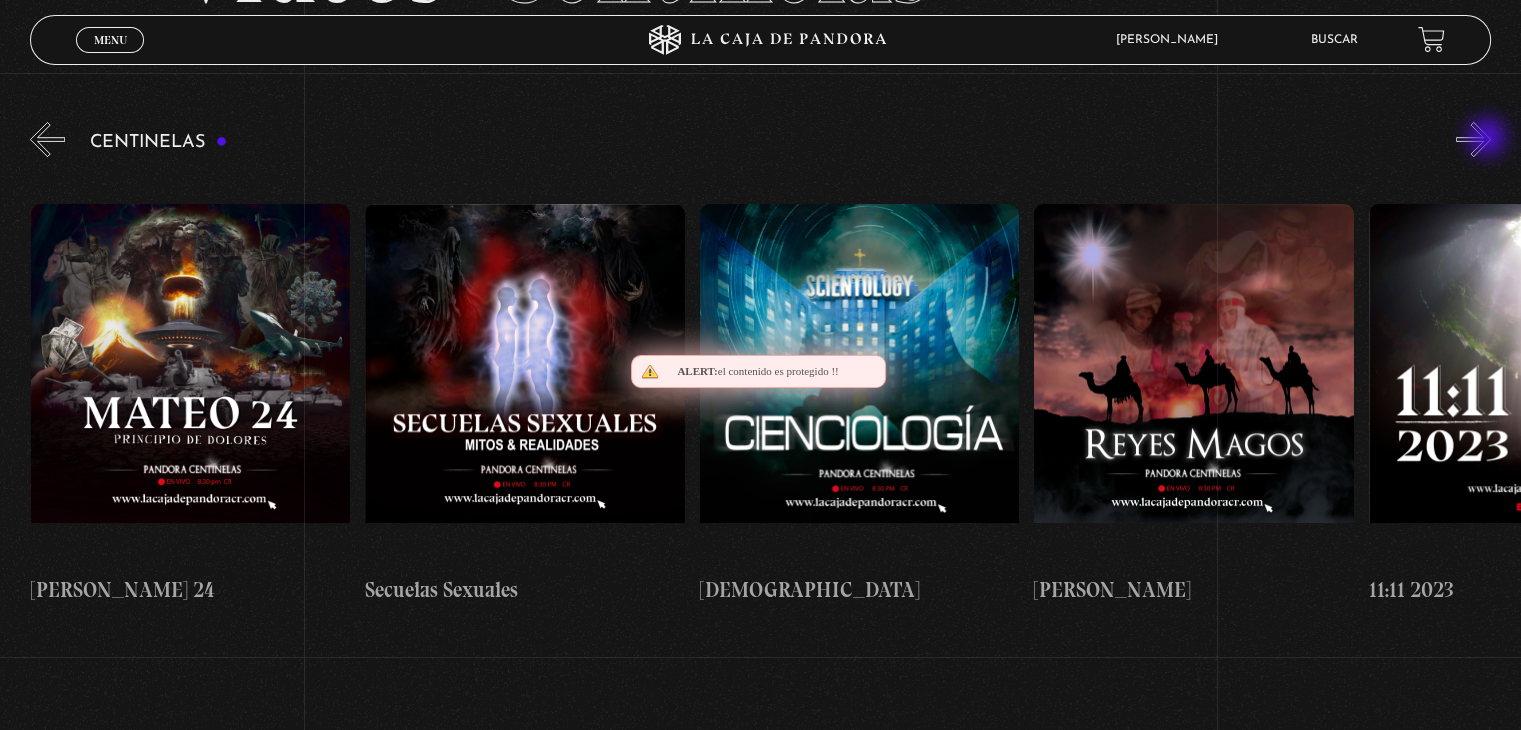 click on "»" at bounding box center [1473, 139] 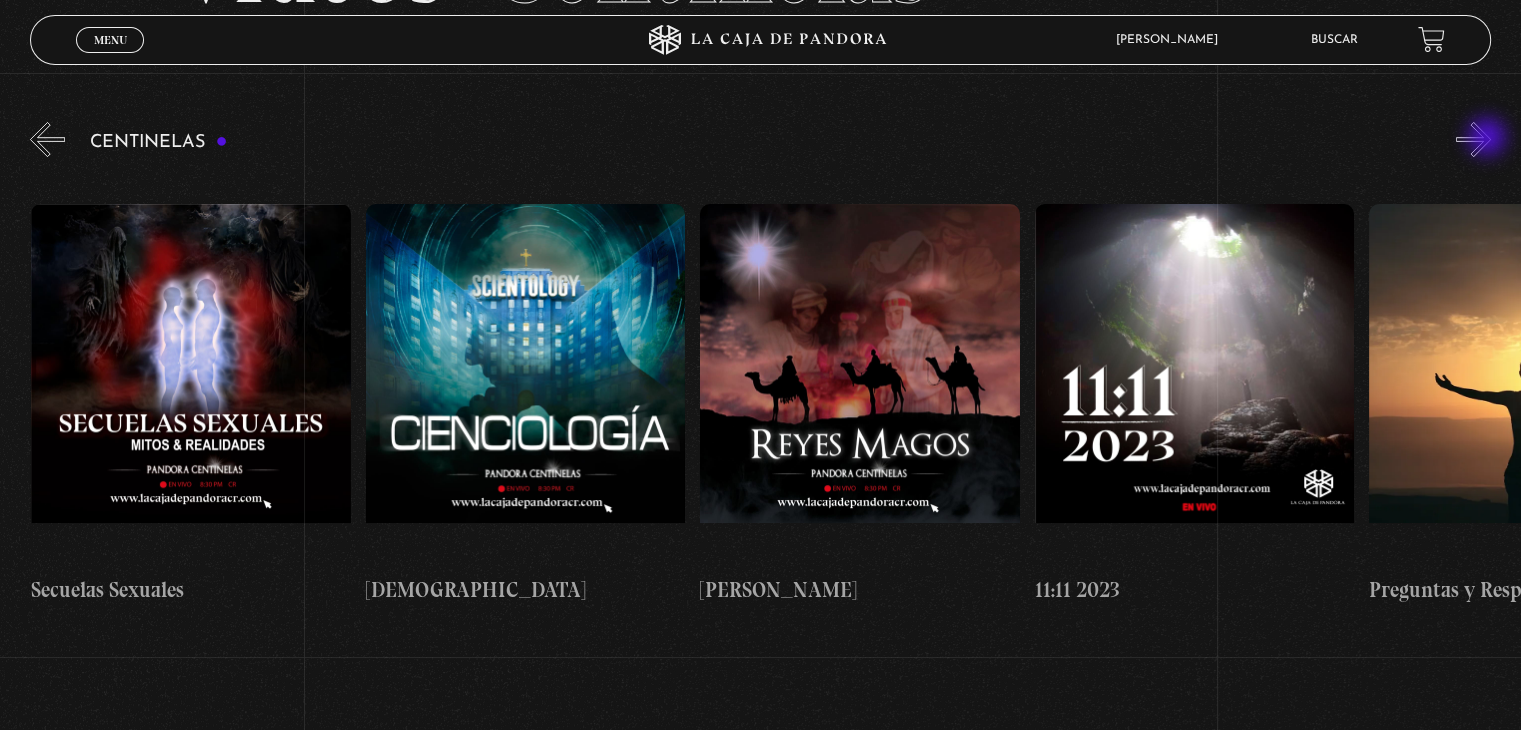 click on "»" at bounding box center [1473, 139] 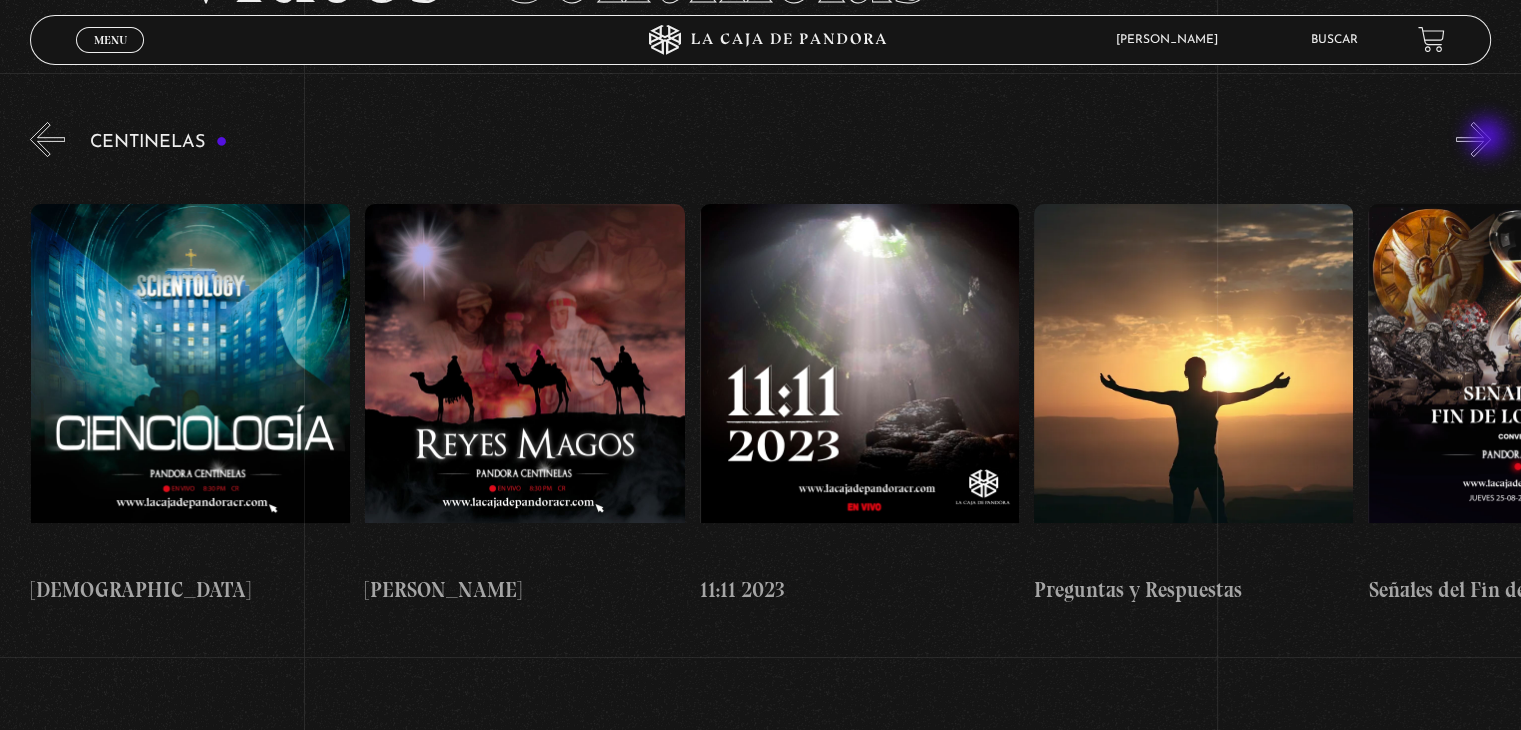 click on "»" at bounding box center (1473, 139) 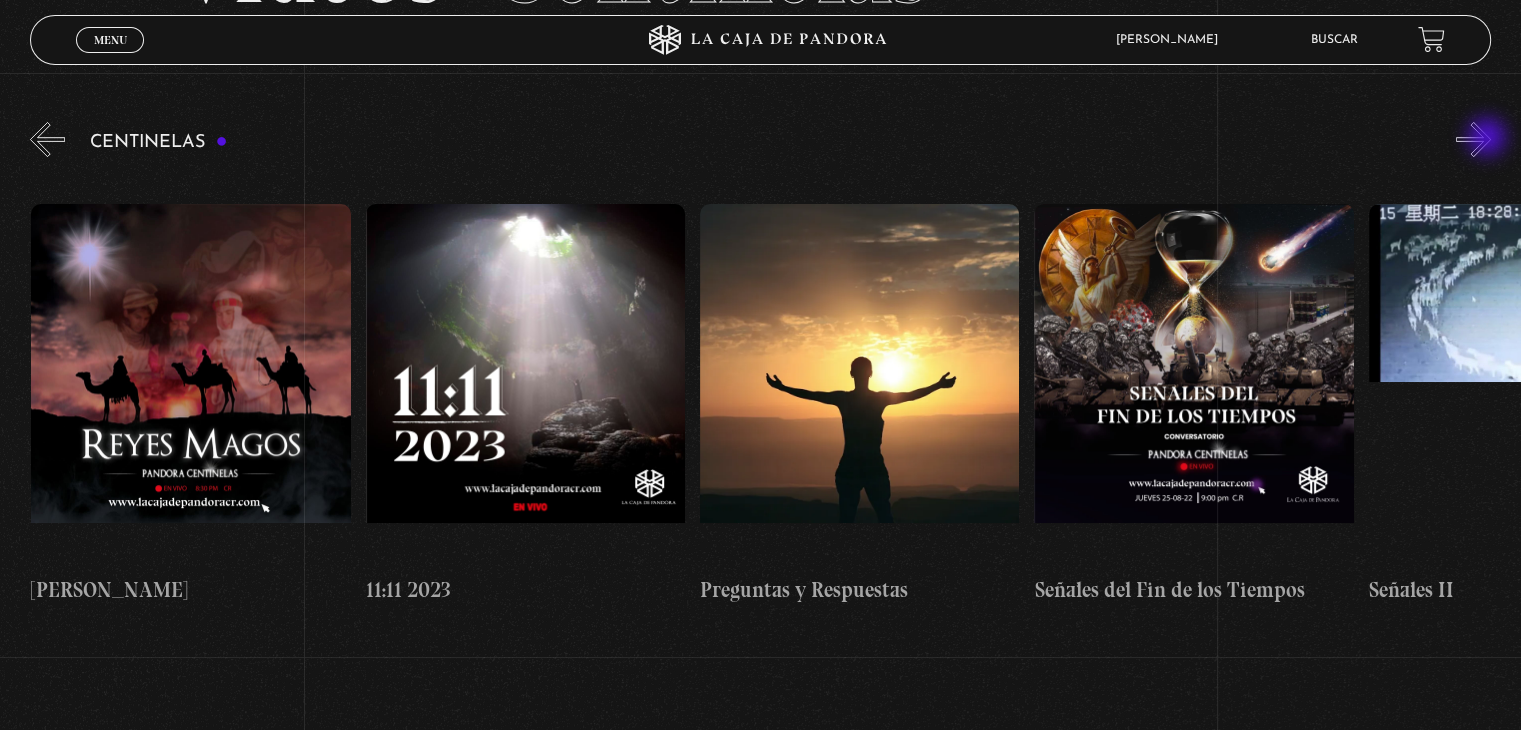 scroll, scrollTop: 0, scrollLeft: 15050, axis: horizontal 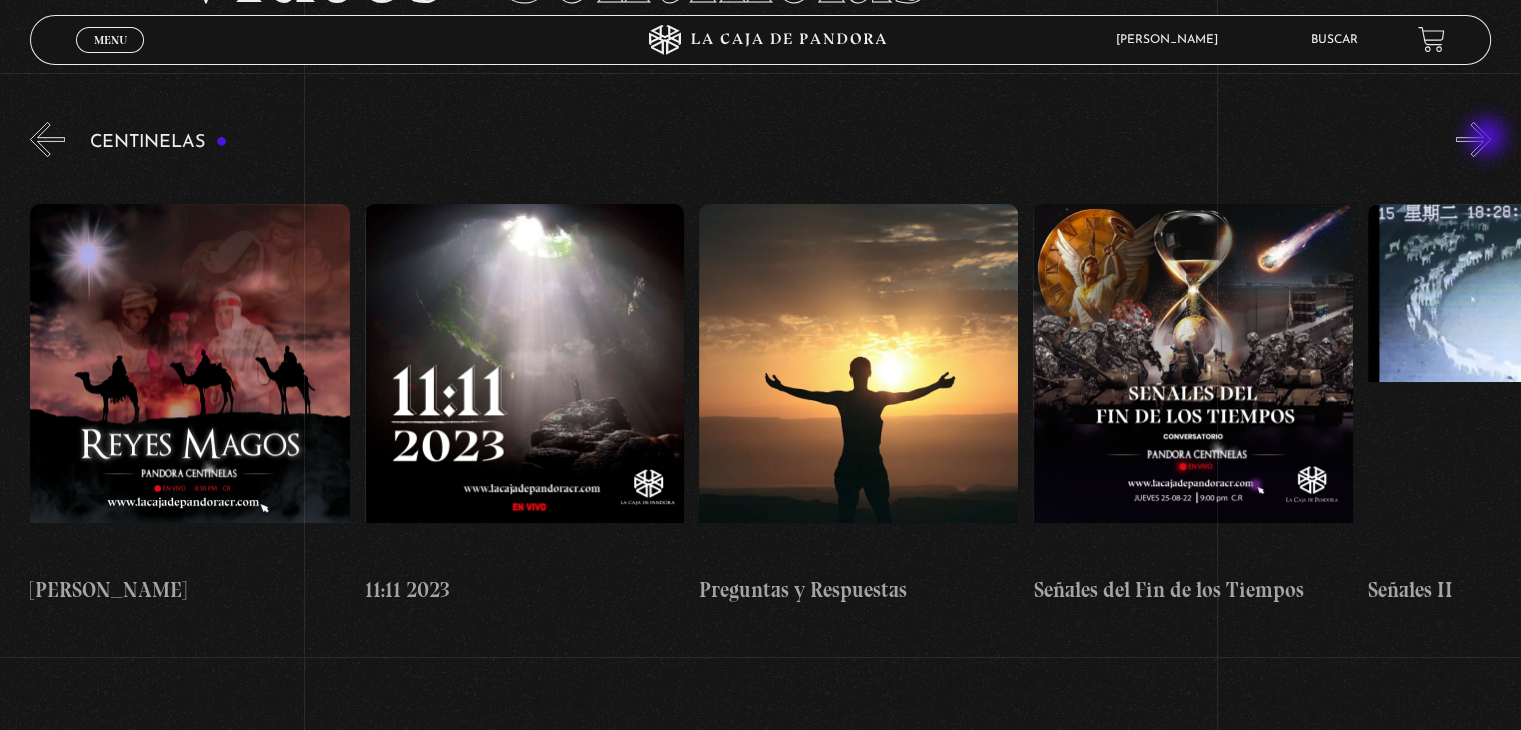 click on "»" at bounding box center (1473, 139) 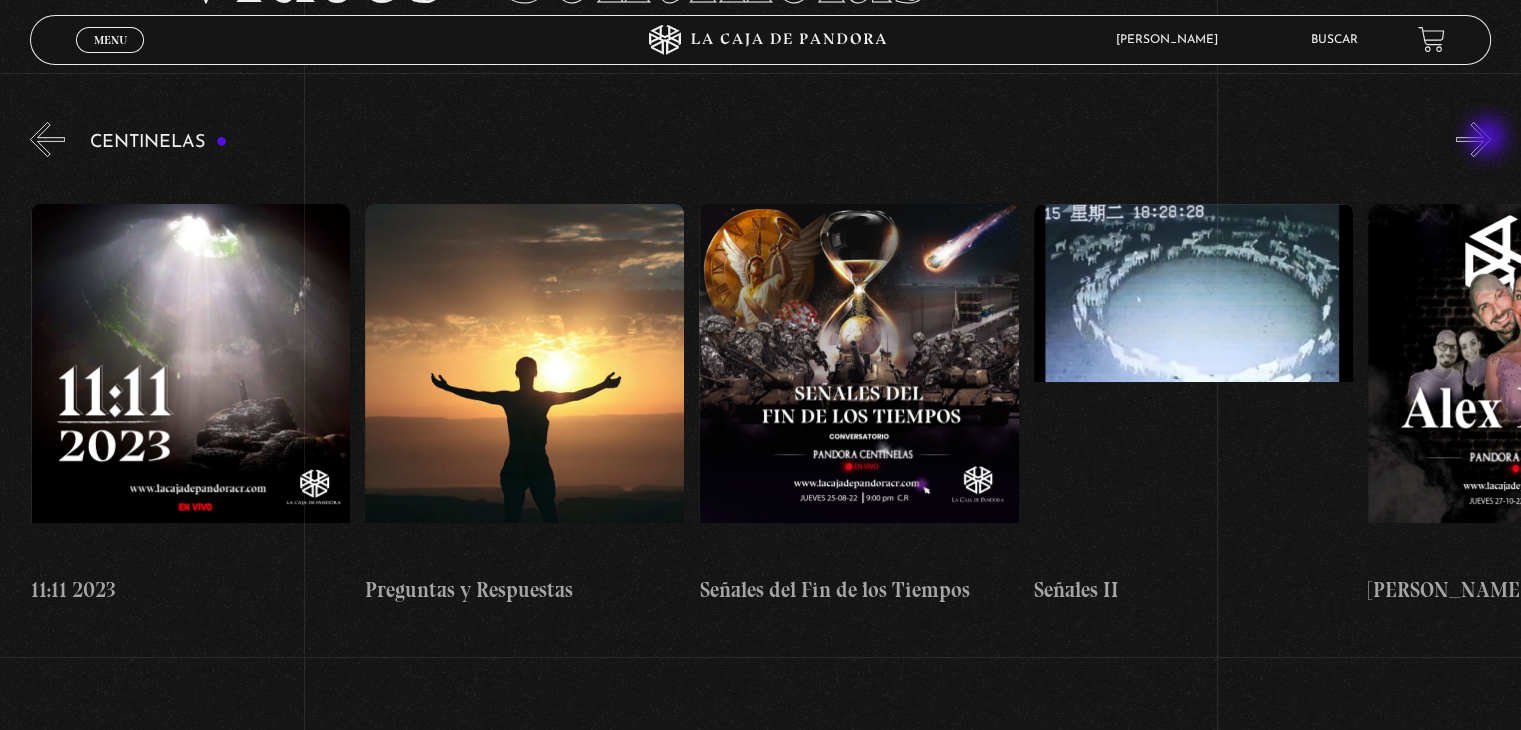 click on "»" at bounding box center [1473, 139] 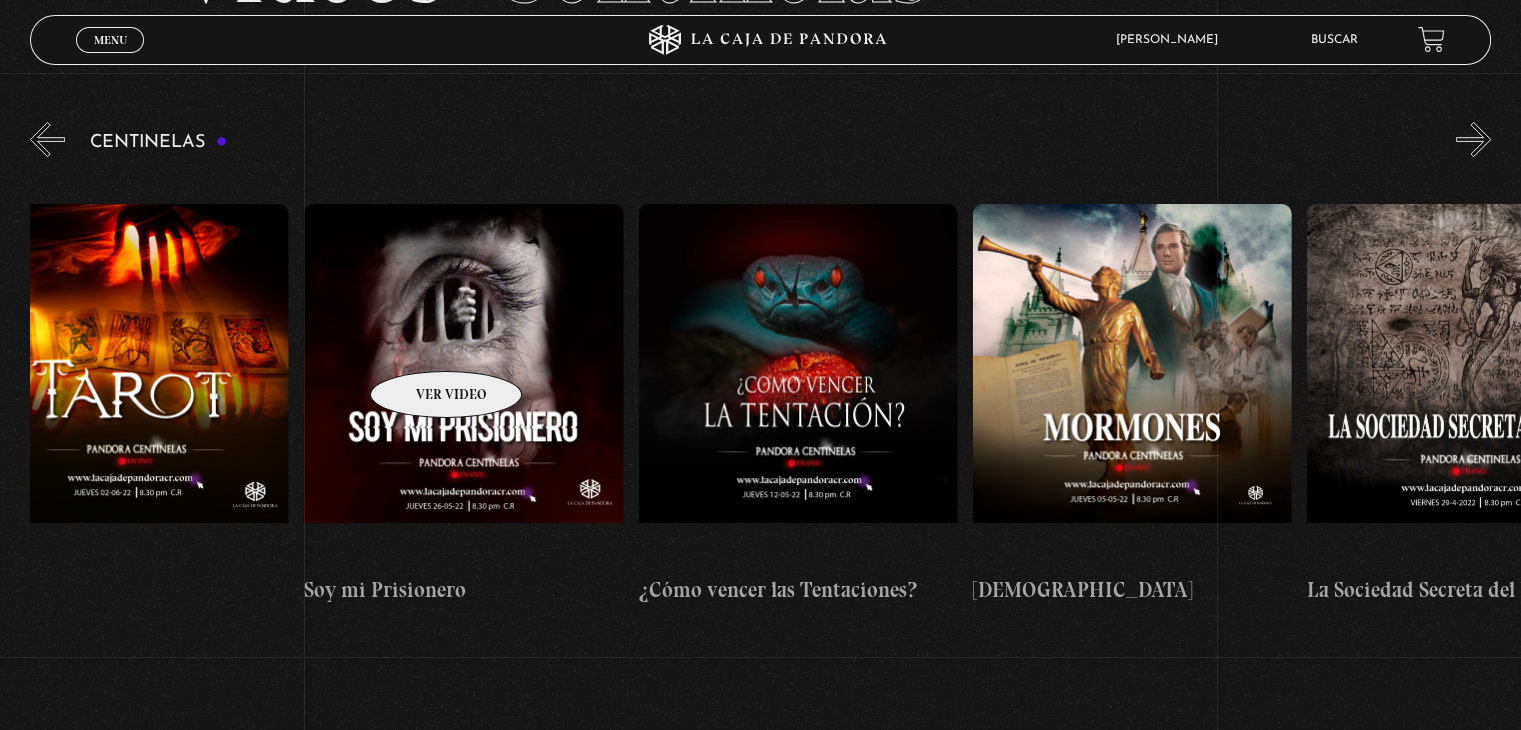 drag, startPoint x: 1445, startPoint y: 289, endPoint x: 390, endPoint y: 351, distance: 1056.8202 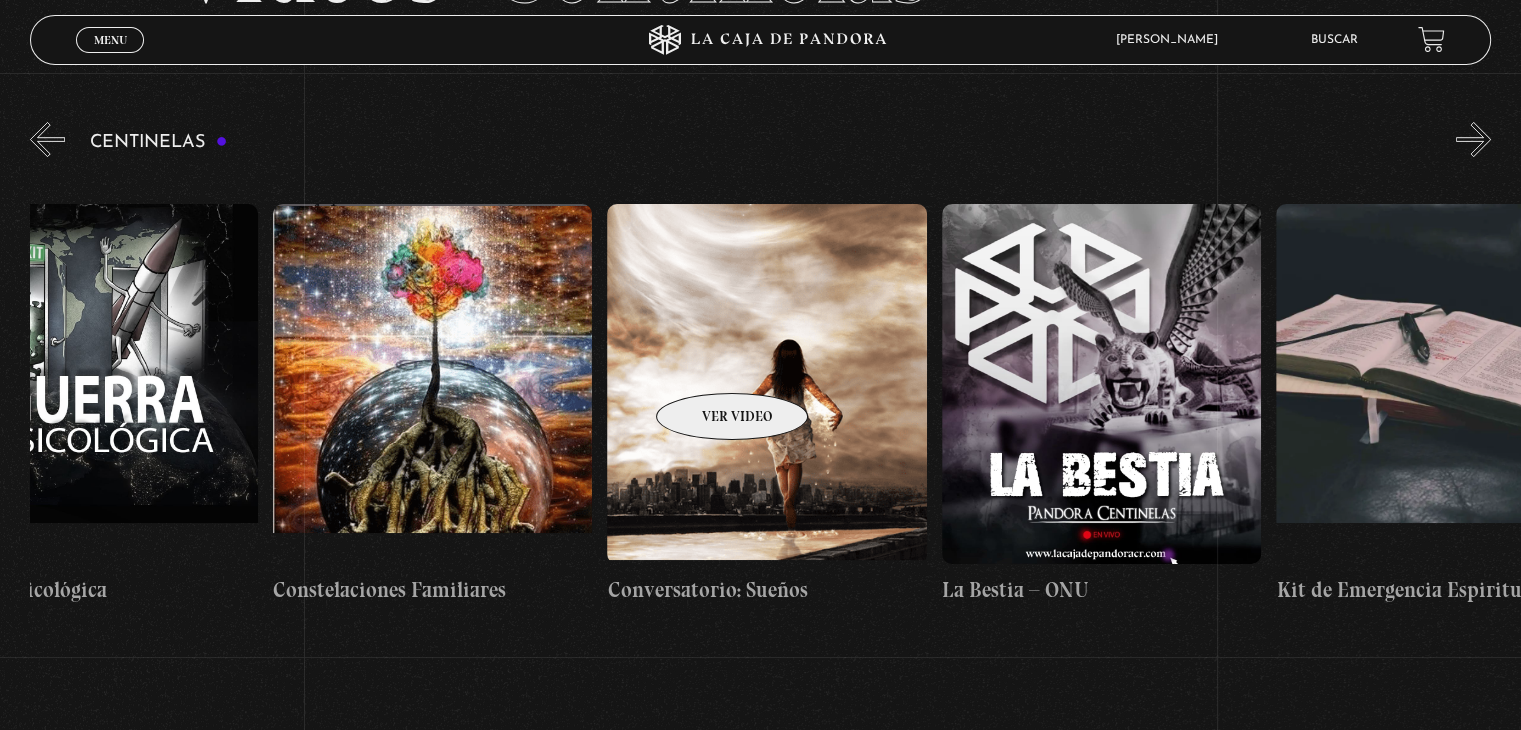 scroll, scrollTop: 0, scrollLeft: 23177, axis: horizontal 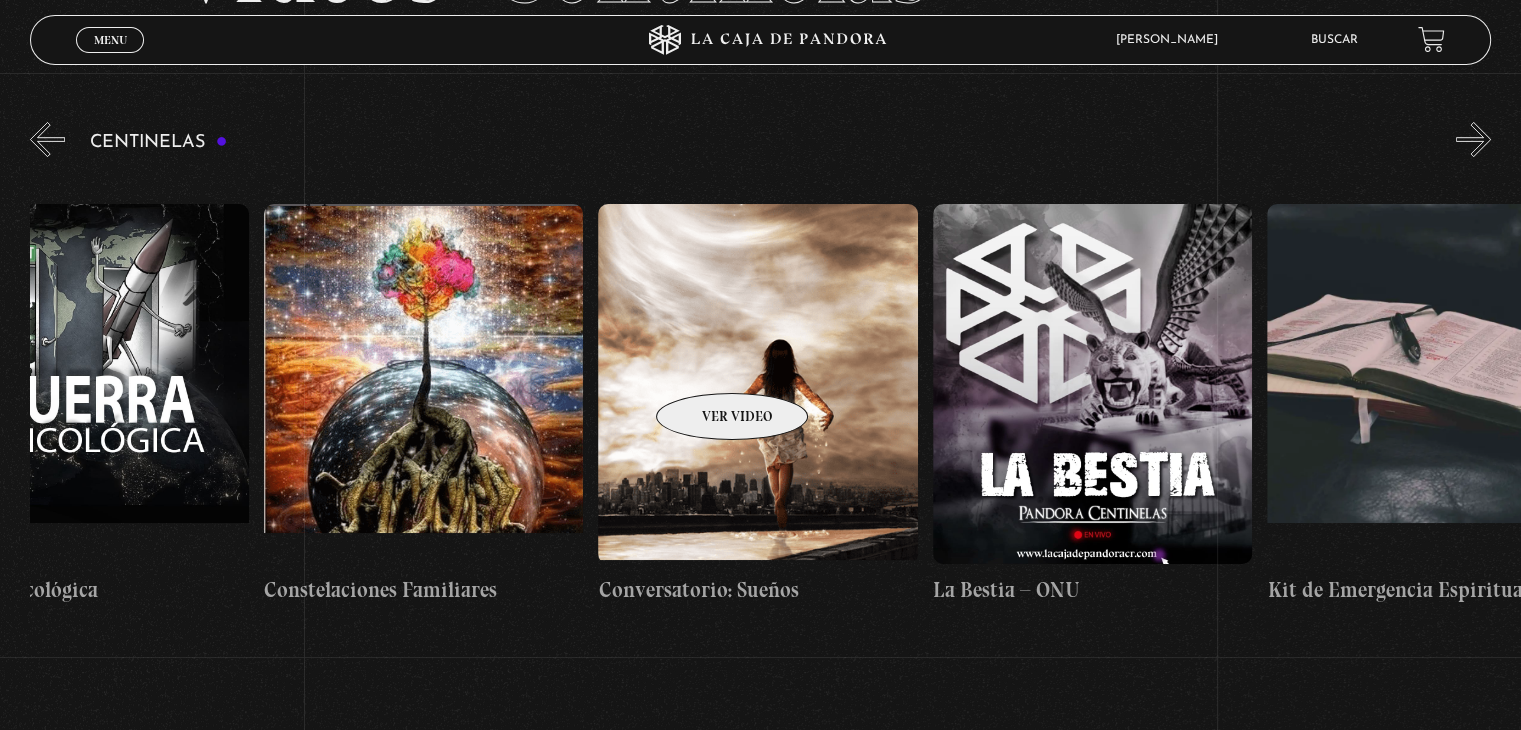 drag, startPoint x: 1306, startPoint y: 335, endPoint x: 702, endPoint y: 363, distance: 604.6487 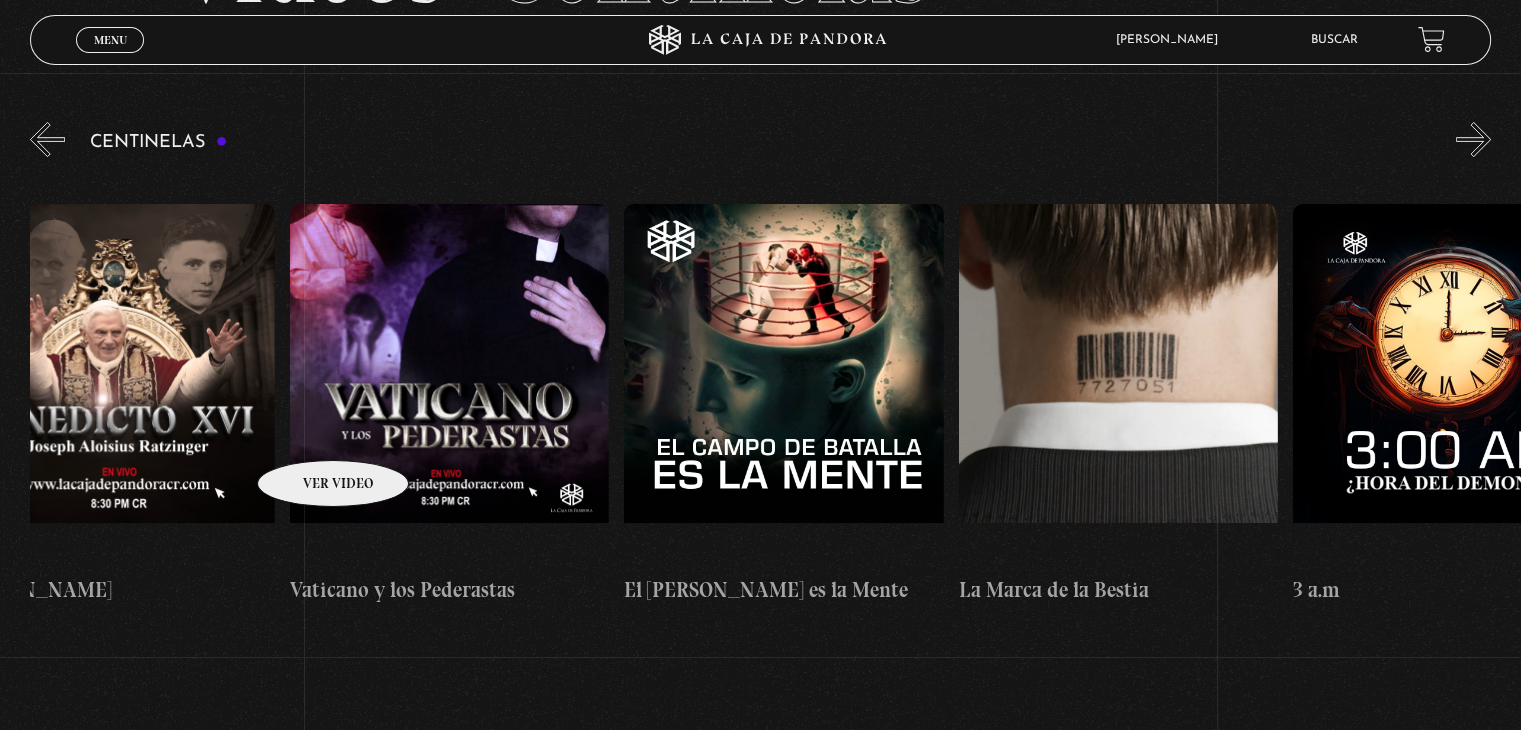 drag, startPoint x: 1365, startPoint y: 349, endPoint x: 301, endPoint y: 430, distance: 1067.0787 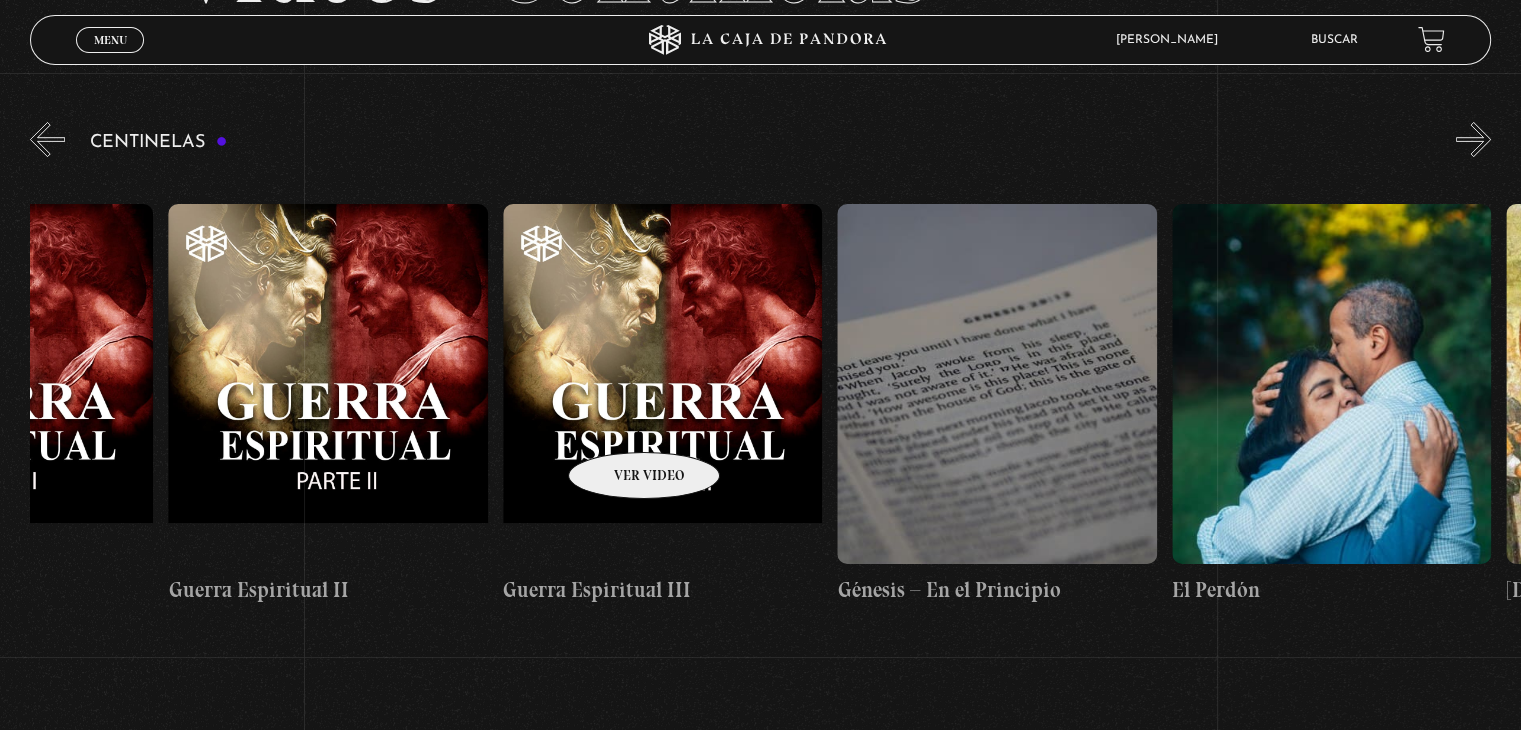 scroll, scrollTop: 0, scrollLeft: 31972, axis: horizontal 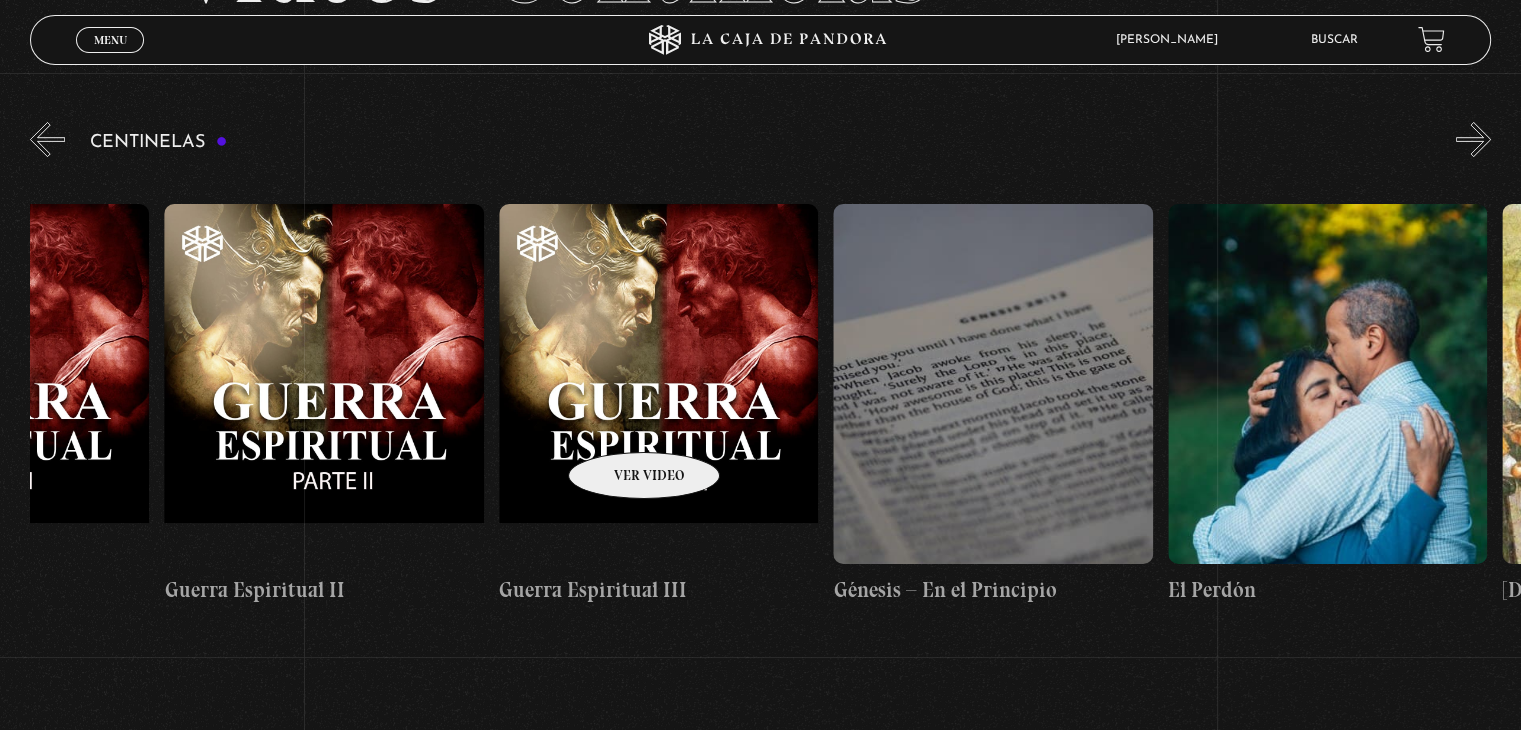 drag, startPoint x: 1308, startPoint y: 381, endPoint x: 618, endPoint y: 422, distance: 691.21704 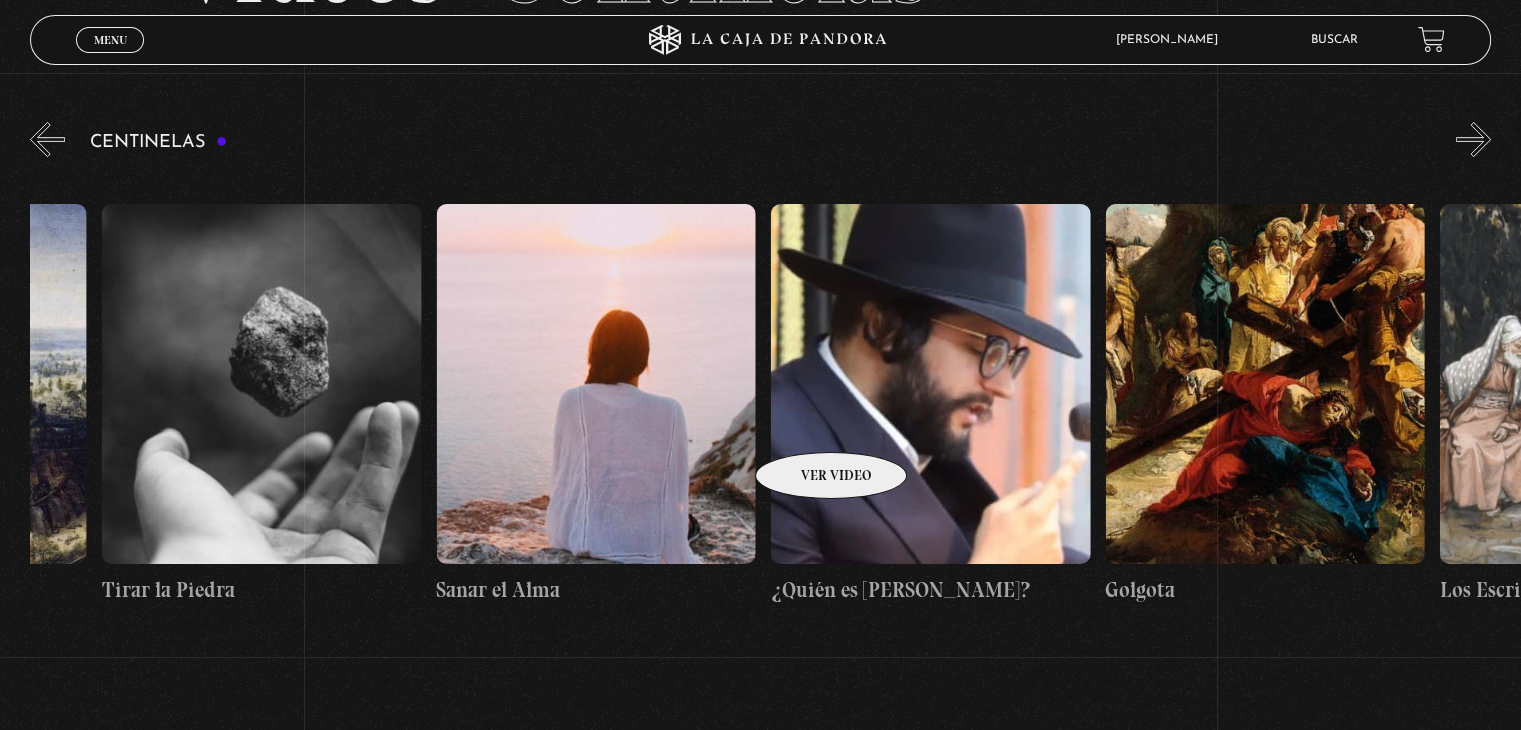 drag, startPoint x: 1373, startPoint y: 402, endPoint x: 752, endPoint y: 413, distance: 621.0974 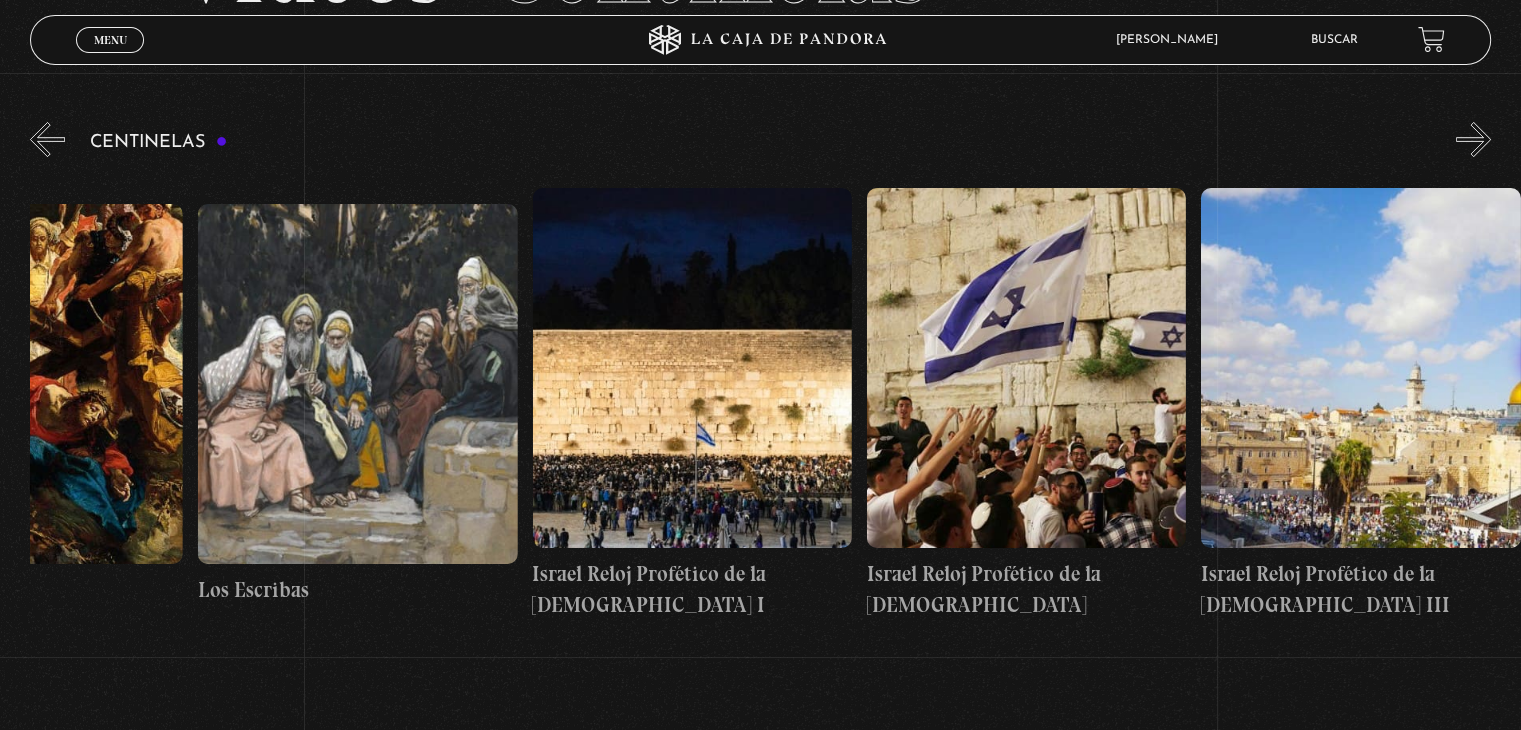 scroll, scrollTop: 0, scrollLeft: 34156, axis: horizontal 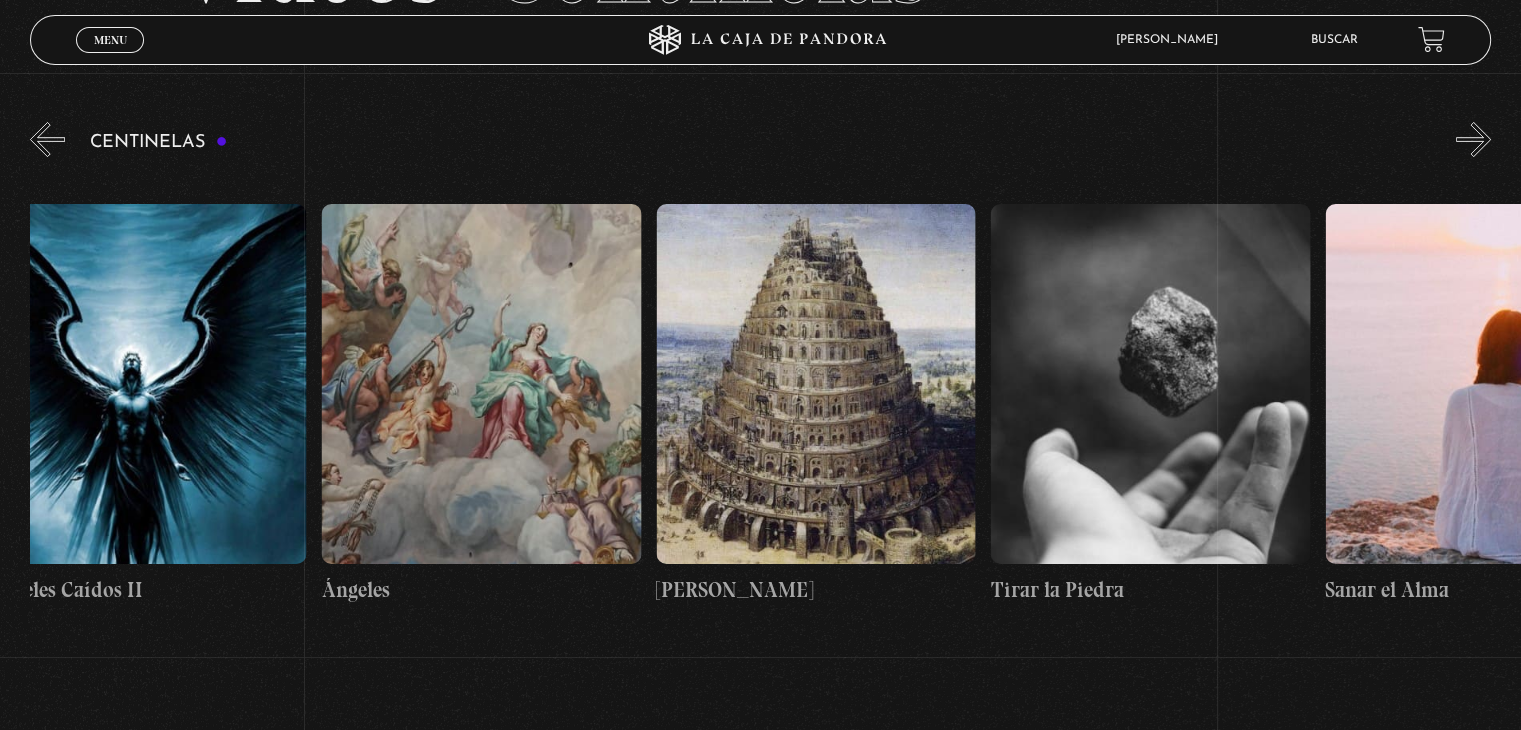 drag, startPoint x: 1382, startPoint y: 382, endPoint x: 1819, endPoint y: 341, distance: 438.91913 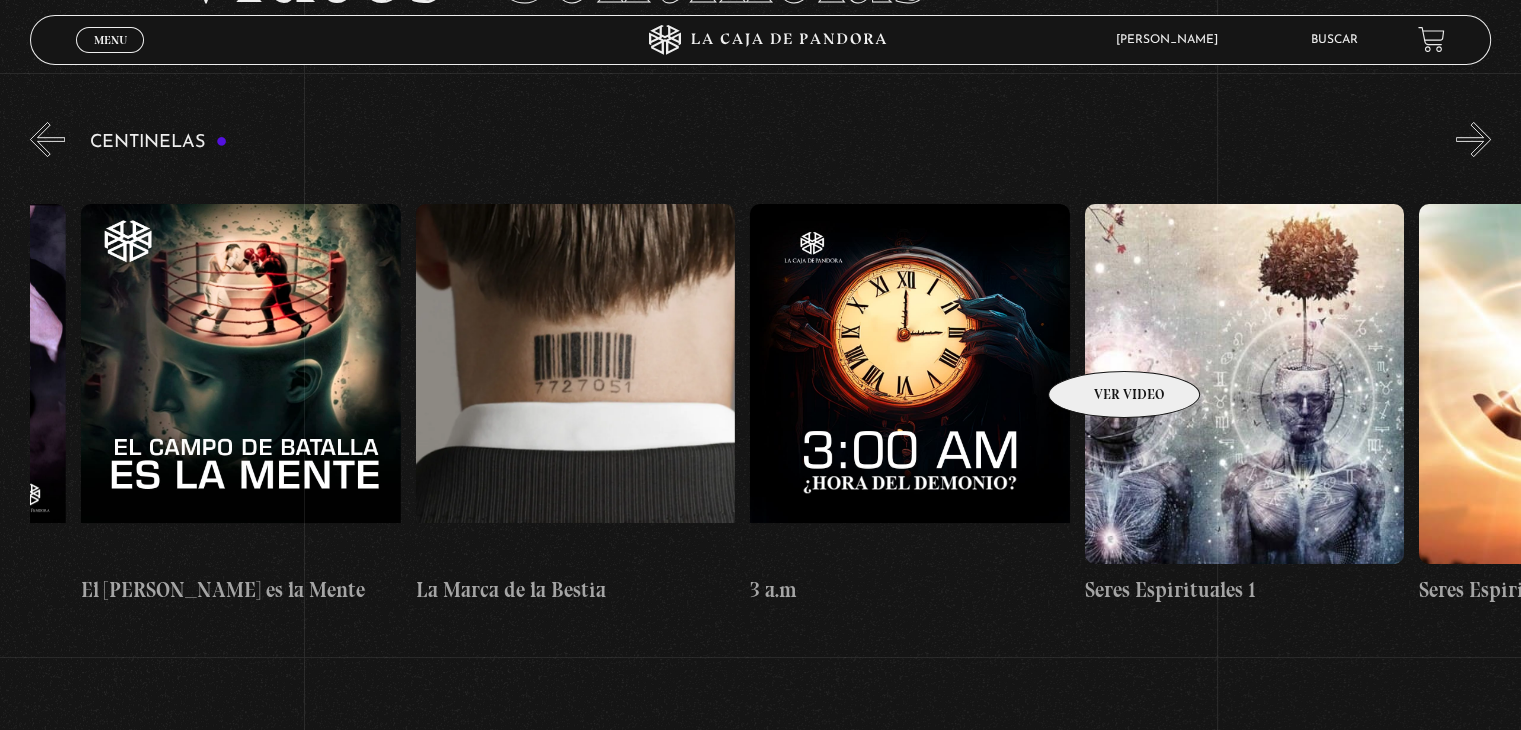 drag, startPoint x: 59, startPoint y: 355, endPoint x: 1107, endPoint y: 339, distance: 1048.1221 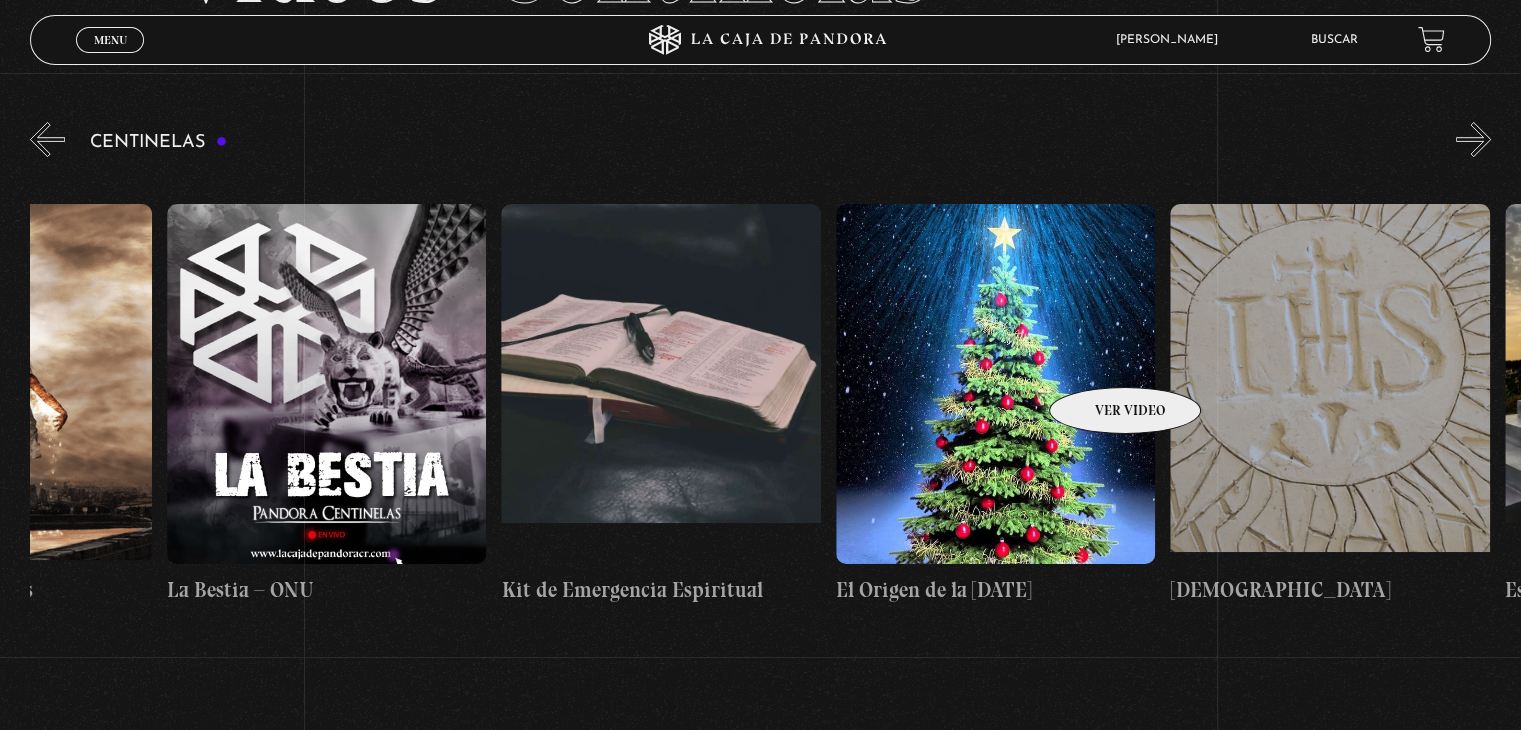 scroll, scrollTop: 0, scrollLeft: 23633, axis: horizontal 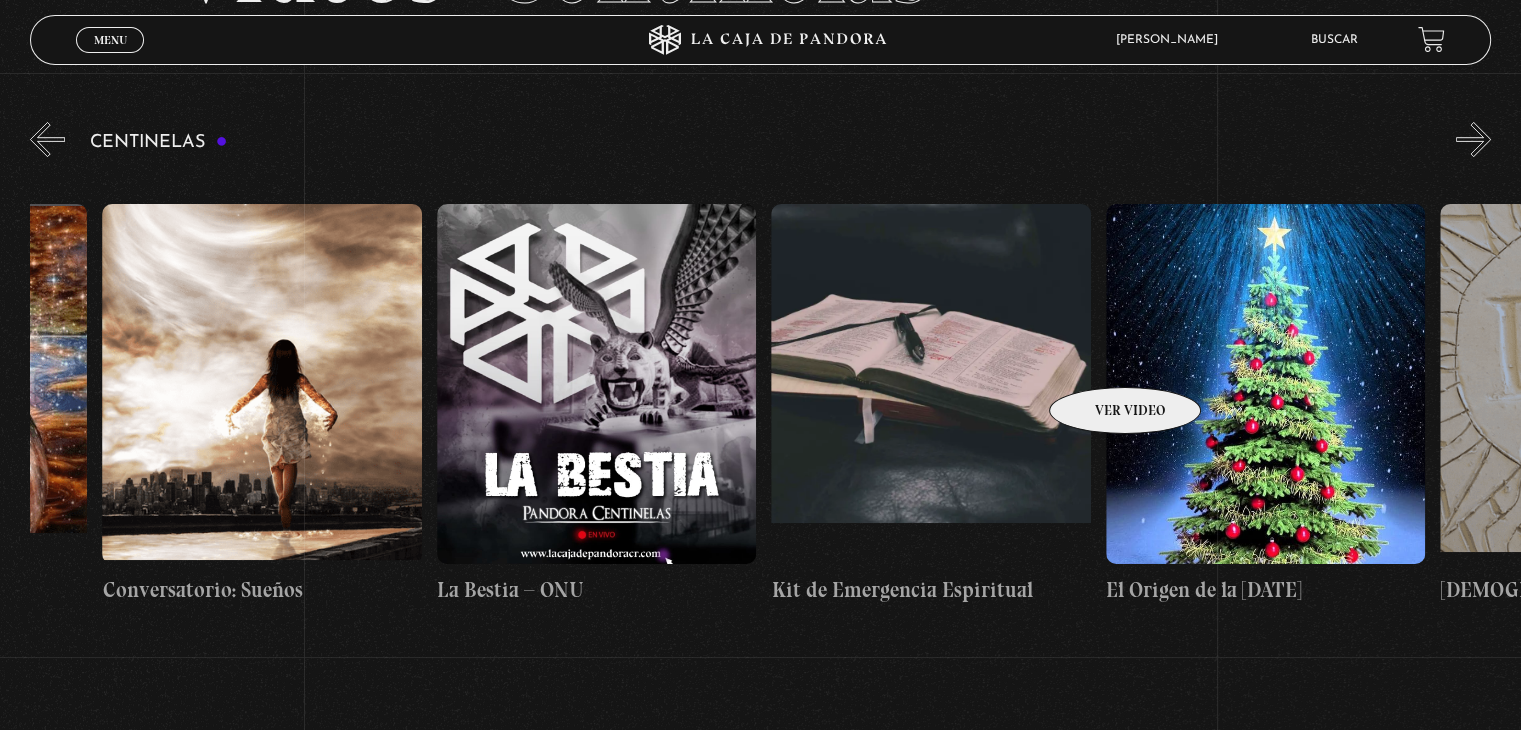 drag, startPoint x: 109, startPoint y: 362, endPoint x: 1108, endPoint y: 349, distance: 999.0846 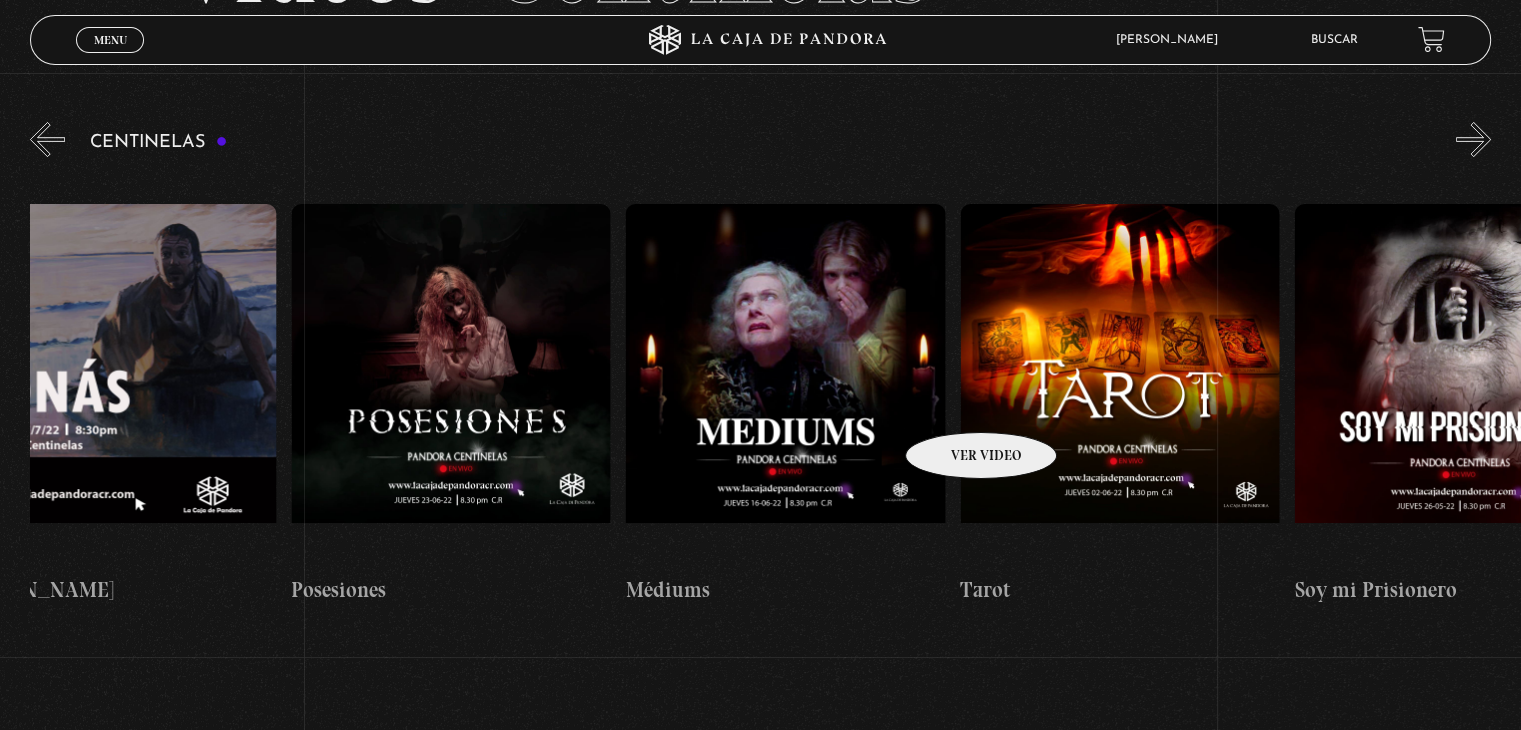 drag, startPoint x: 123, startPoint y: 383, endPoint x: 1016, endPoint y: 401, distance: 893.1814 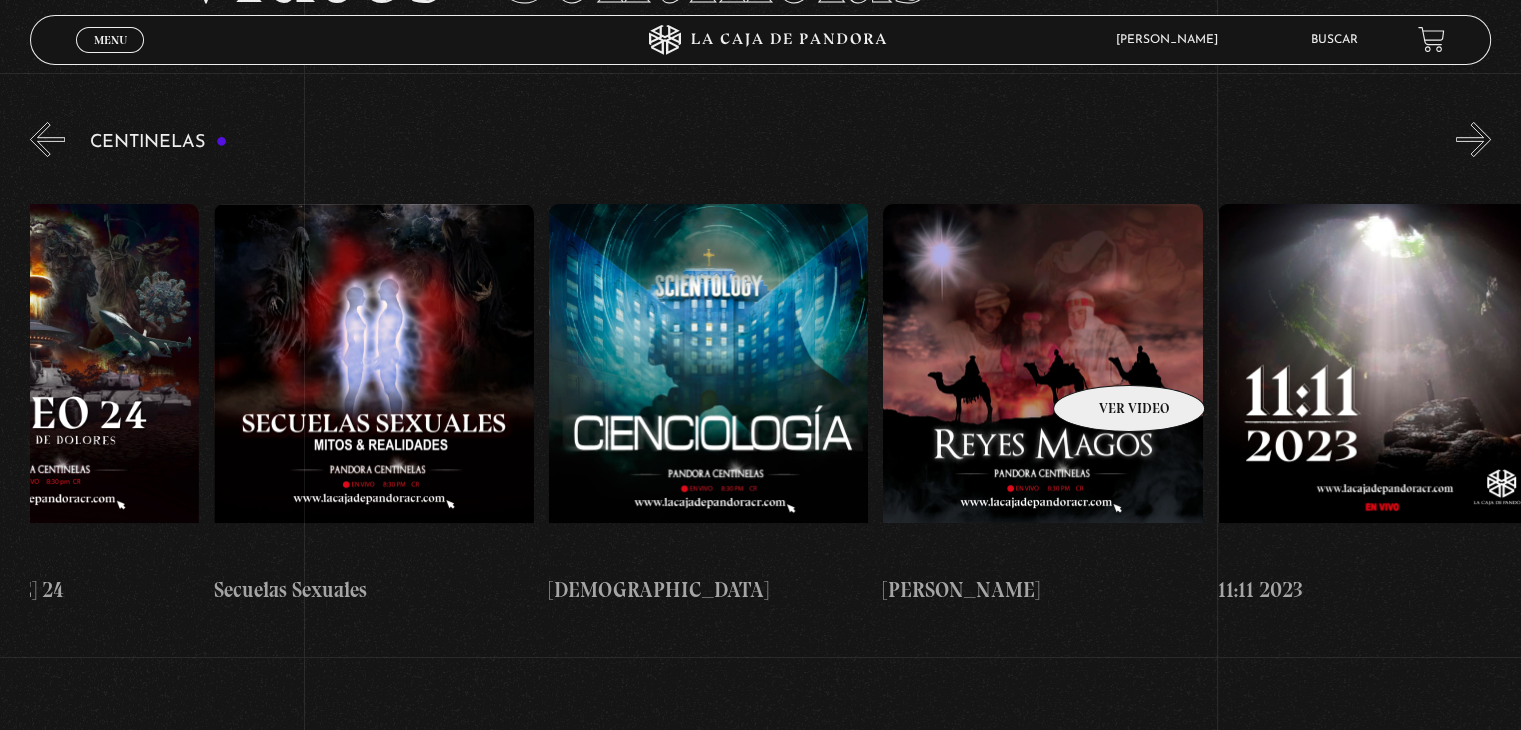 drag, startPoint x: 120, startPoint y: 379, endPoint x: 1118, endPoint y: 353, distance: 998.3386 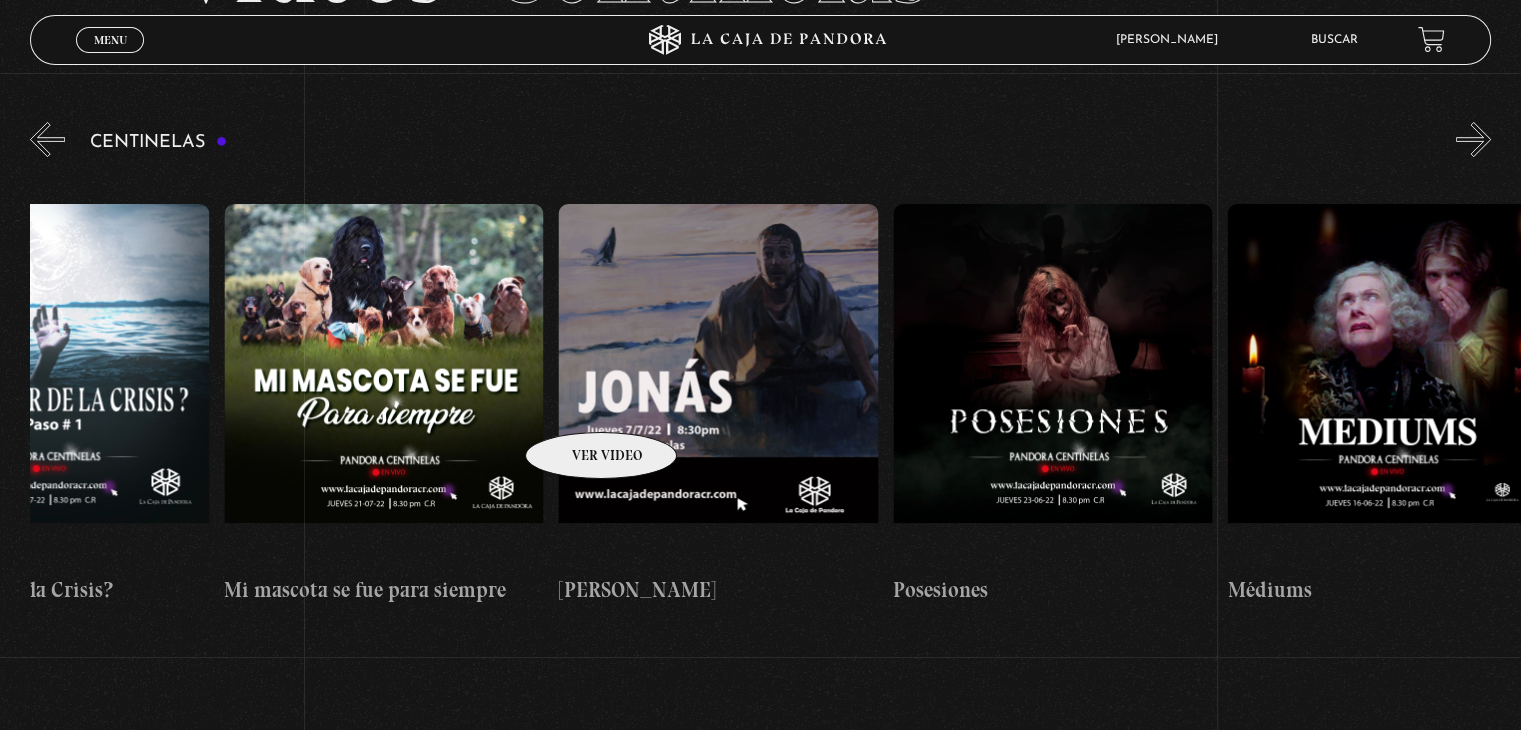 drag, startPoint x: 1378, startPoint y: 373, endPoint x: 480, endPoint y: 407, distance: 898.64343 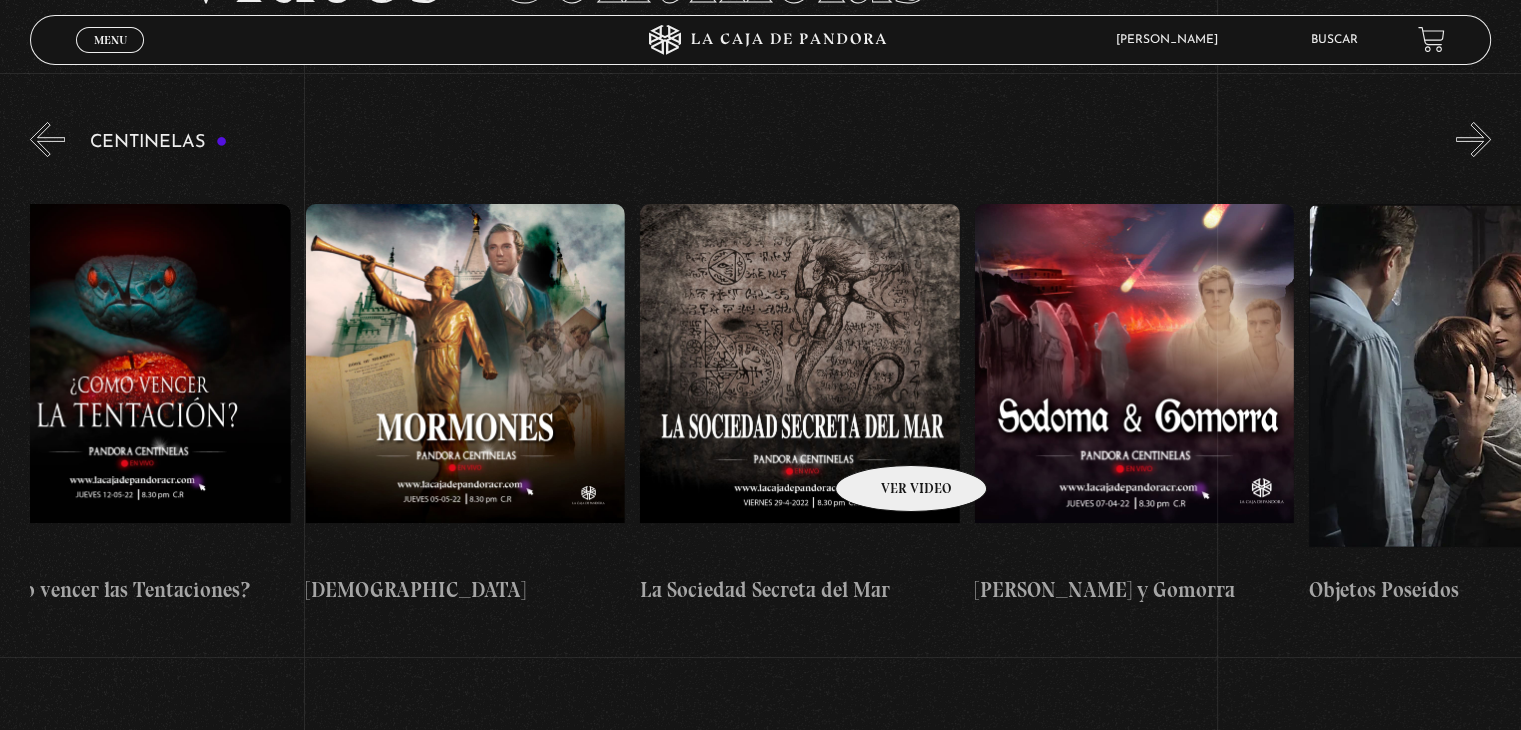 scroll, scrollTop: 0, scrollLeft: 21115, axis: horizontal 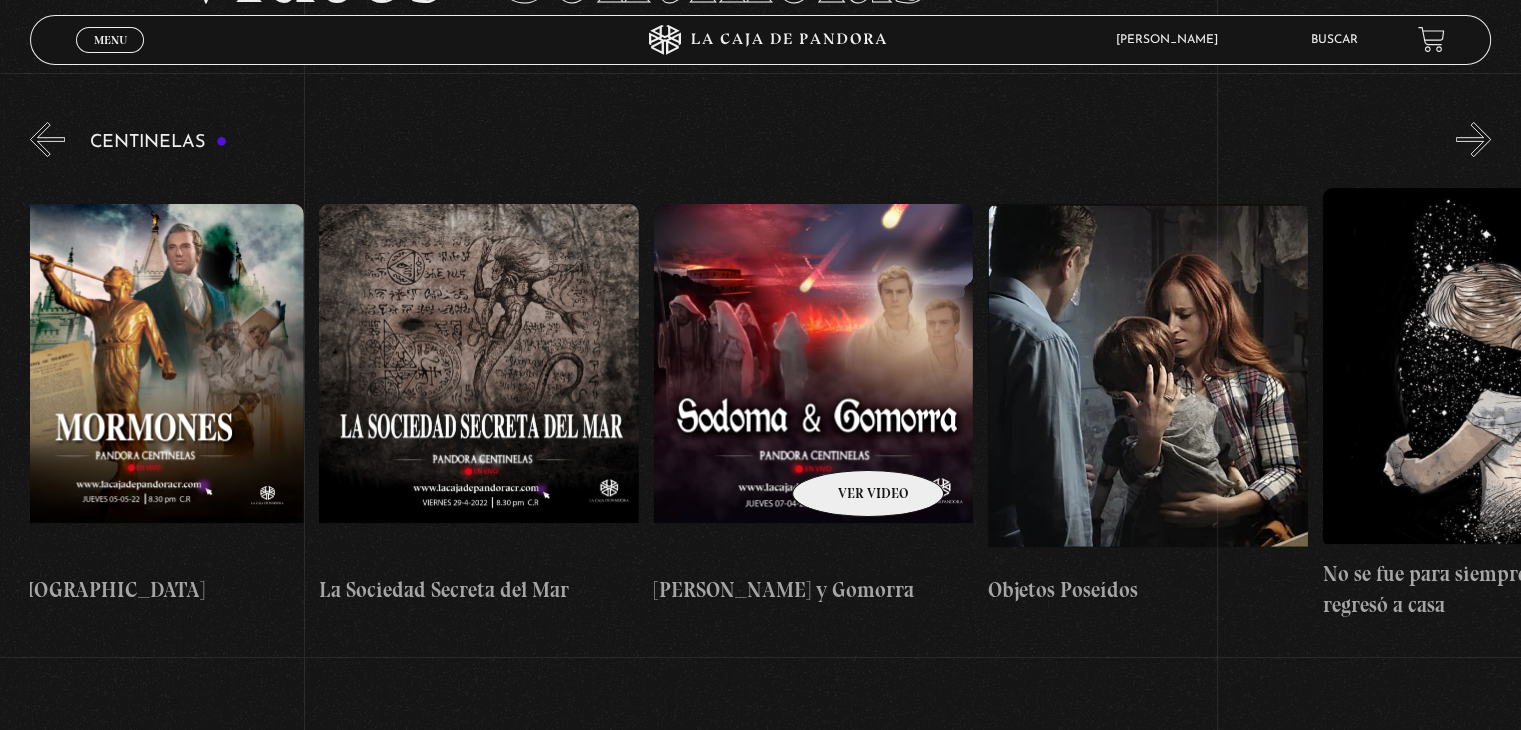 drag, startPoint x: 1341, startPoint y: 390, endPoint x: 842, endPoint y: 440, distance: 501.49875 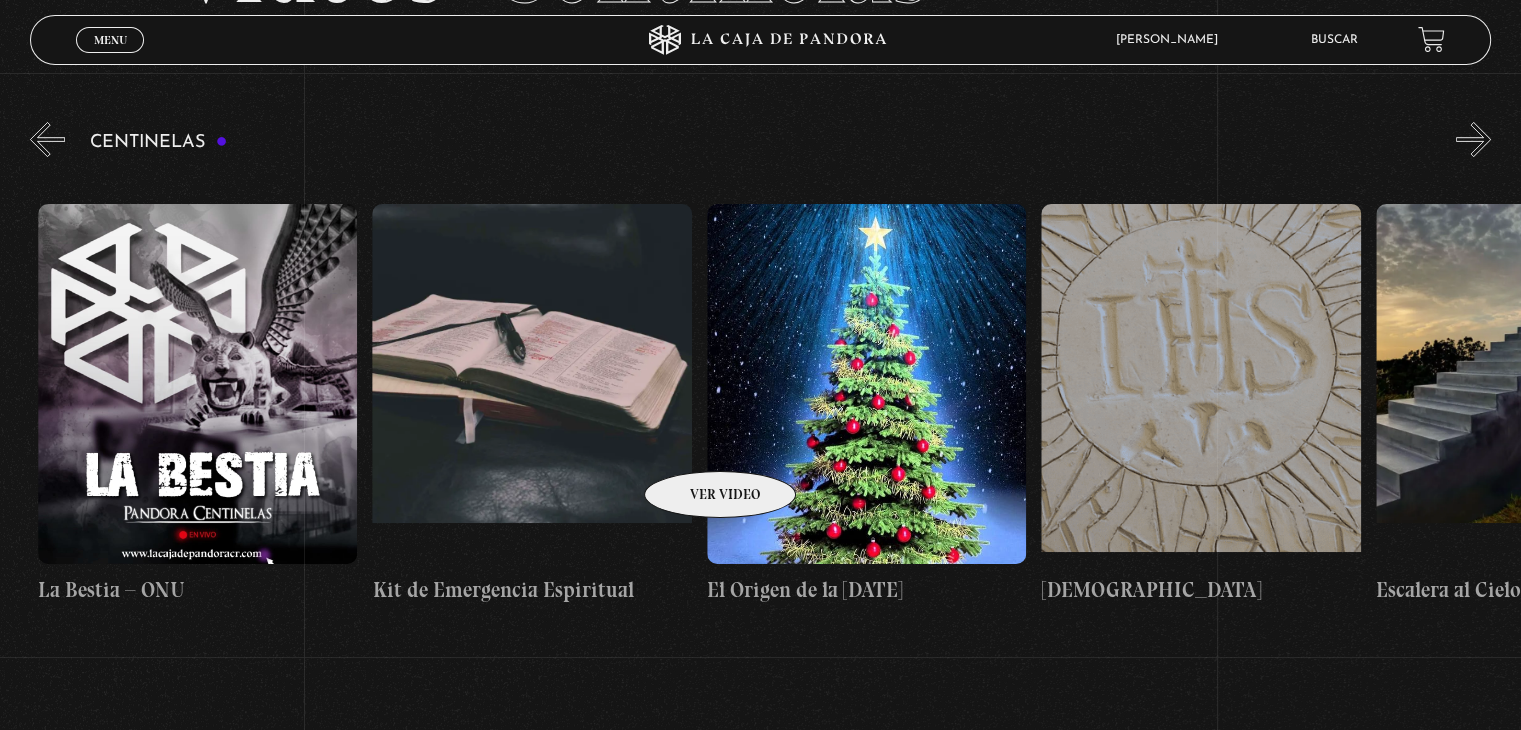 scroll, scrollTop: 0, scrollLeft: 24112, axis: horizontal 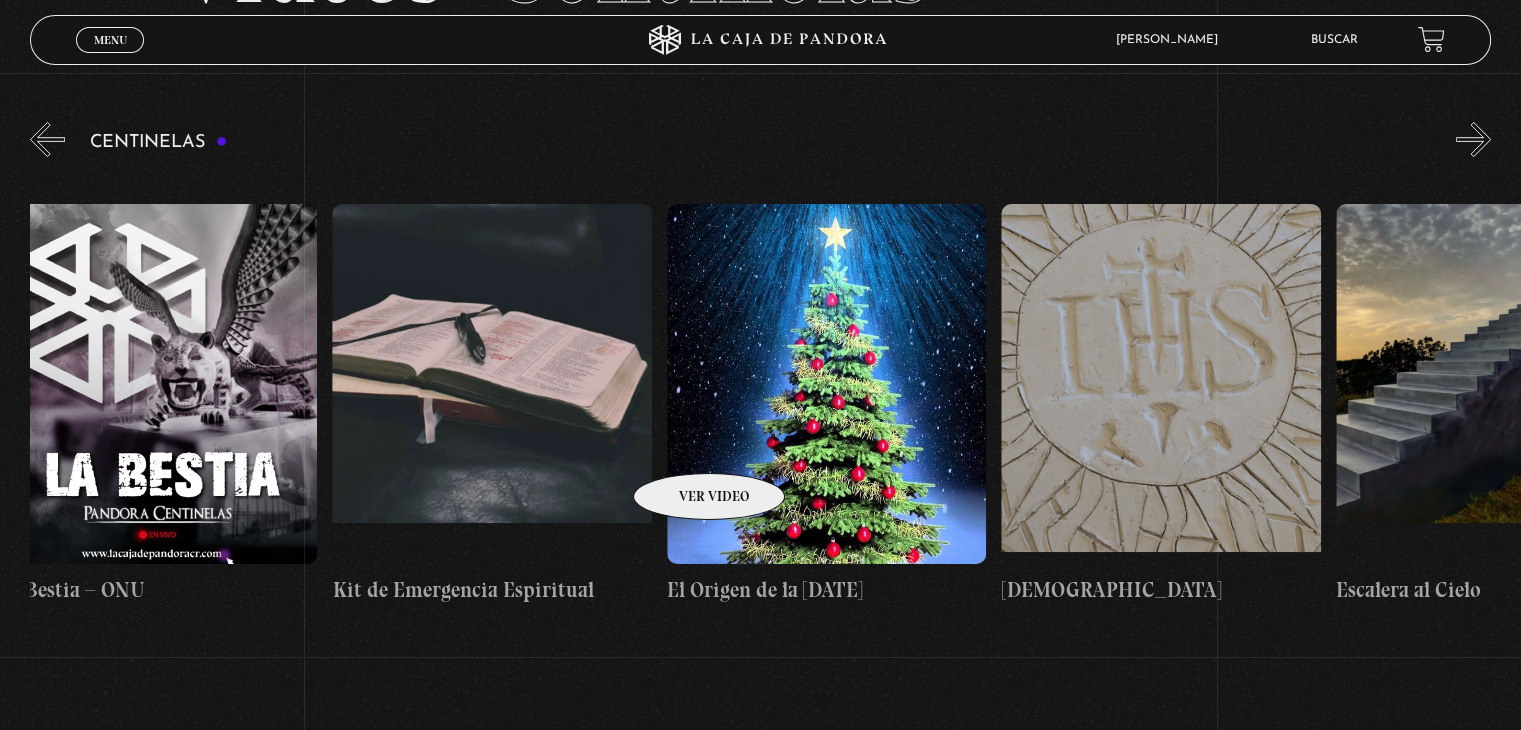 drag, startPoint x: 1280, startPoint y: 392, endPoint x: 683, endPoint y: 443, distance: 599.17444 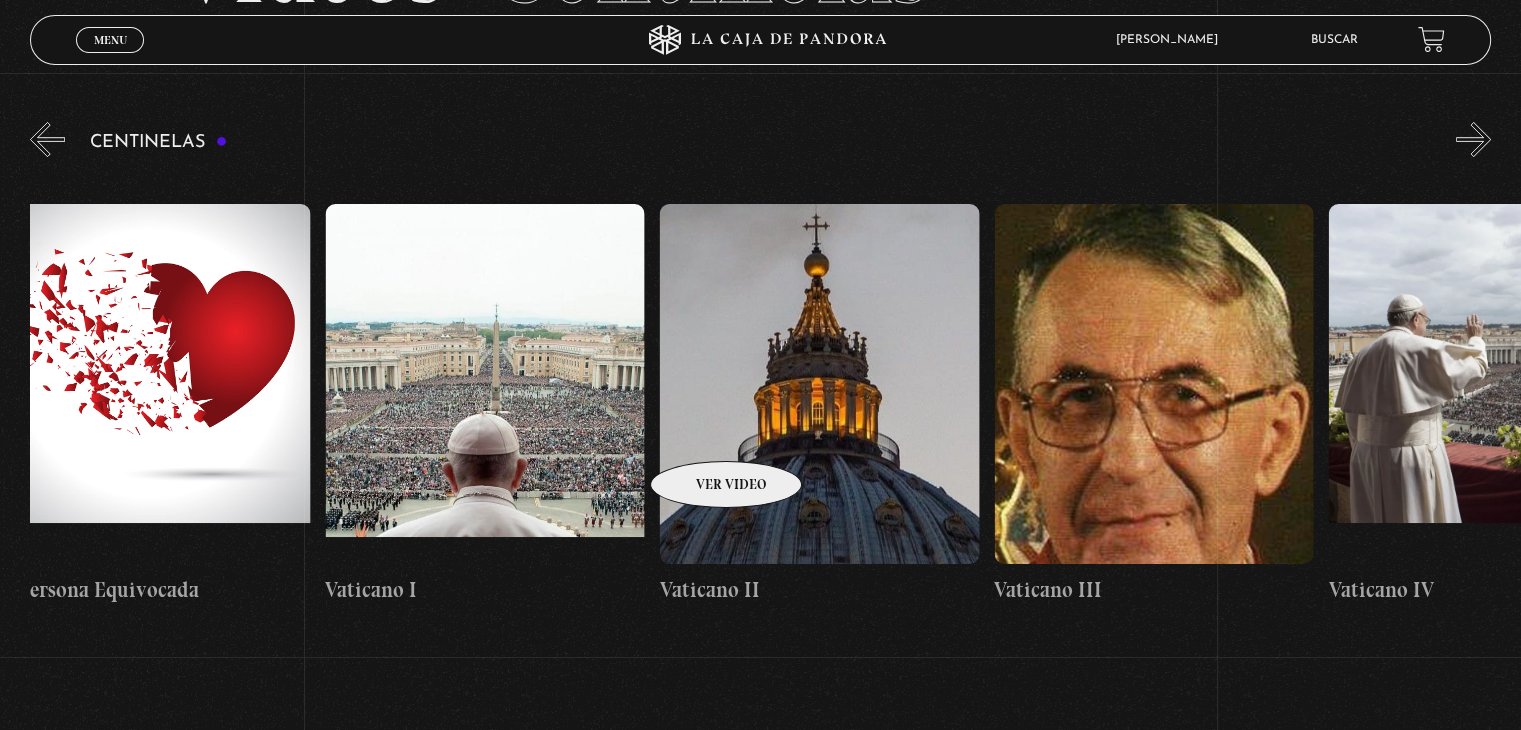 drag, startPoint x: 1235, startPoint y: 407, endPoint x: 672, endPoint y: 433, distance: 563.60004 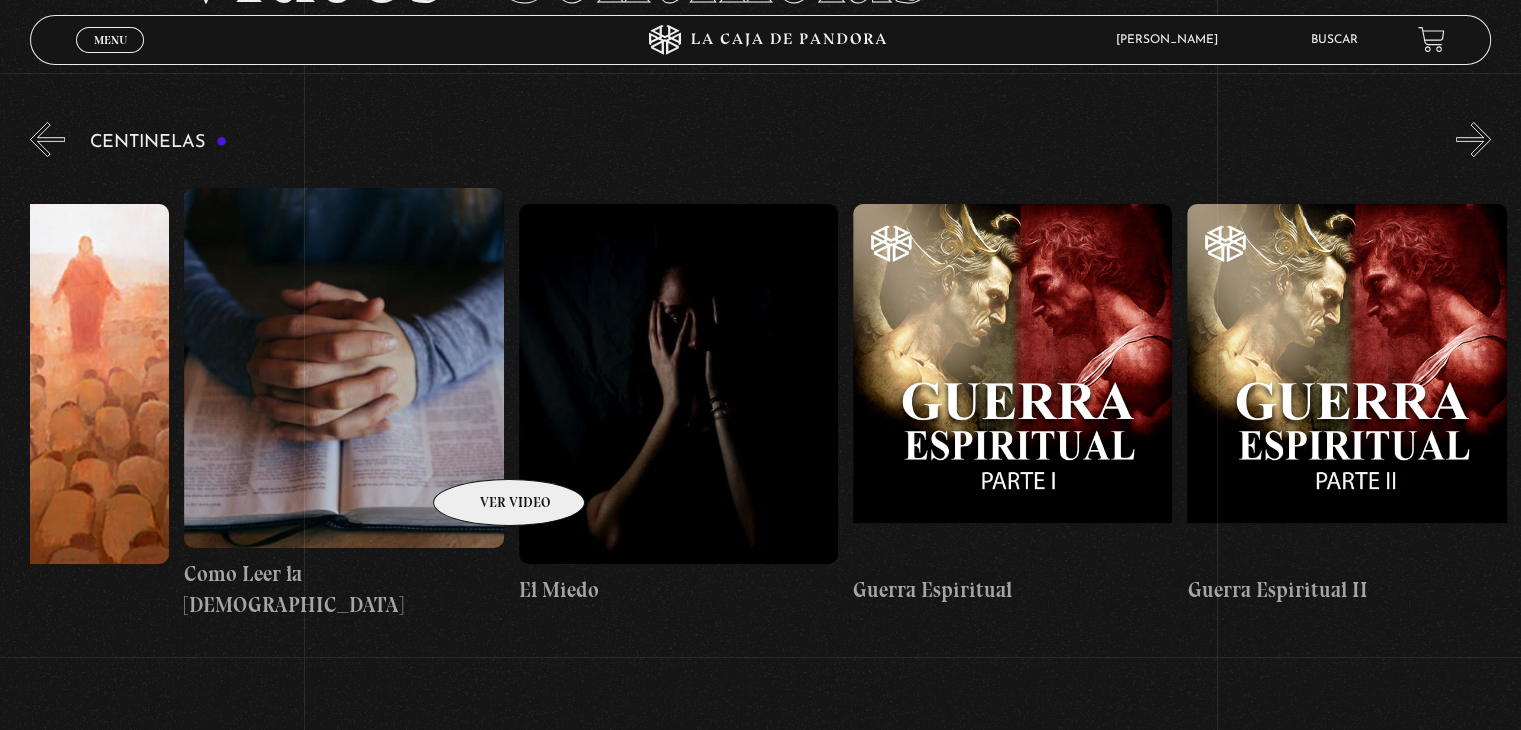 drag, startPoint x: 1287, startPoint y: 402, endPoint x: 482, endPoint y: 449, distance: 806.3709 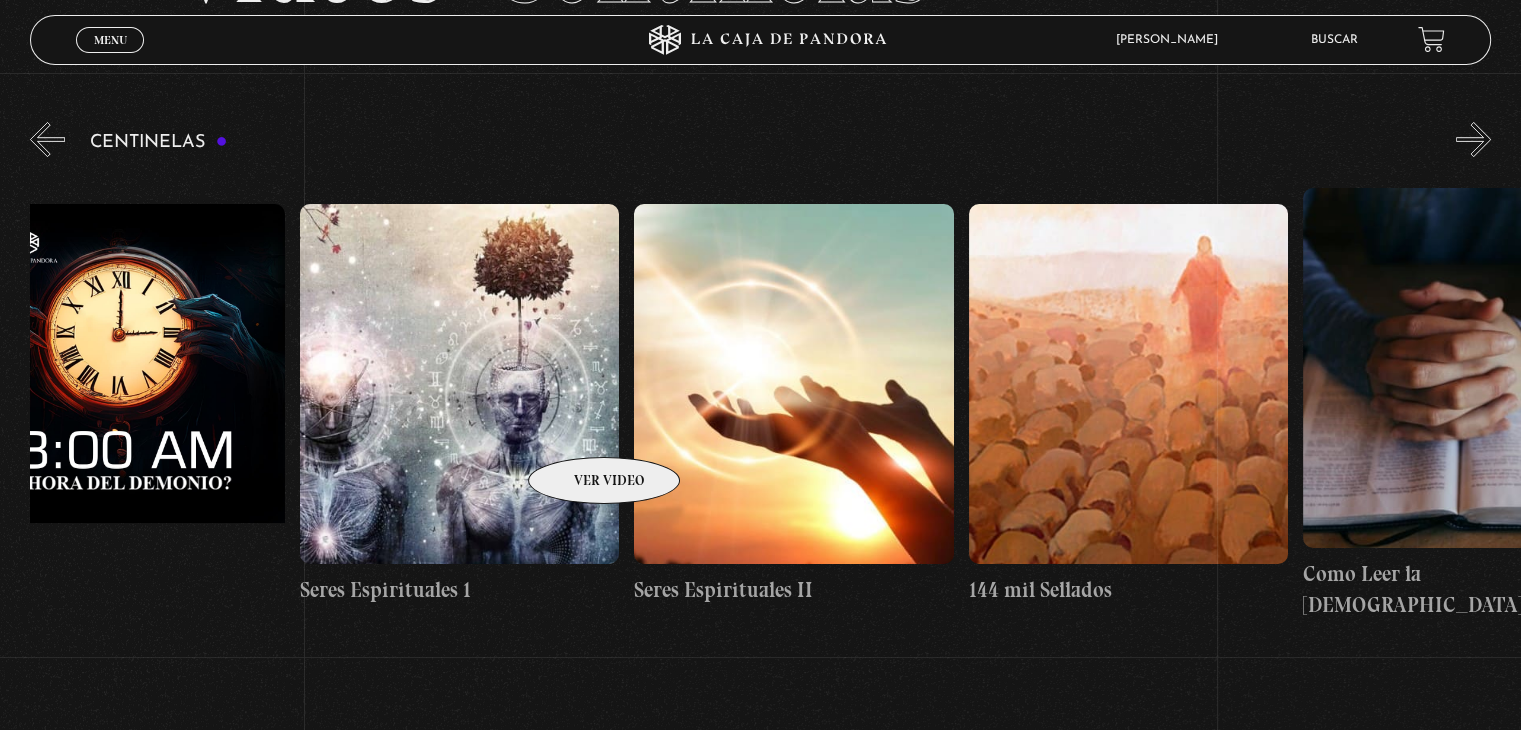 scroll, scrollTop: 0, scrollLeft: 30110, axis: horizontal 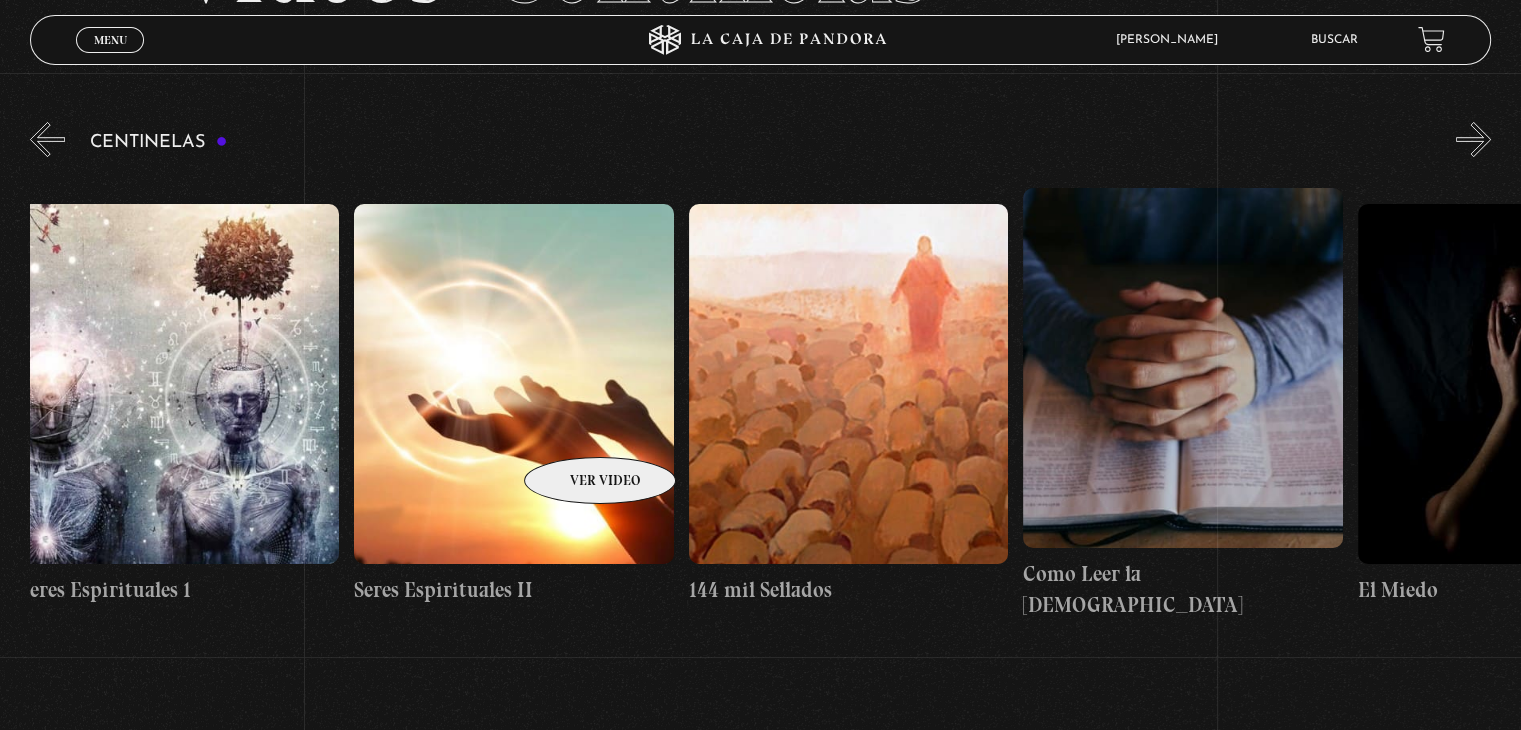drag, startPoint x: 404, startPoint y: 433, endPoint x: 574, endPoint y: 427, distance: 170.10585 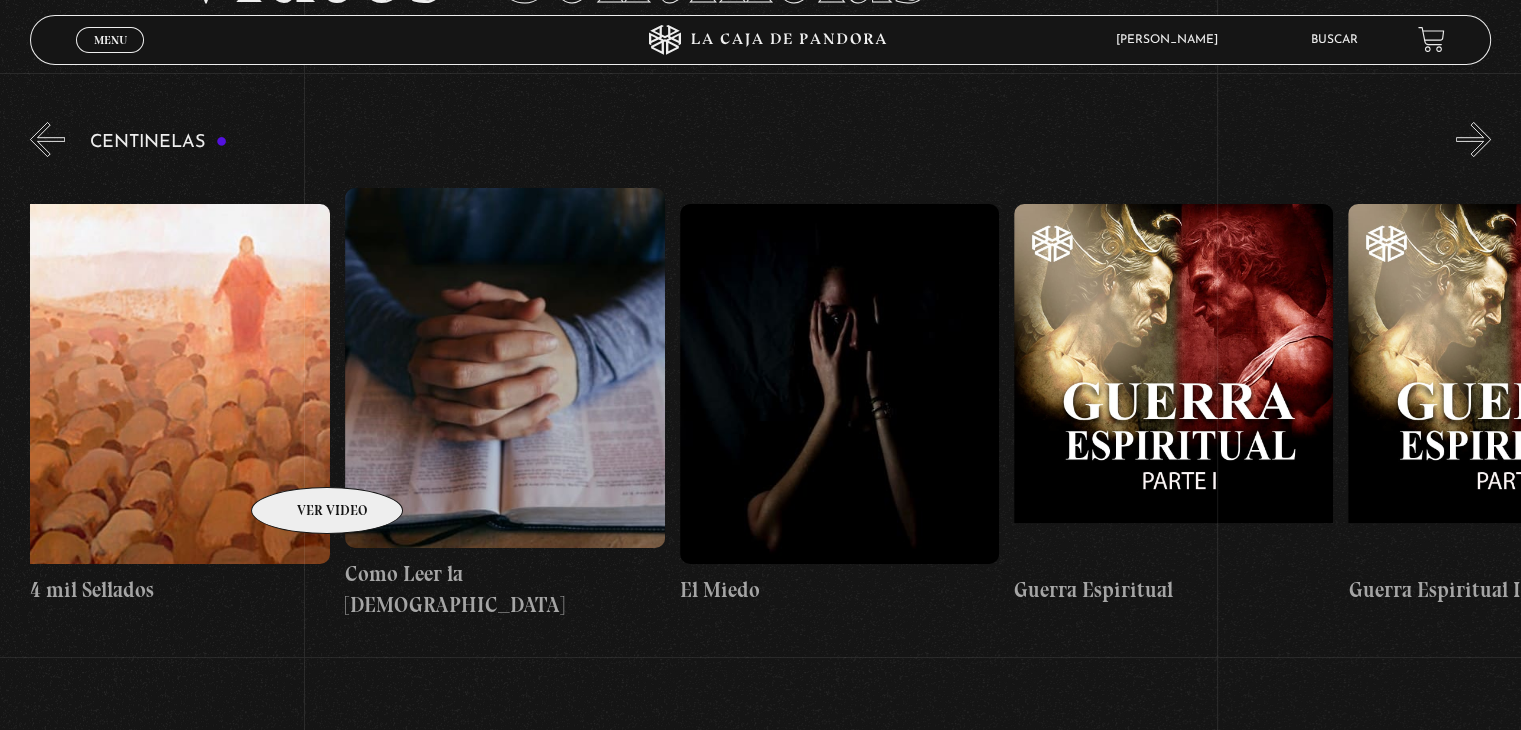 drag, startPoint x: 461, startPoint y: 442, endPoint x: 290, endPoint y: 458, distance: 171.7469 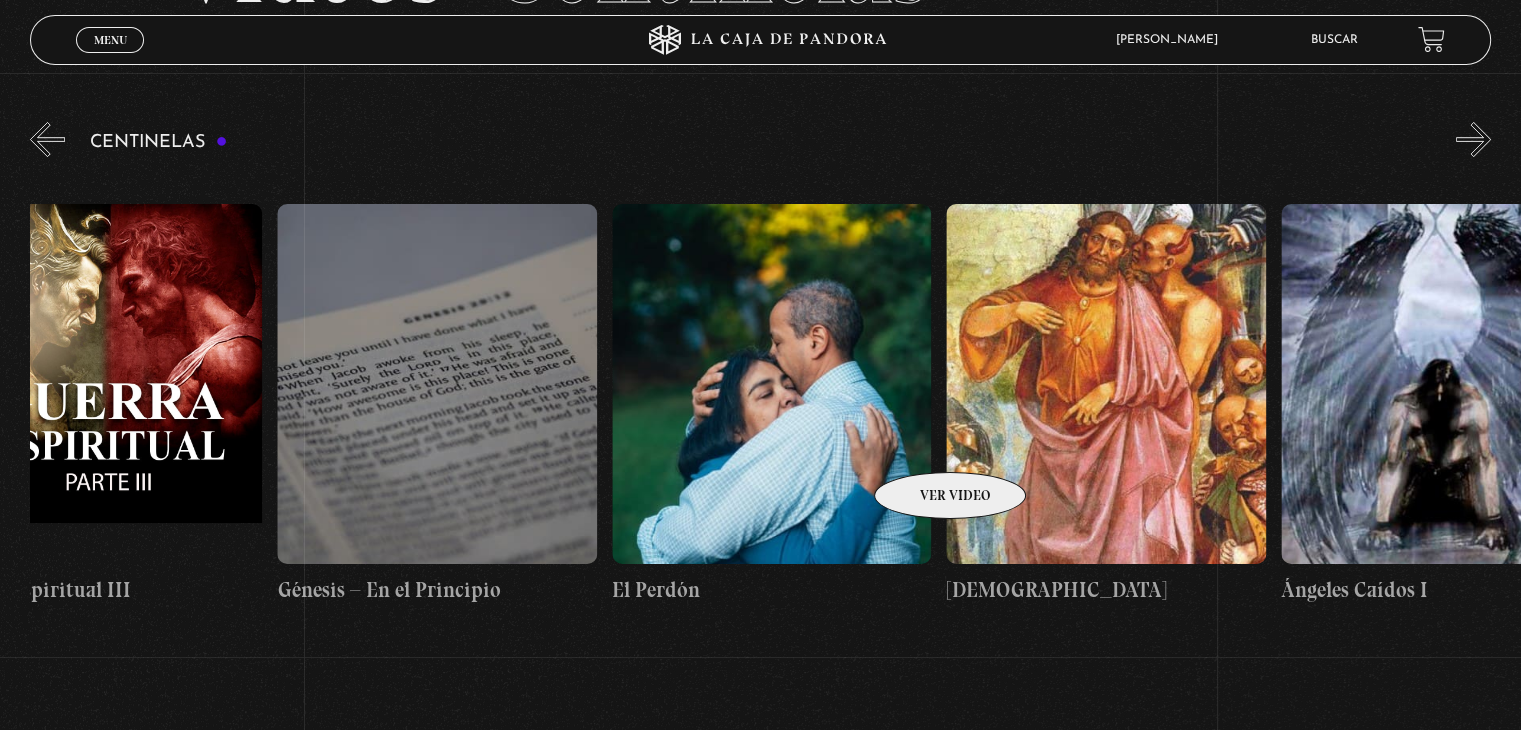 scroll, scrollTop: 0, scrollLeft: 32572, axis: horizontal 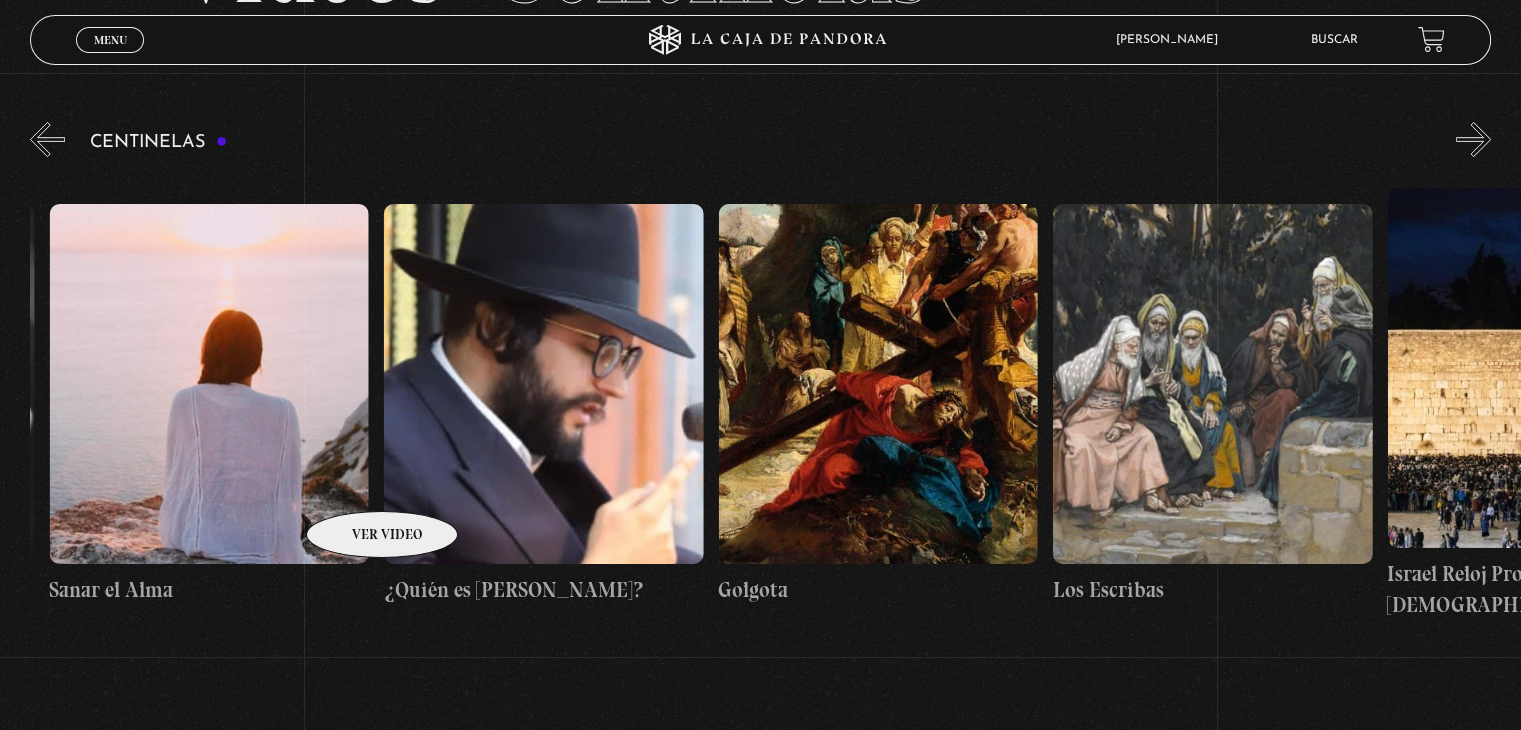 drag, startPoint x: 1235, startPoint y: 440, endPoint x: 338, endPoint y: 484, distance: 898.0785 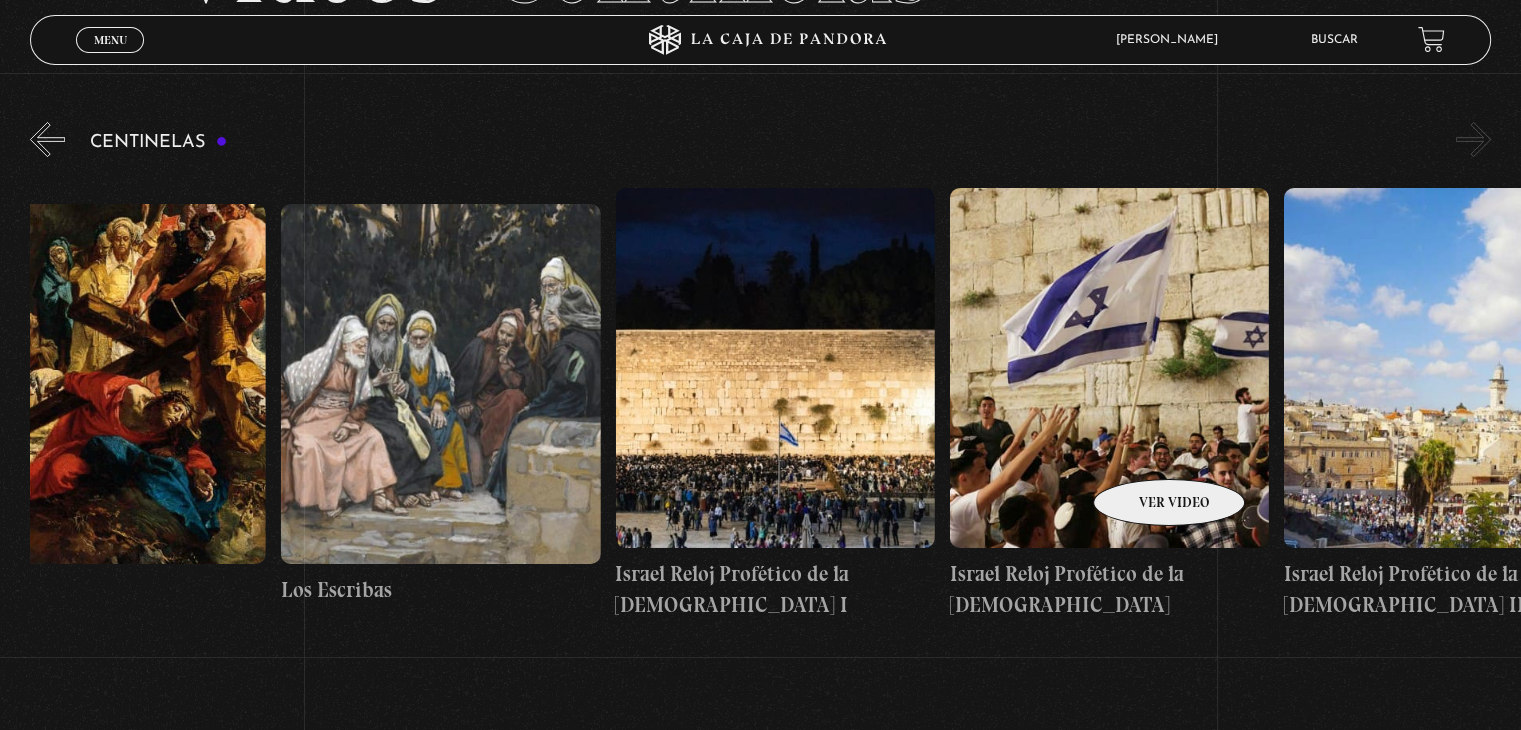 scroll, scrollTop: 0, scrollLeft: 36286, axis: horizontal 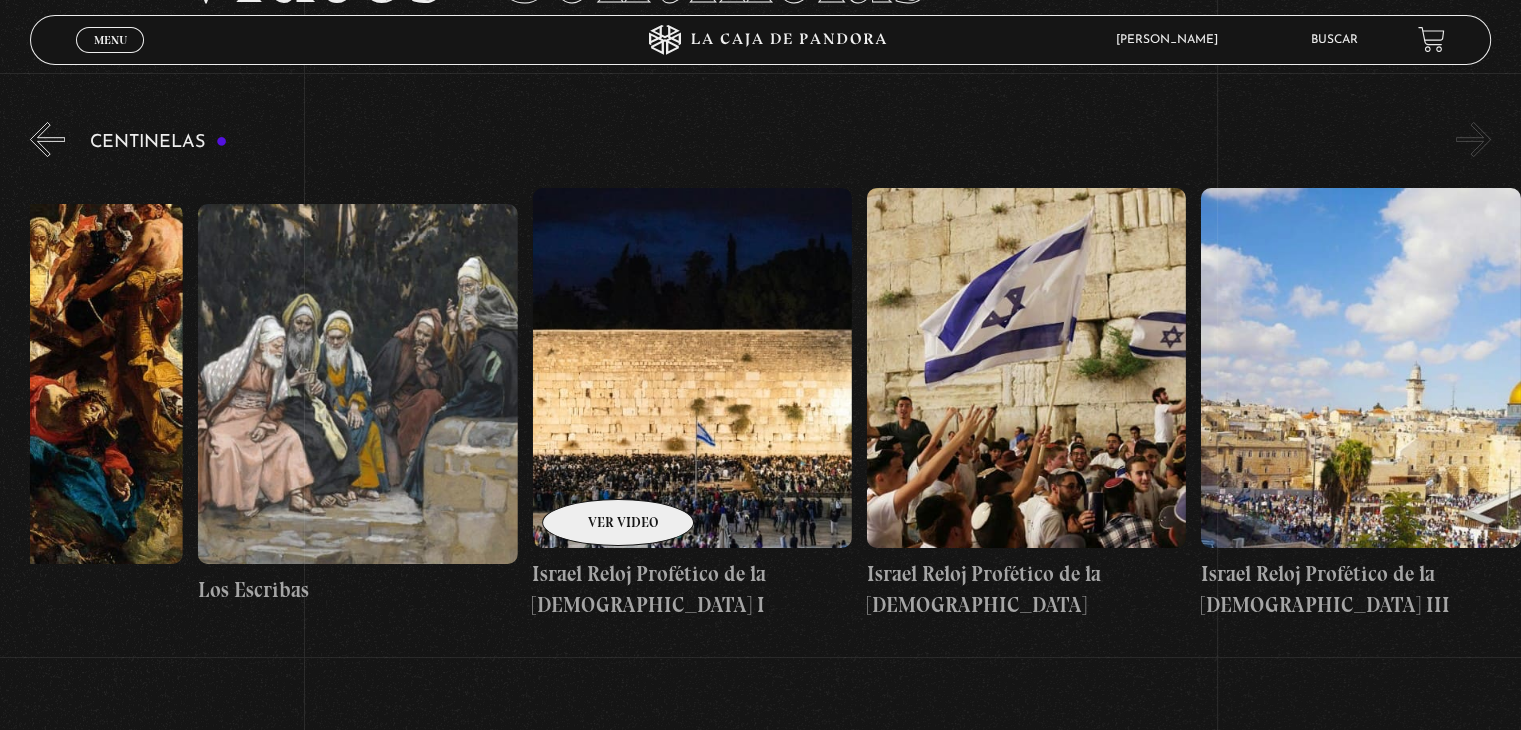 drag, startPoint x: 1308, startPoint y: 449, endPoint x: 479, endPoint y: 473, distance: 829.34735 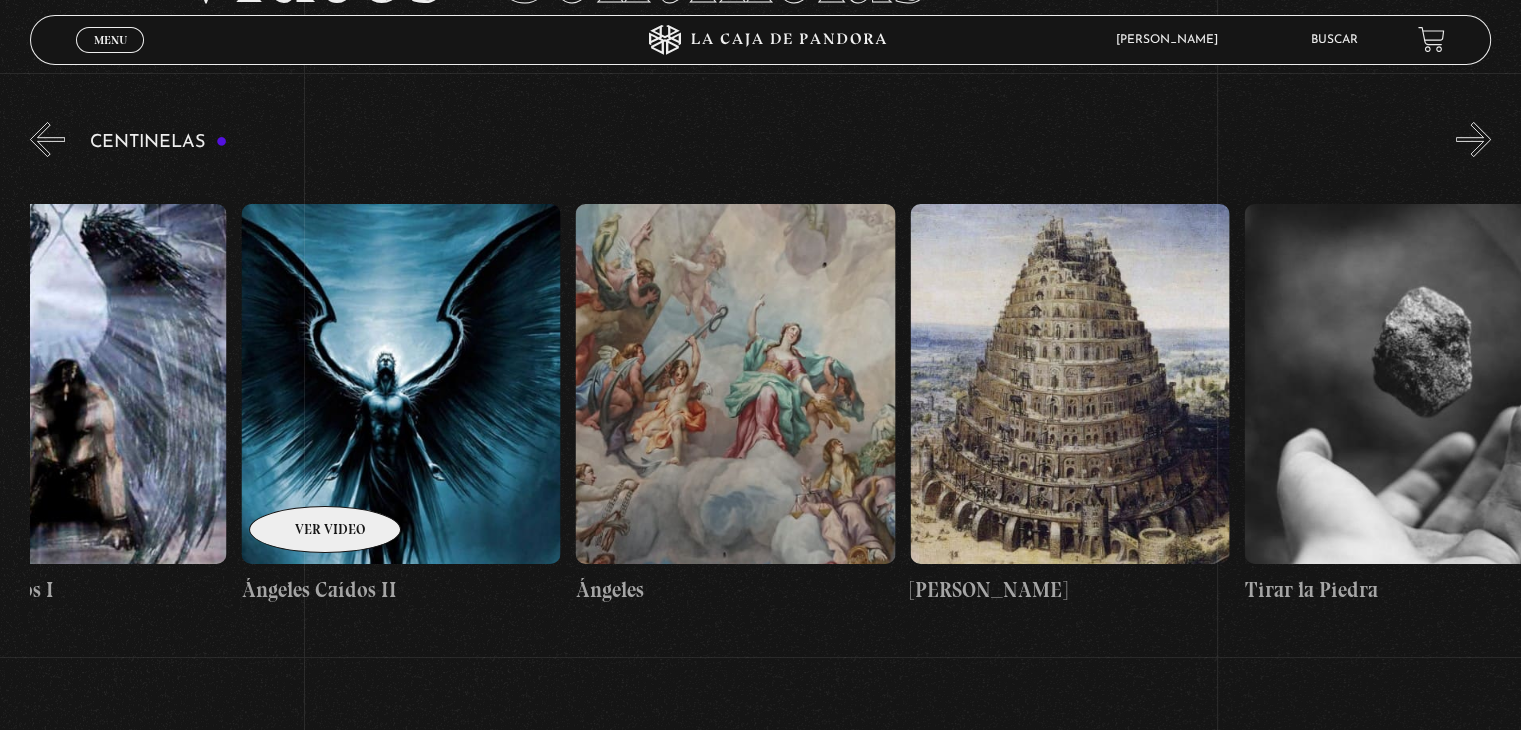 drag, startPoint x: 296, startPoint y: 477, endPoint x: 1460, endPoint y: 441, distance: 1164.5565 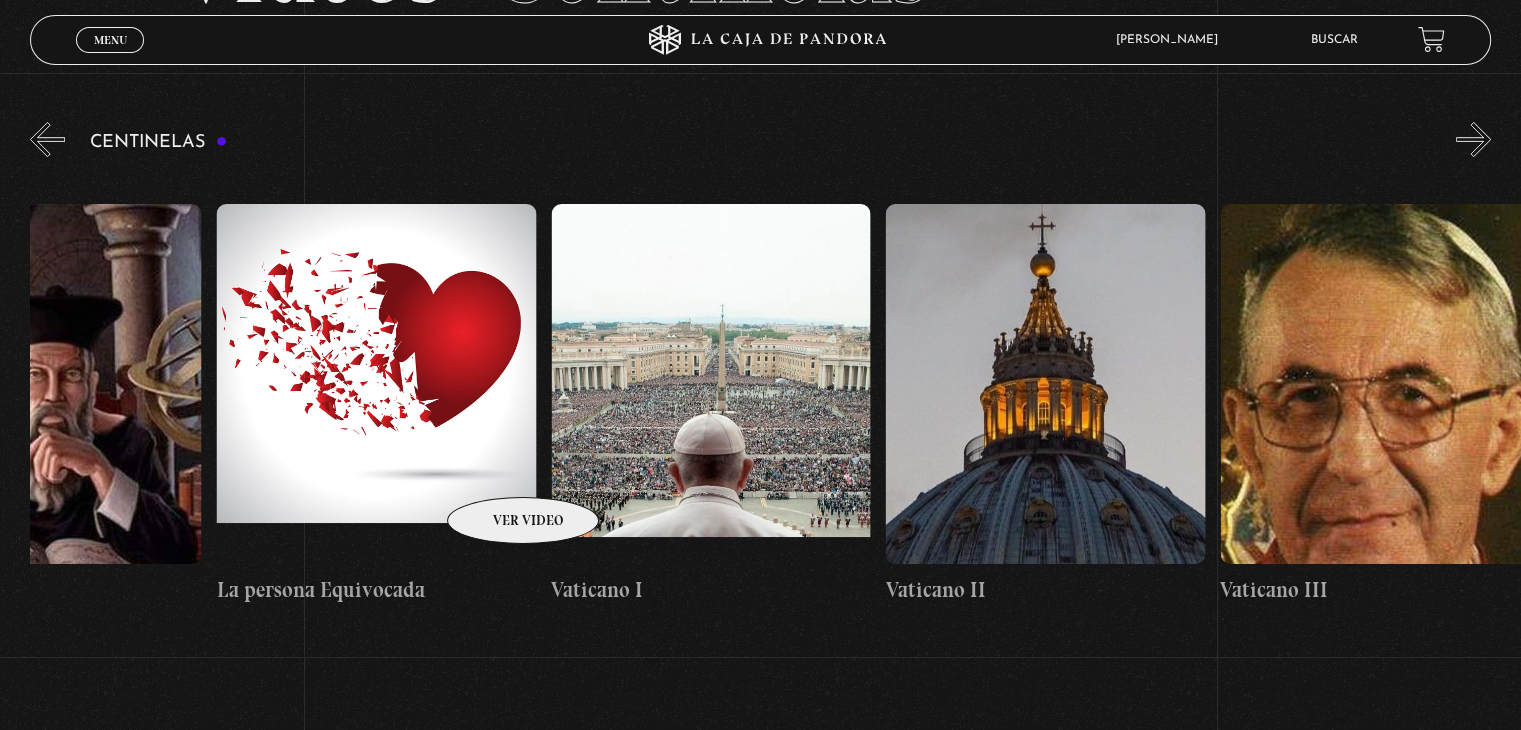 drag, startPoint x: 345, startPoint y: 476, endPoint x: 1000, endPoint y: 428, distance: 656.7564 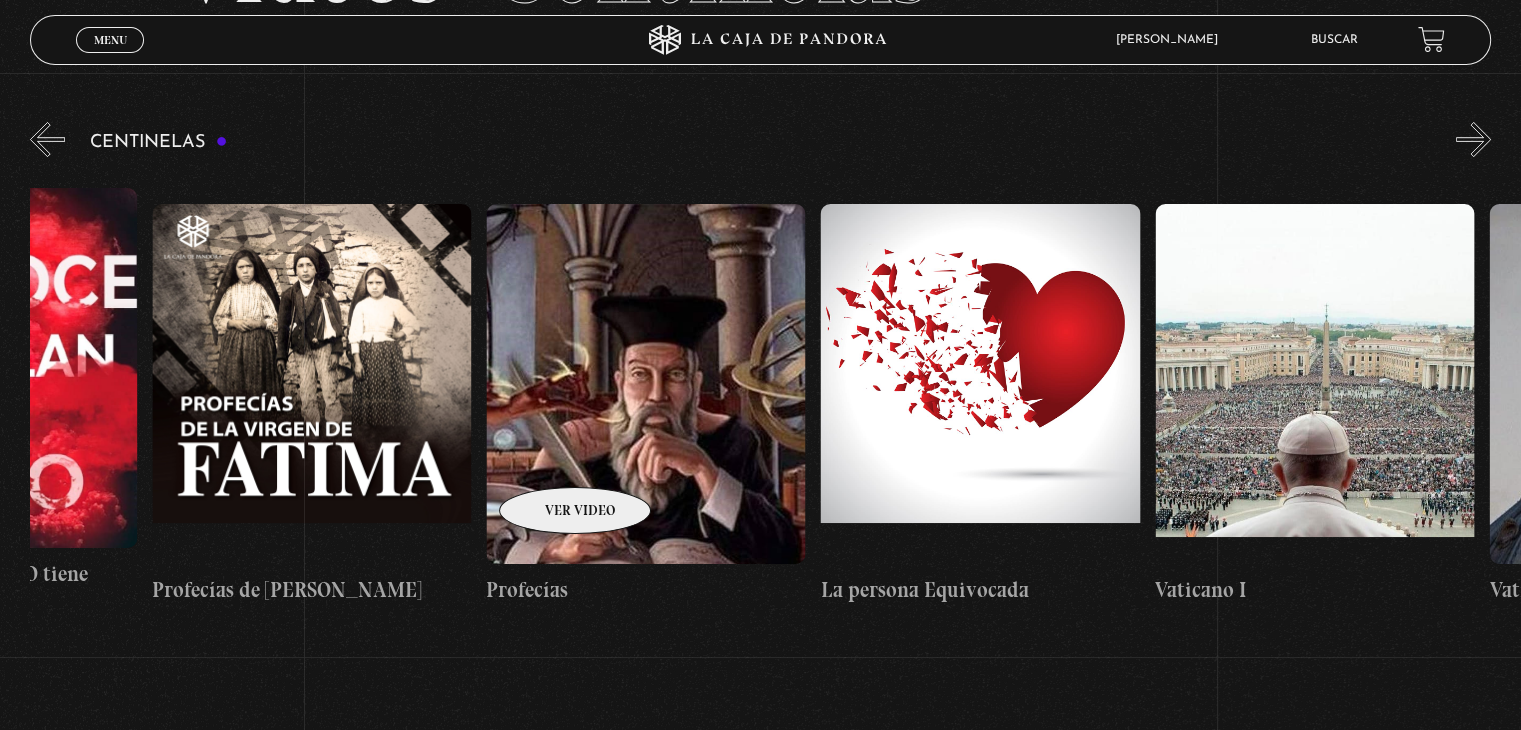 drag, startPoint x: 312, startPoint y: 469, endPoint x: 751, endPoint y: 437, distance: 440.16473 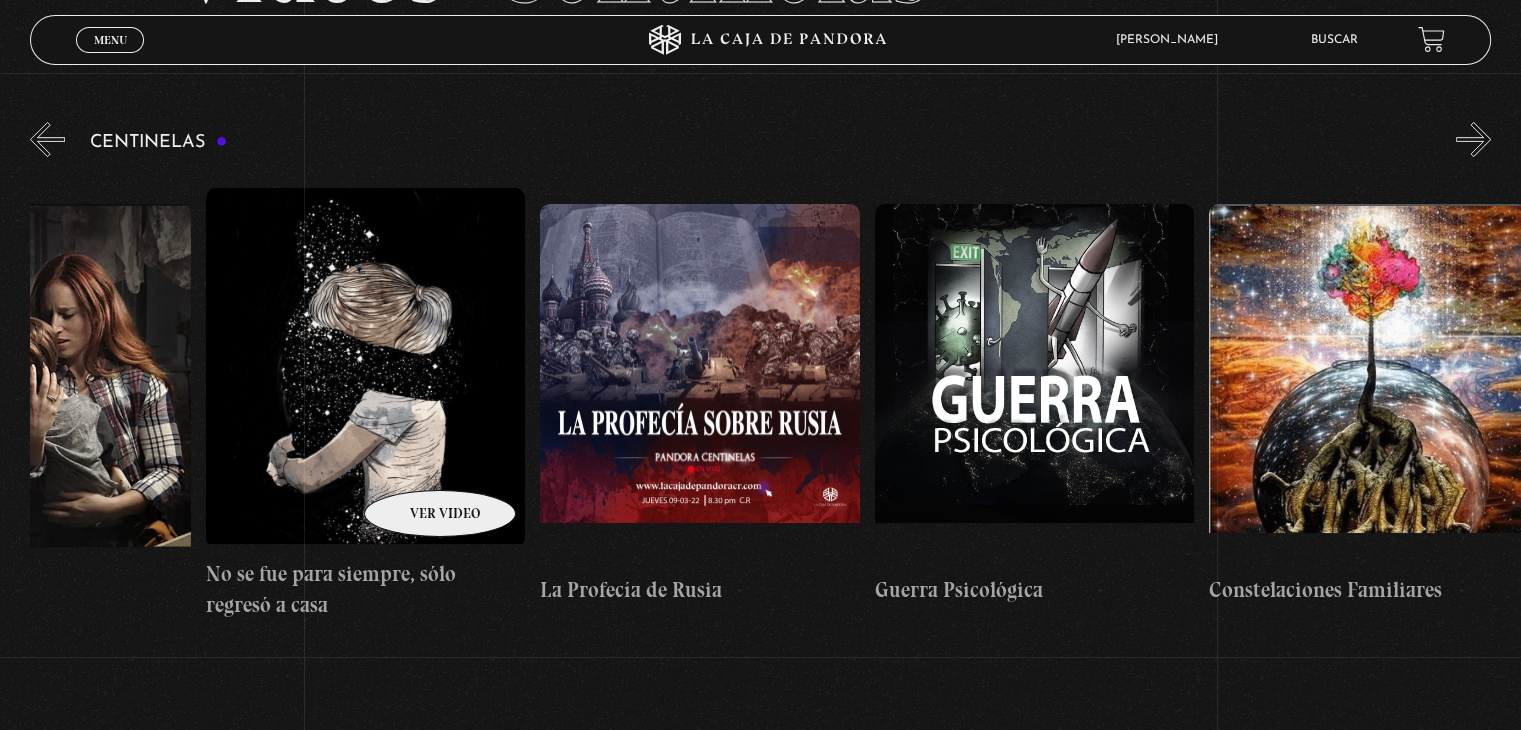 drag, startPoint x: 404, startPoint y: 460, endPoint x: 822, endPoint y: 439, distance: 418.5272 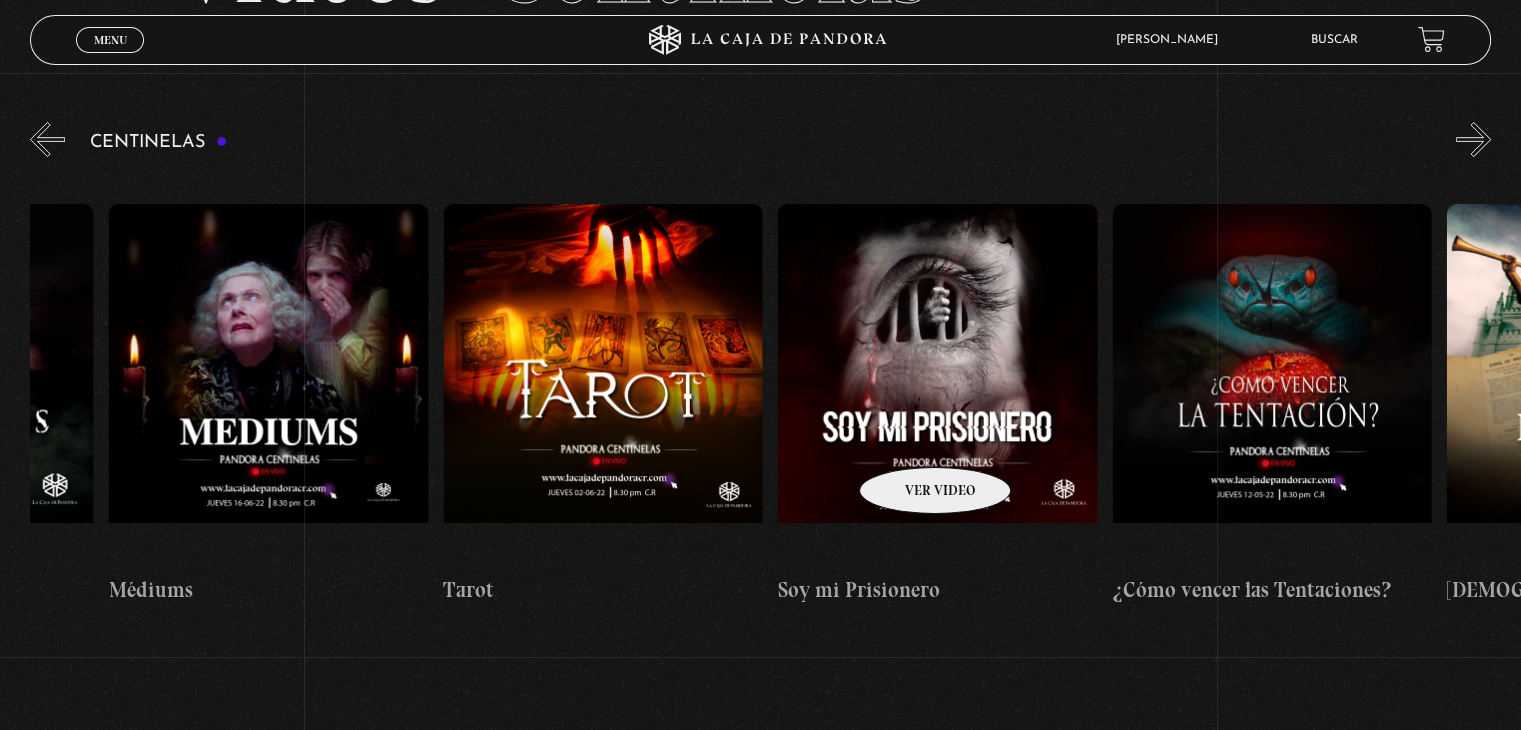 scroll, scrollTop: 0, scrollLeft: 19508, axis: horizontal 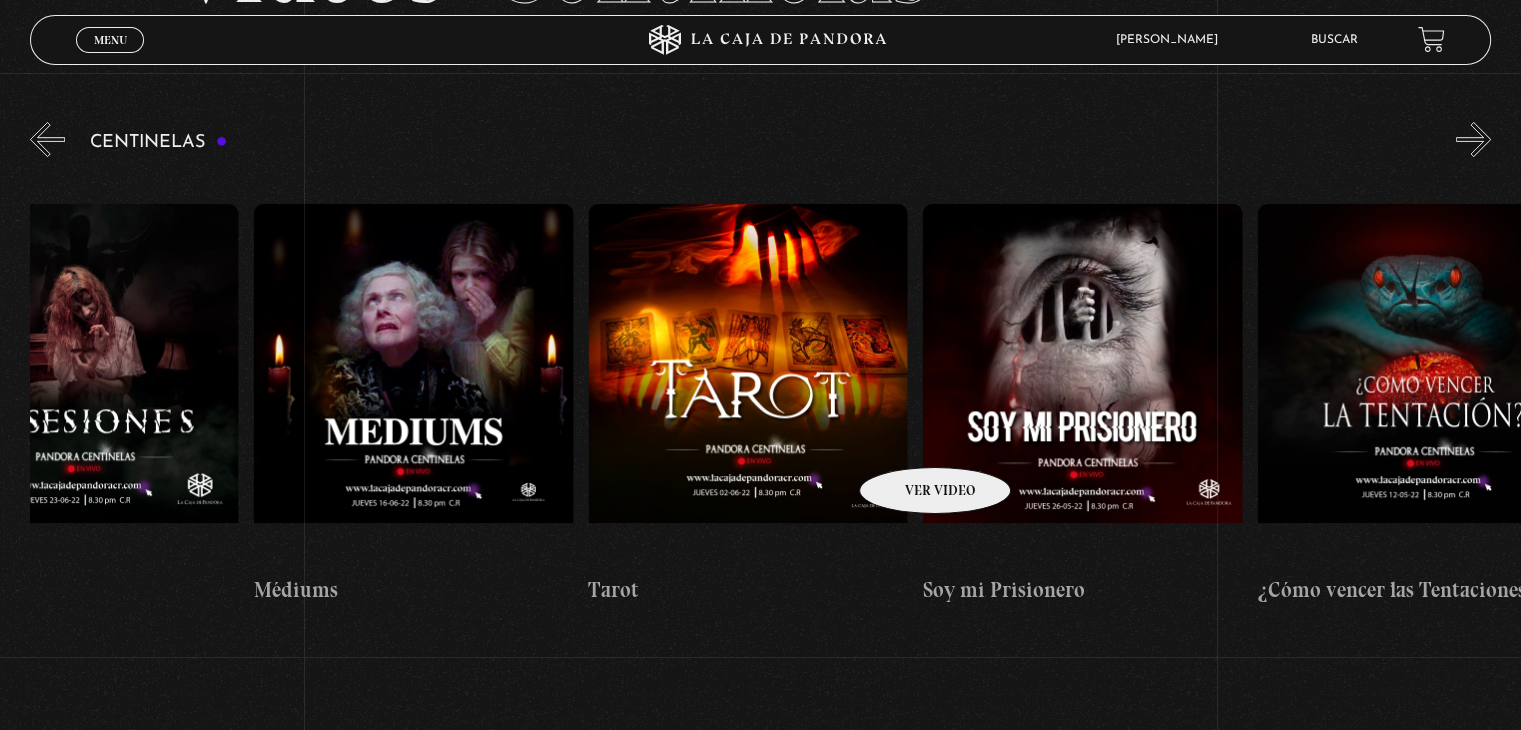 drag, startPoint x: 522, startPoint y: 446, endPoint x: 960, endPoint y: 433, distance: 438.19287 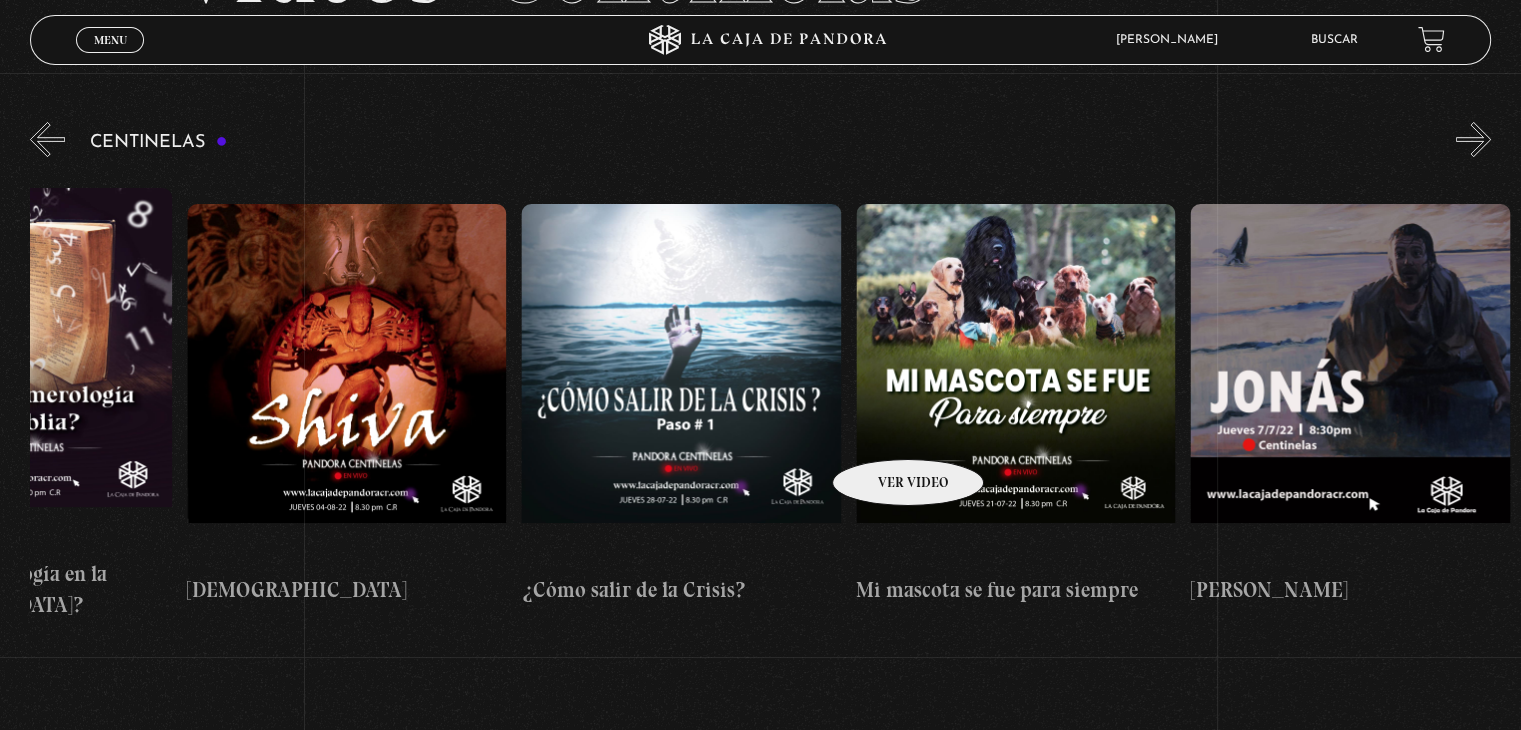 scroll, scrollTop: 0, scrollLeft: 17918, axis: horizontal 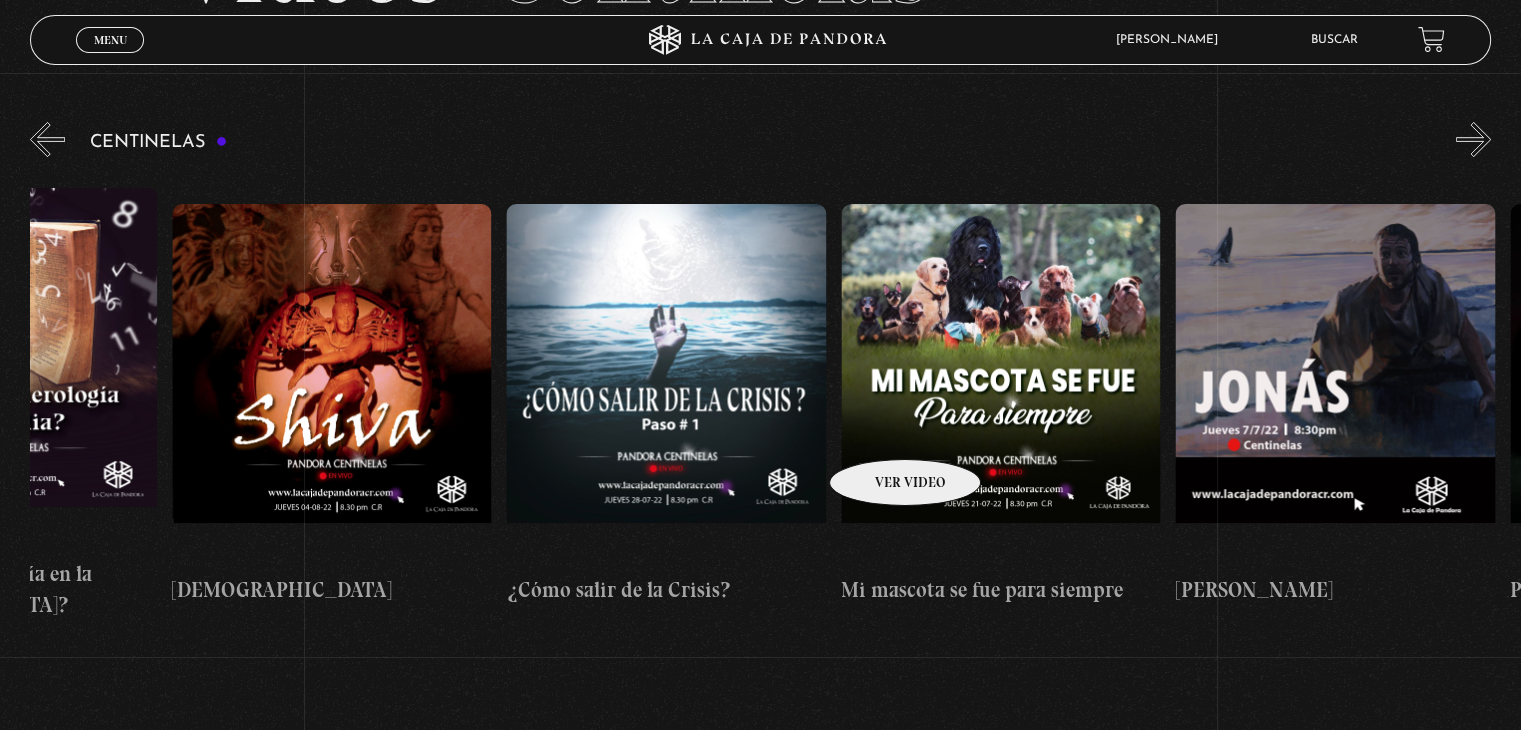 drag, startPoint x: 560, startPoint y: 437, endPoint x: 879, endPoint y: 429, distance: 319.1003 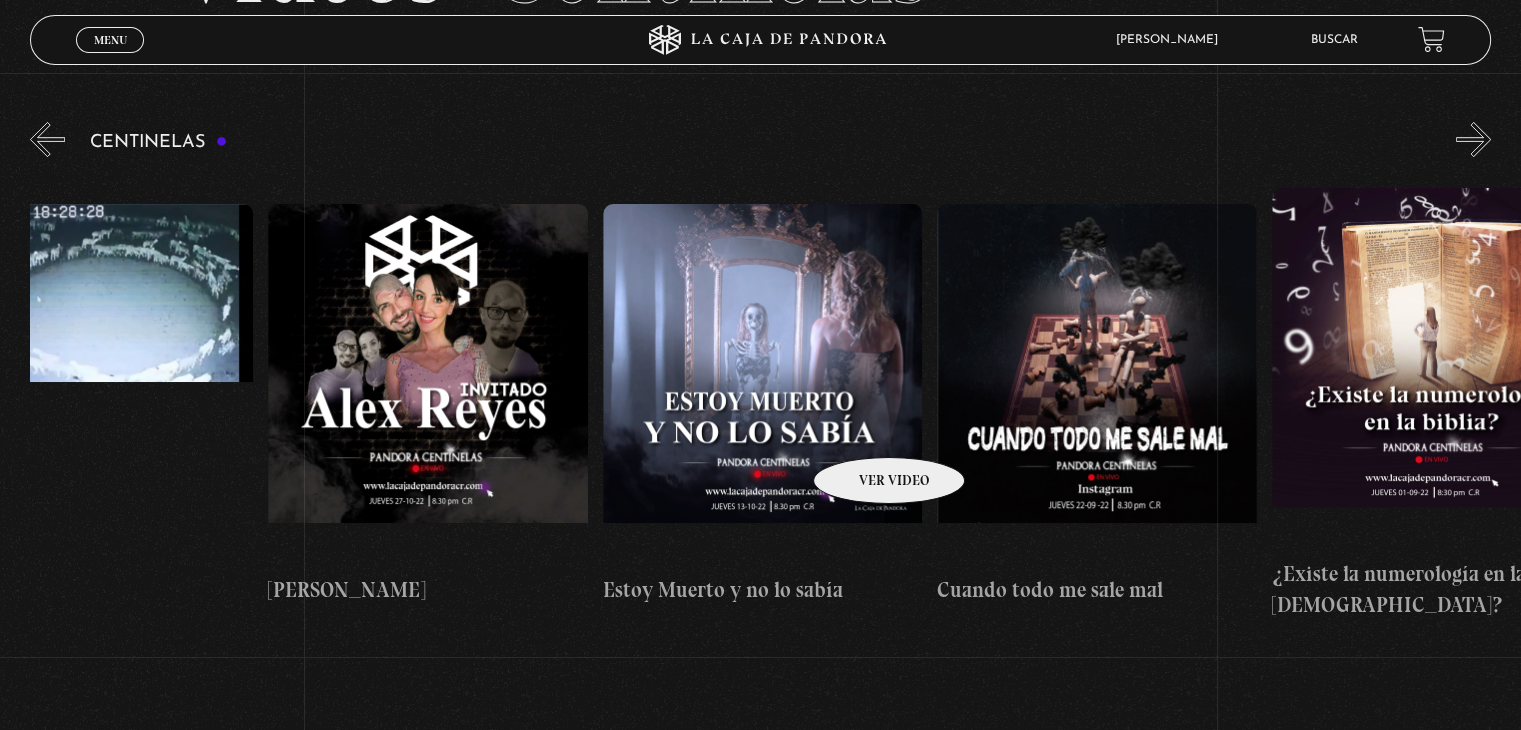 scroll, scrollTop: 0, scrollLeft: 16385, axis: horizontal 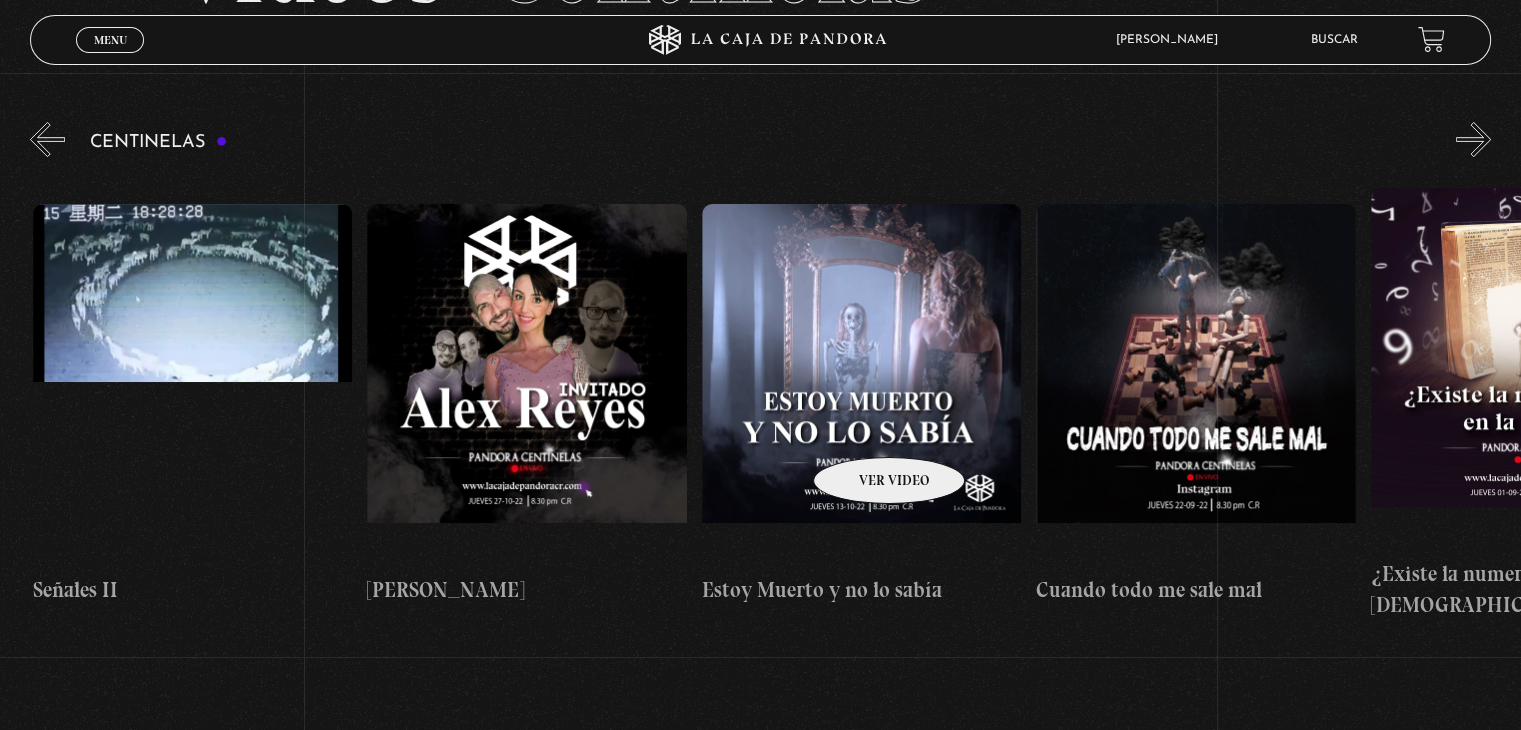 drag, startPoint x: 580, startPoint y: 433, endPoint x: 888, endPoint y: 425, distance: 308.10388 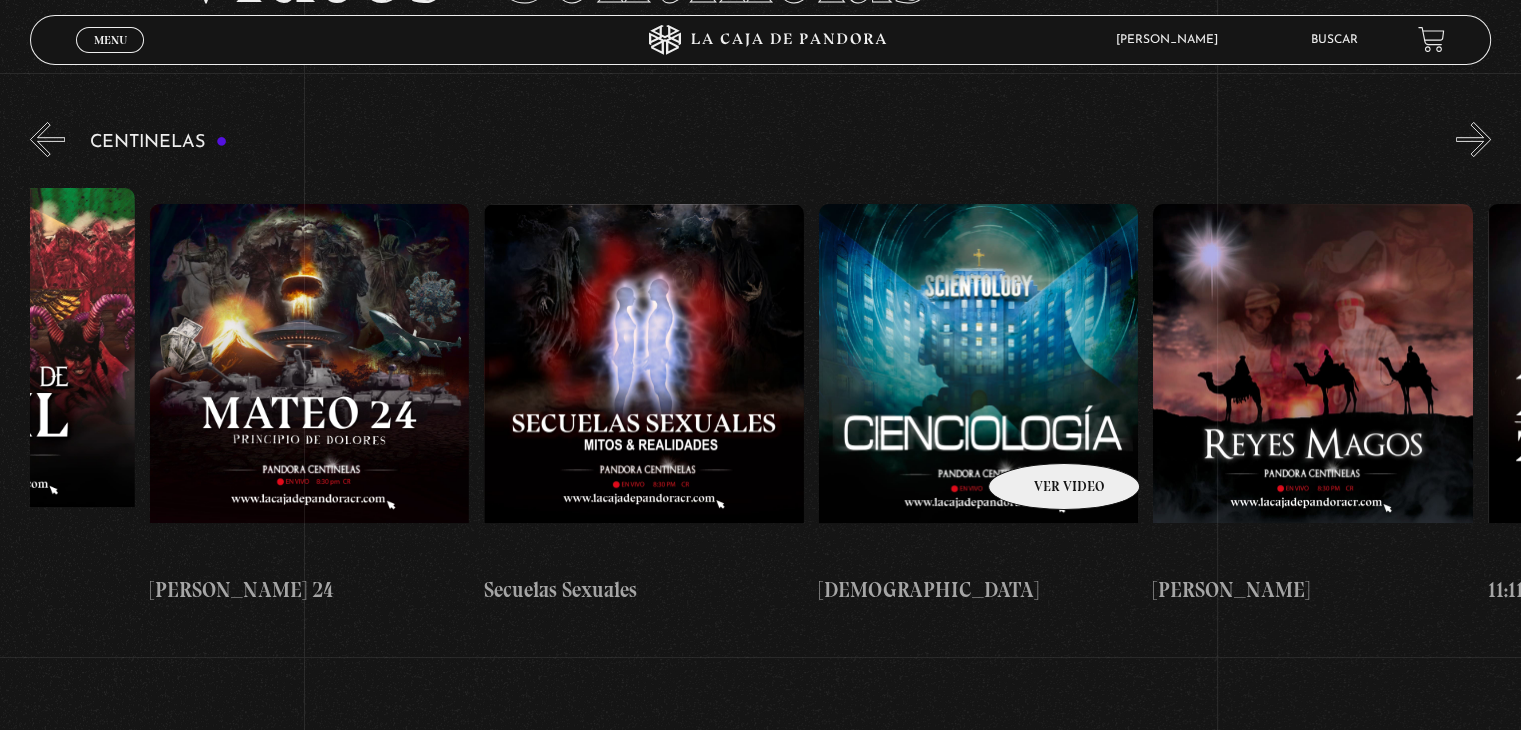 scroll, scrollTop: 0, scrollLeft: 13812, axis: horizontal 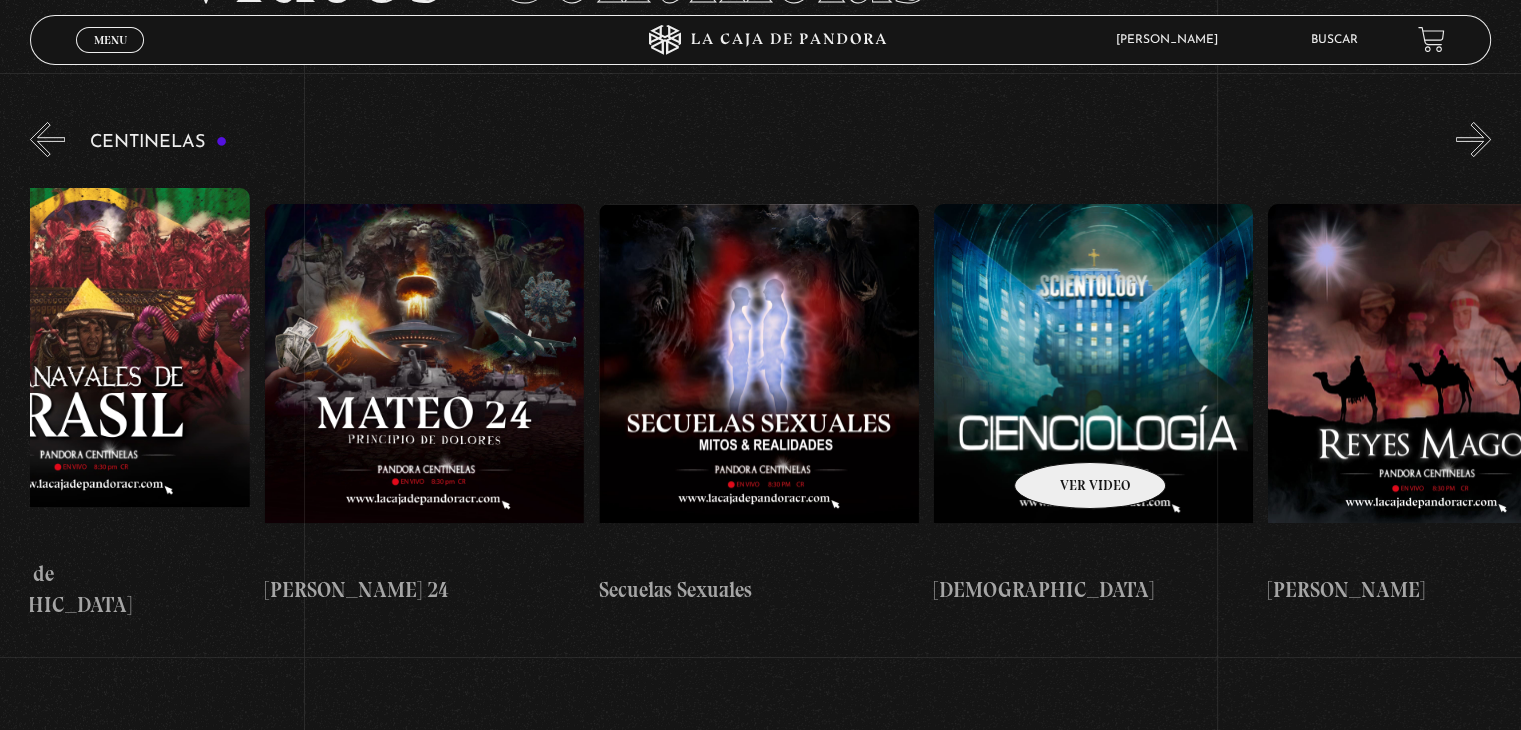drag, startPoint x: 545, startPoint y: 437, endPoint x: 1064, endPoint y: 432, distance: 519.0241 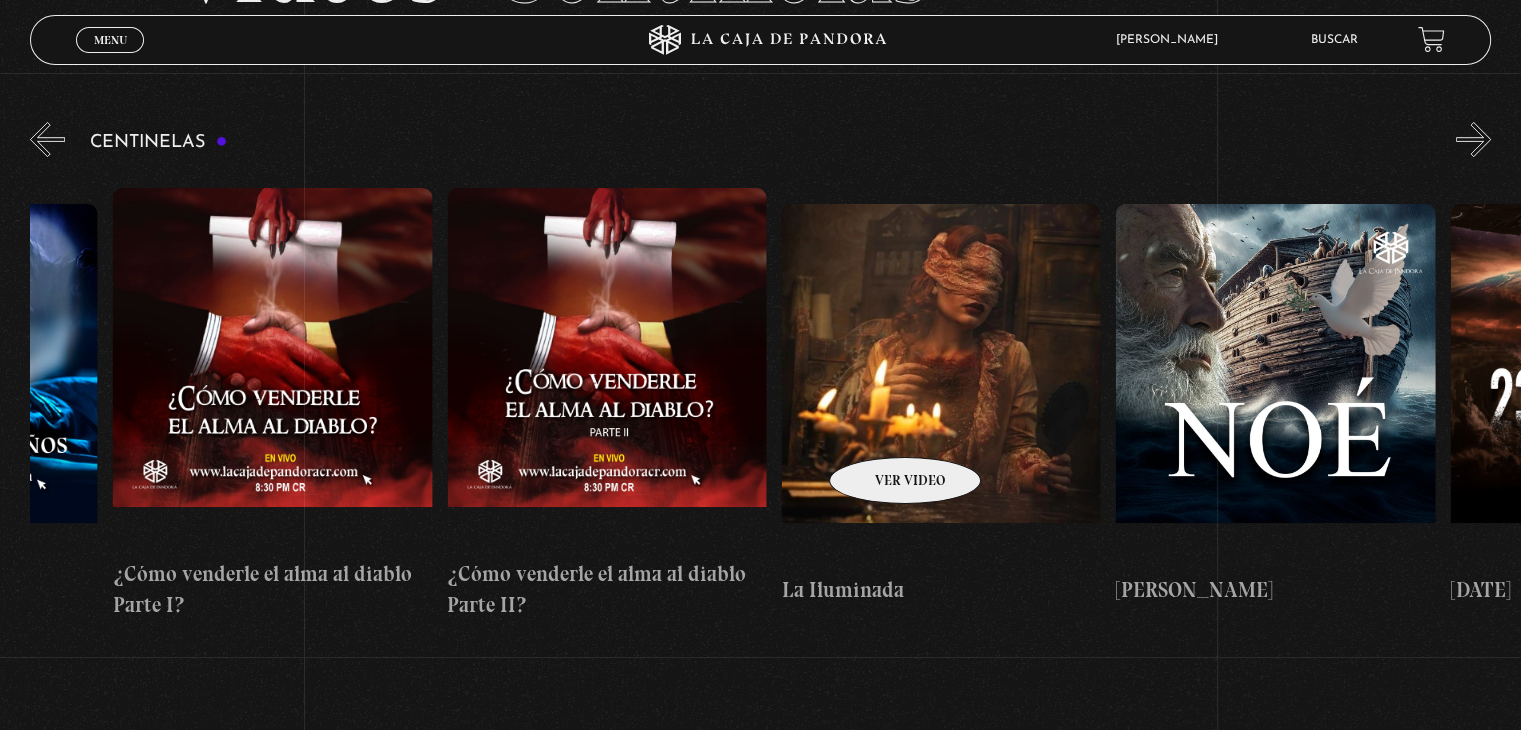 scroll, scrollTop: 0, scrollLeft: 11948, axis: horizontal 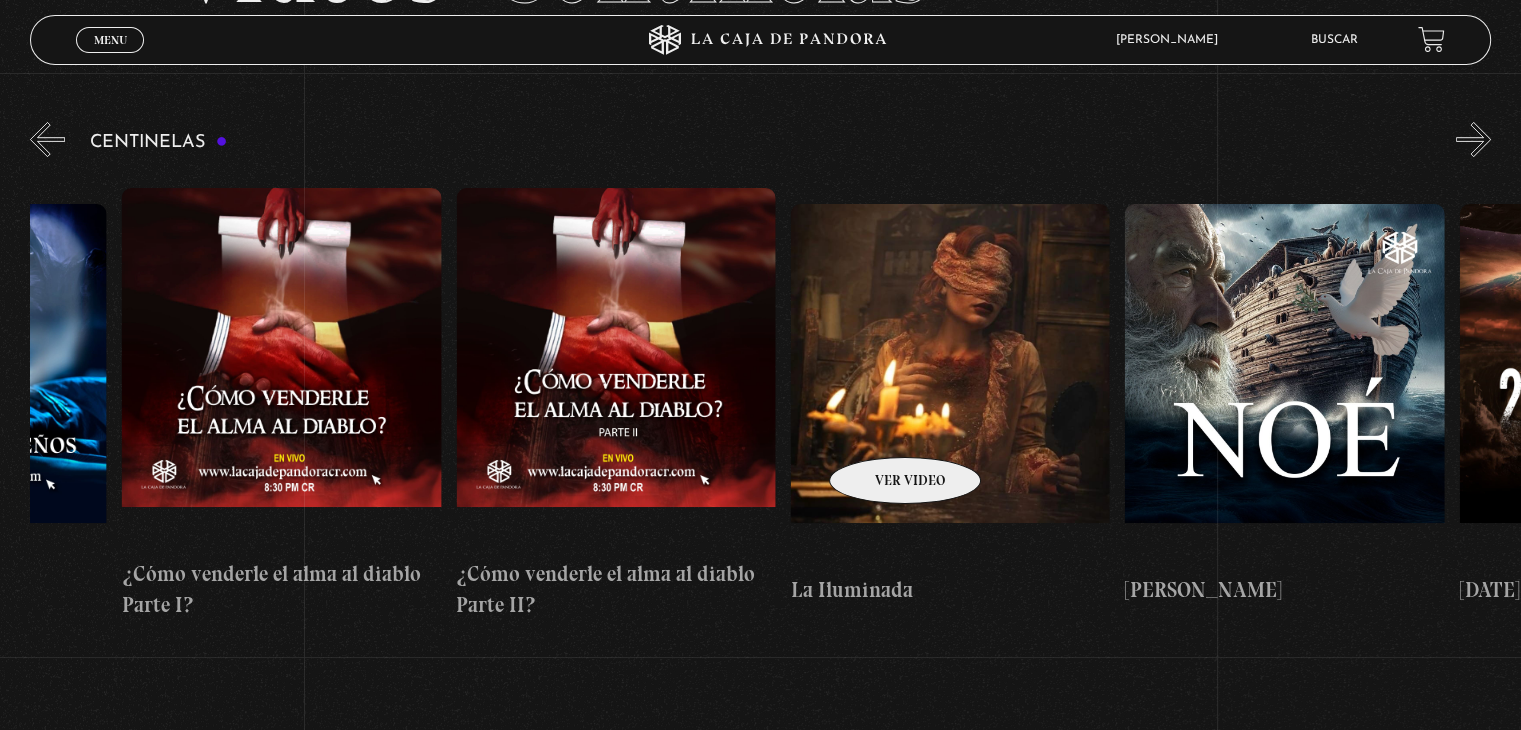 drag, startPoint x: 503, startPoint y: 427, endPoint x: 879, endPoint y: 427, distance: 376 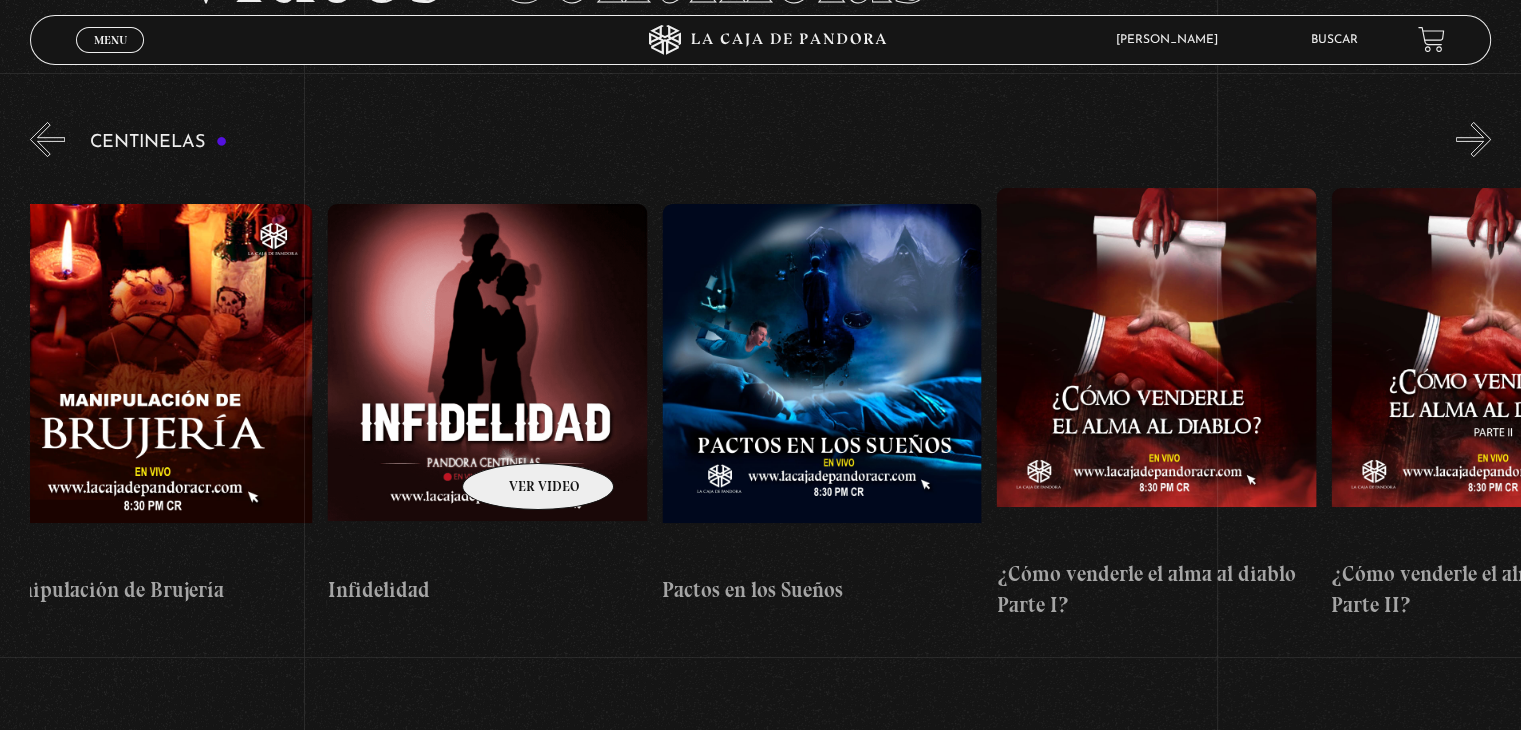 scroll, scrollTop: 0, scrollLeft: 10485, axis: horizontal 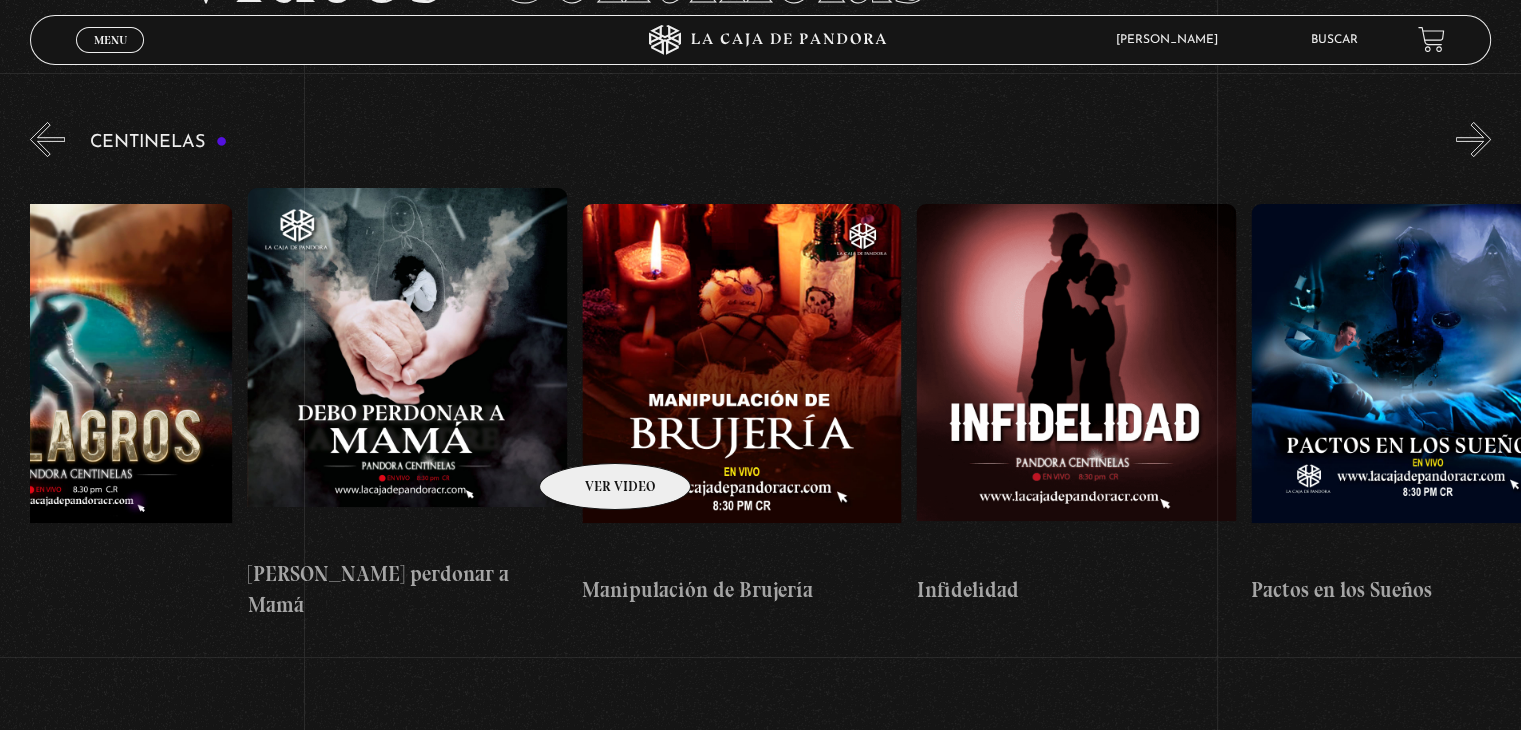 drag, startPoint x: 296, startPoint y: 429, endPoint x: 589, endPoint y: 433, distance: 293.0273 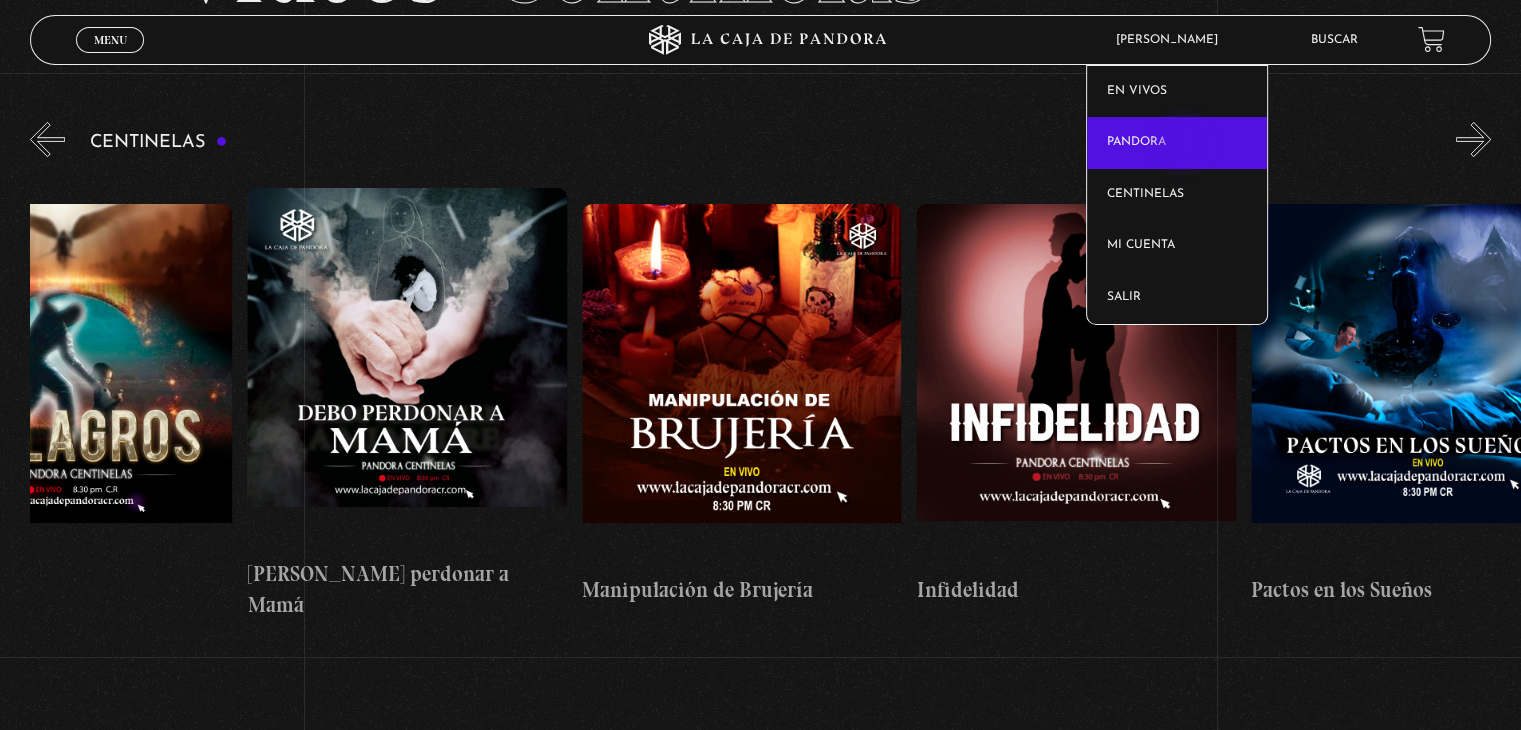 click on "Pandora" at bounding box center [1177, 143] 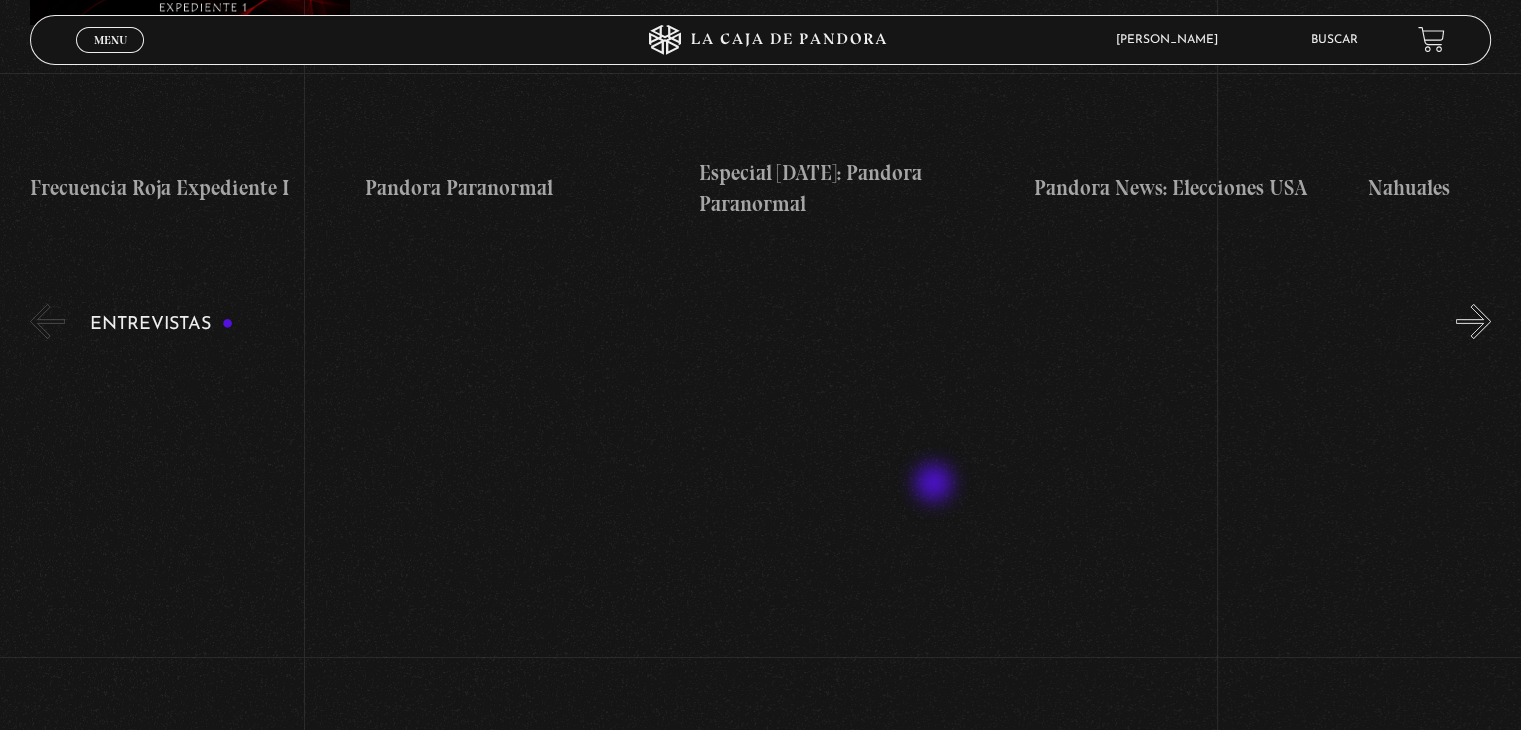 scroll, scrollTop: 7400, scrollLeft: 0, axis: vertical 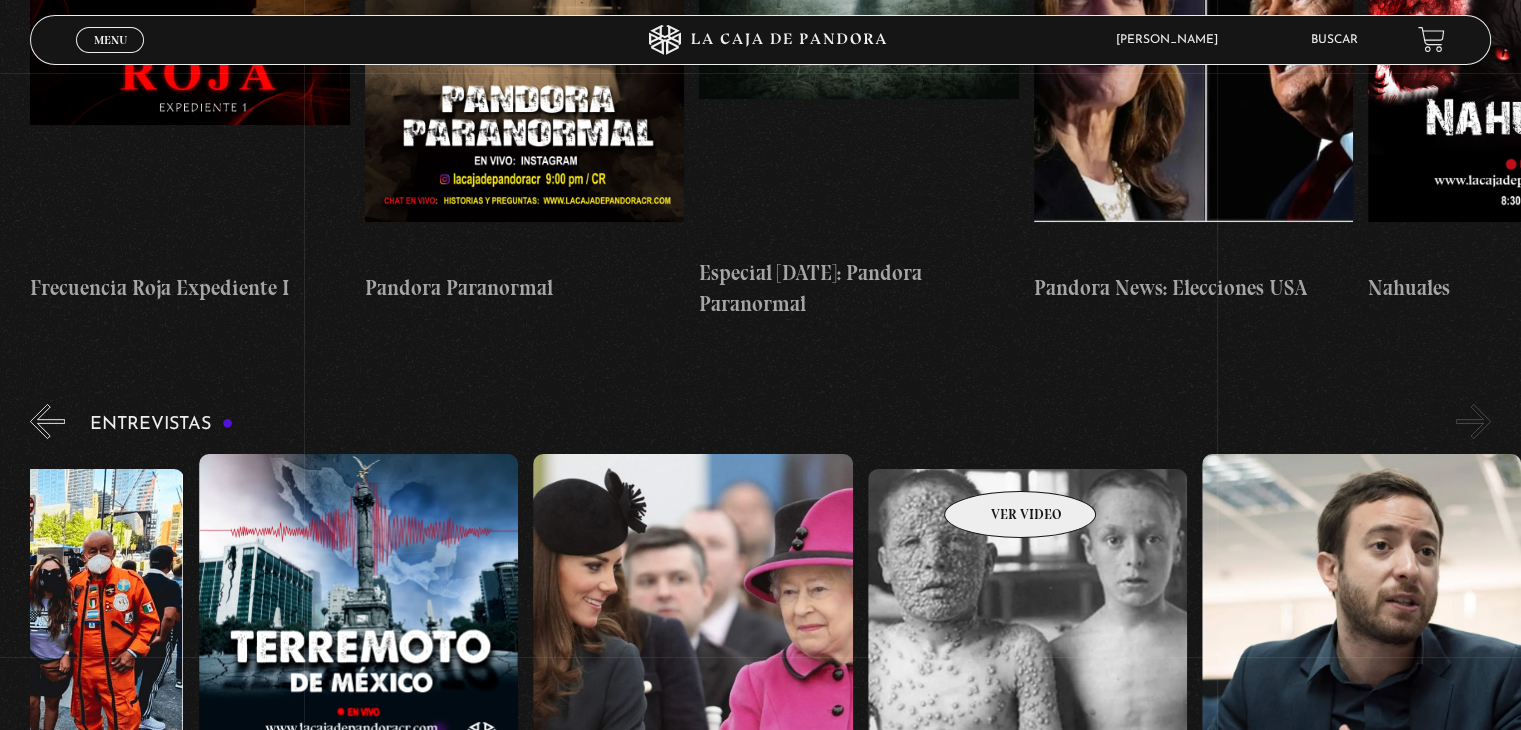 drag, startPoint x: 1428, startPoint y: 419, endPoint x: 981, endPoint y: 462, distance: 449.06348 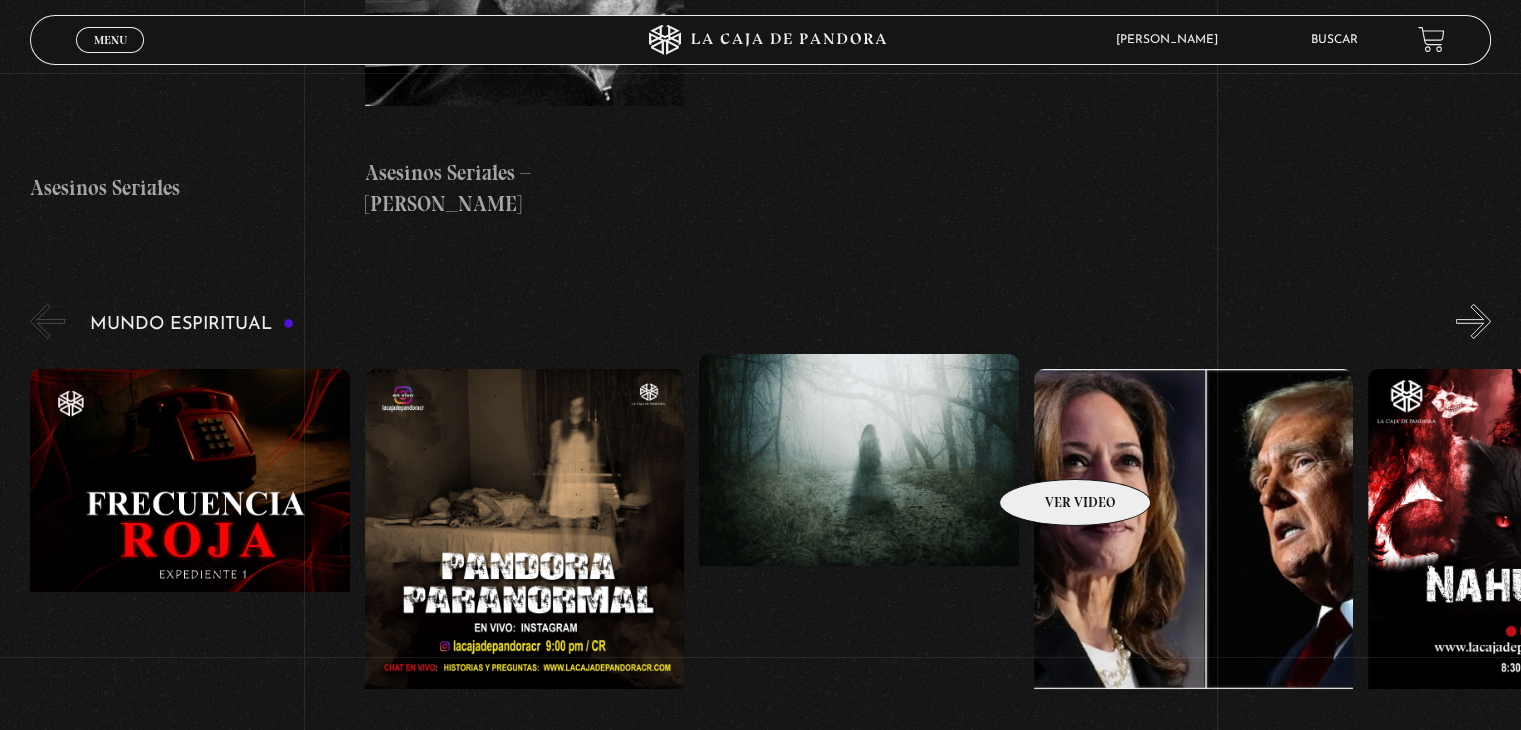 scroll, scrollTop: 6900, scrollLeft: 0, axis: vertical 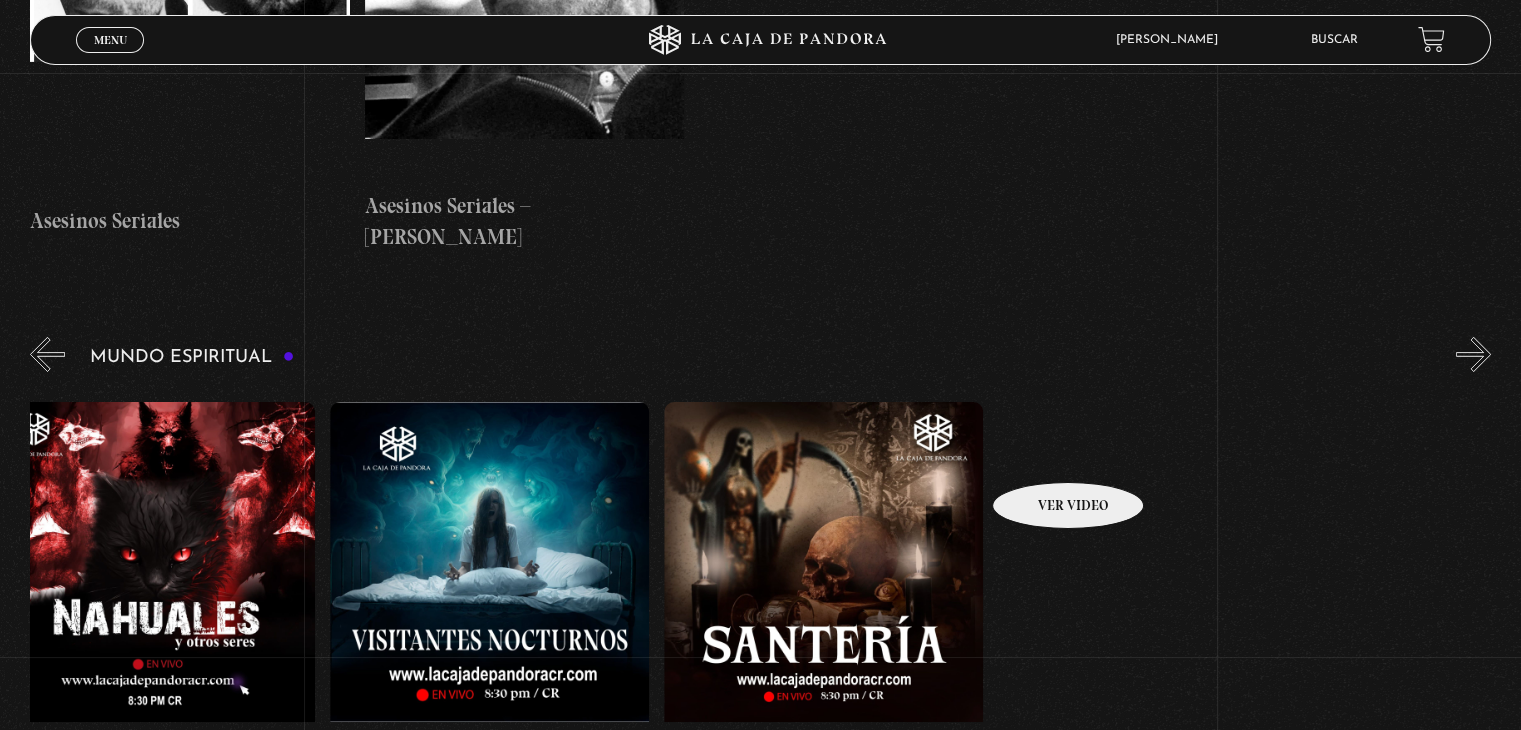 drag, startPoint x: 1304, startPoint y: 428, endPoint x: 1027, endPoint y: 454, distance: 278.21753 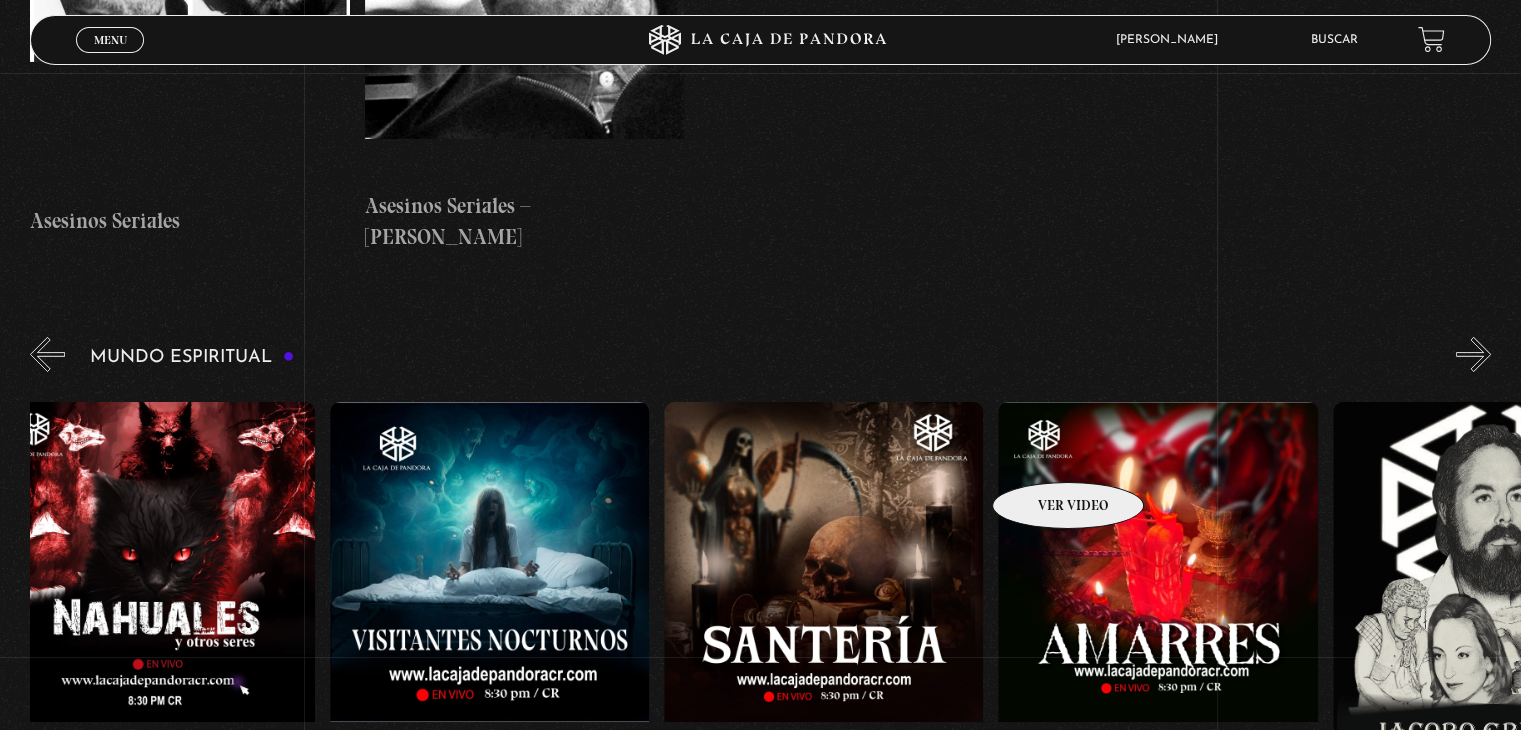 click on "Frecuencia Roja Expediente I
Pandora Paranormal
Especial Halloween: Pandora Paranormal
Pandora News: Elecciones USA
Nahuales
Visitantes Nocturnos
Santería
Amarres" at bounding box center [2001, 603] 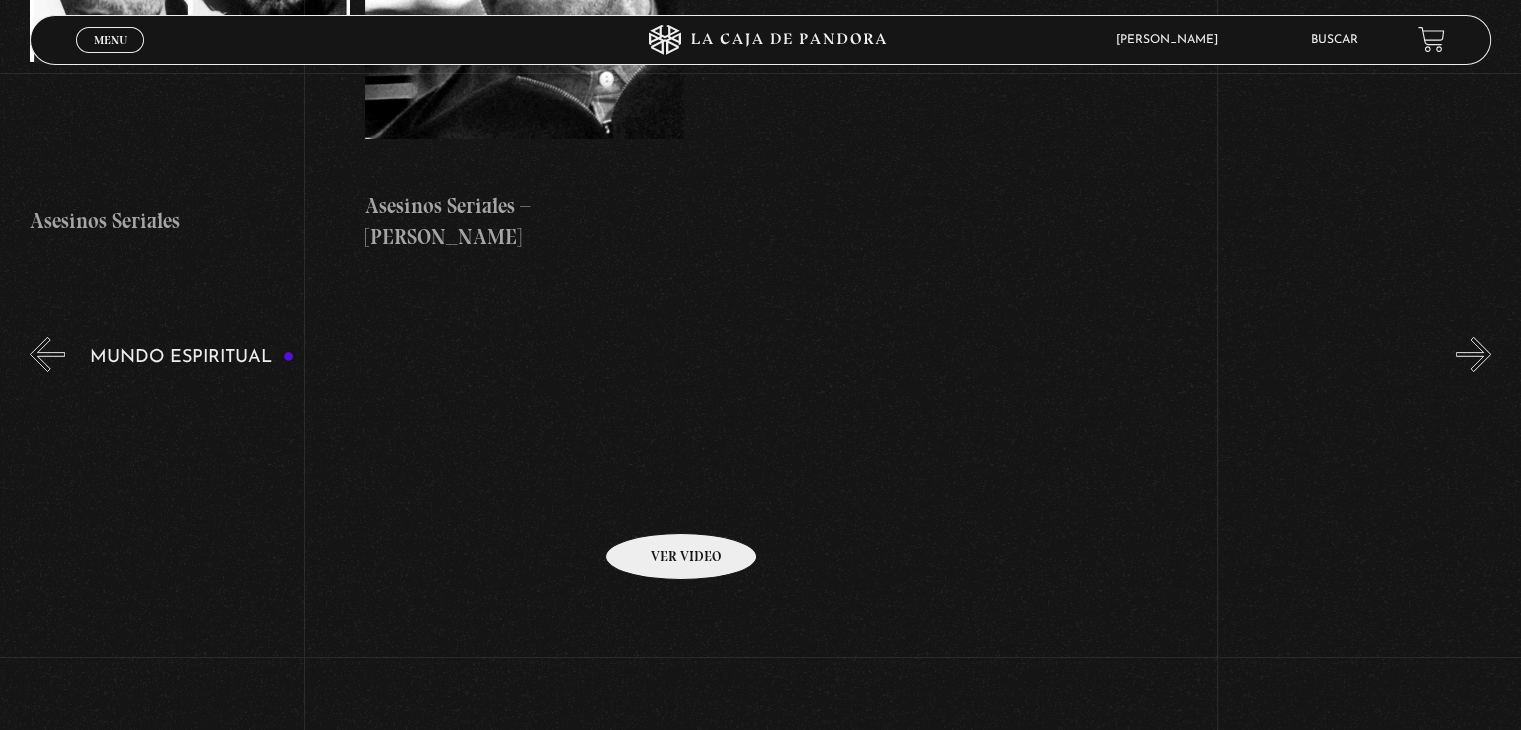drag, startPoint x: 1360, startPoint y: 438, endPoint x: 634, endPoint y: 504, distance: 728.99384 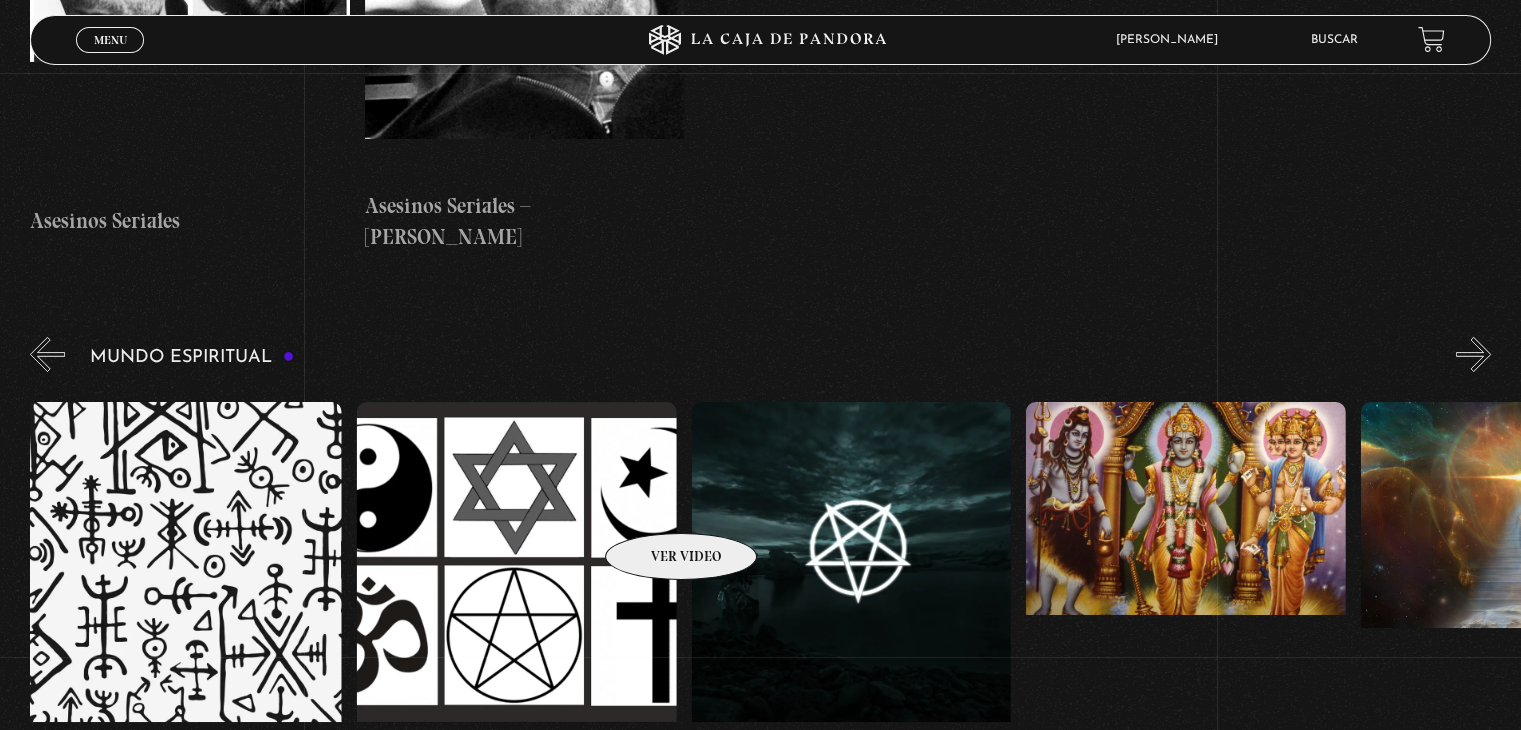 click on "Frecuencia Roja Expediente I
Pandora Paranormal
Especial Halloween: Pandora Paranormal
Pandora News: Elecciones USA
Nahuales
Visitantes Nocturnos
Santería
Amarres" at bounding box center (-1650, 603) 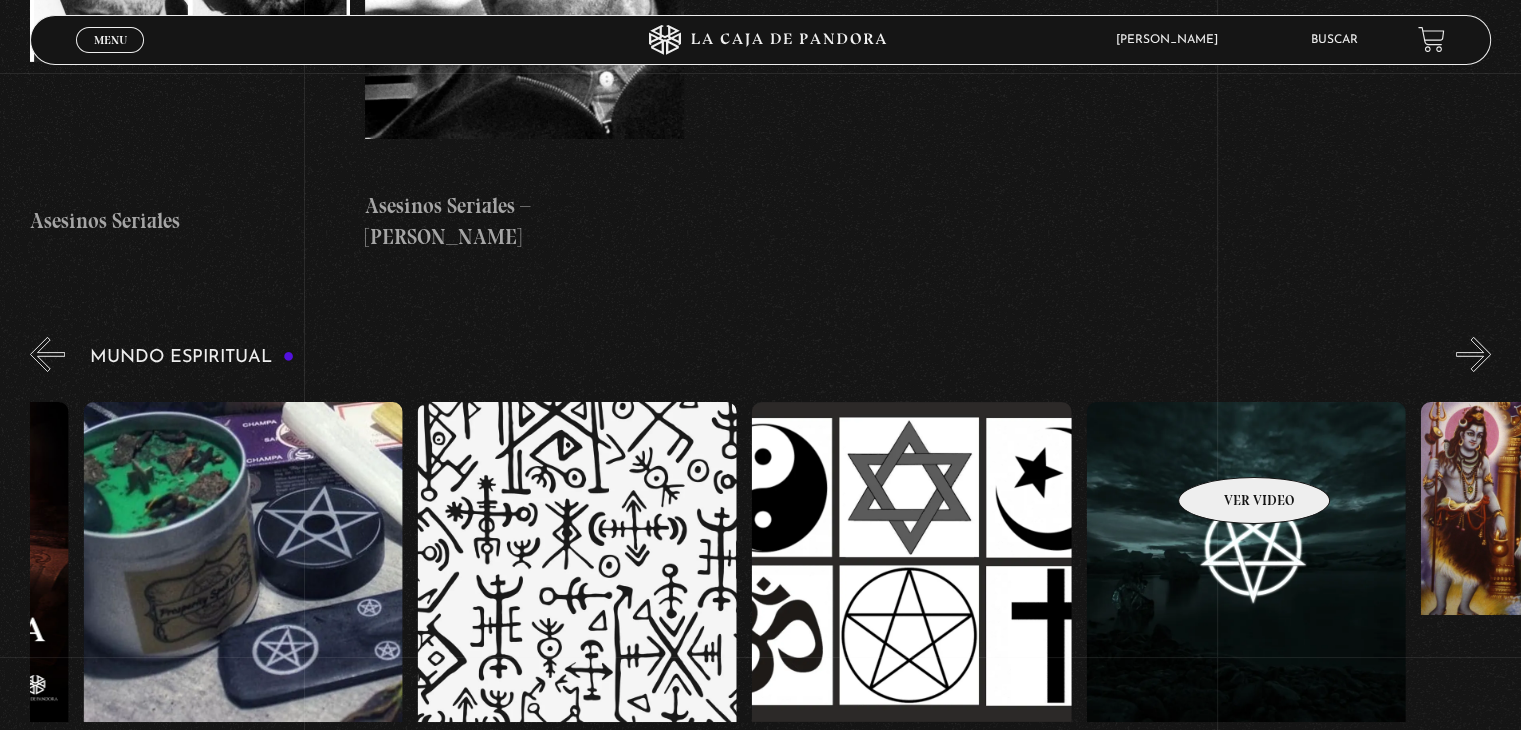 scroll, scrollTop: 0, scrollLeft: 5183, axis: horizontal 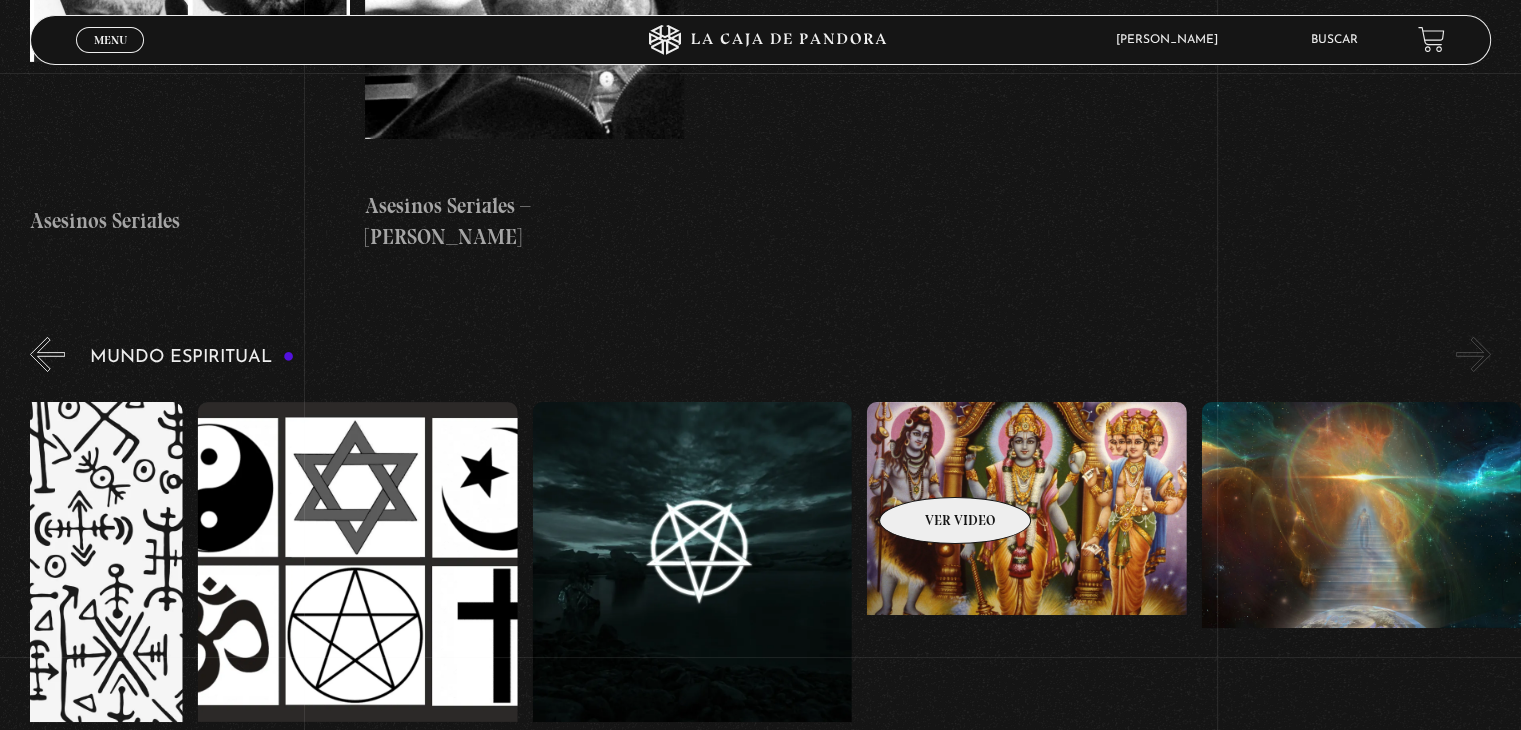 drag, startPoint x: 1243, startPoint y: 447, endPoint x: 816, endPoint y: 477, distance: 428.05258 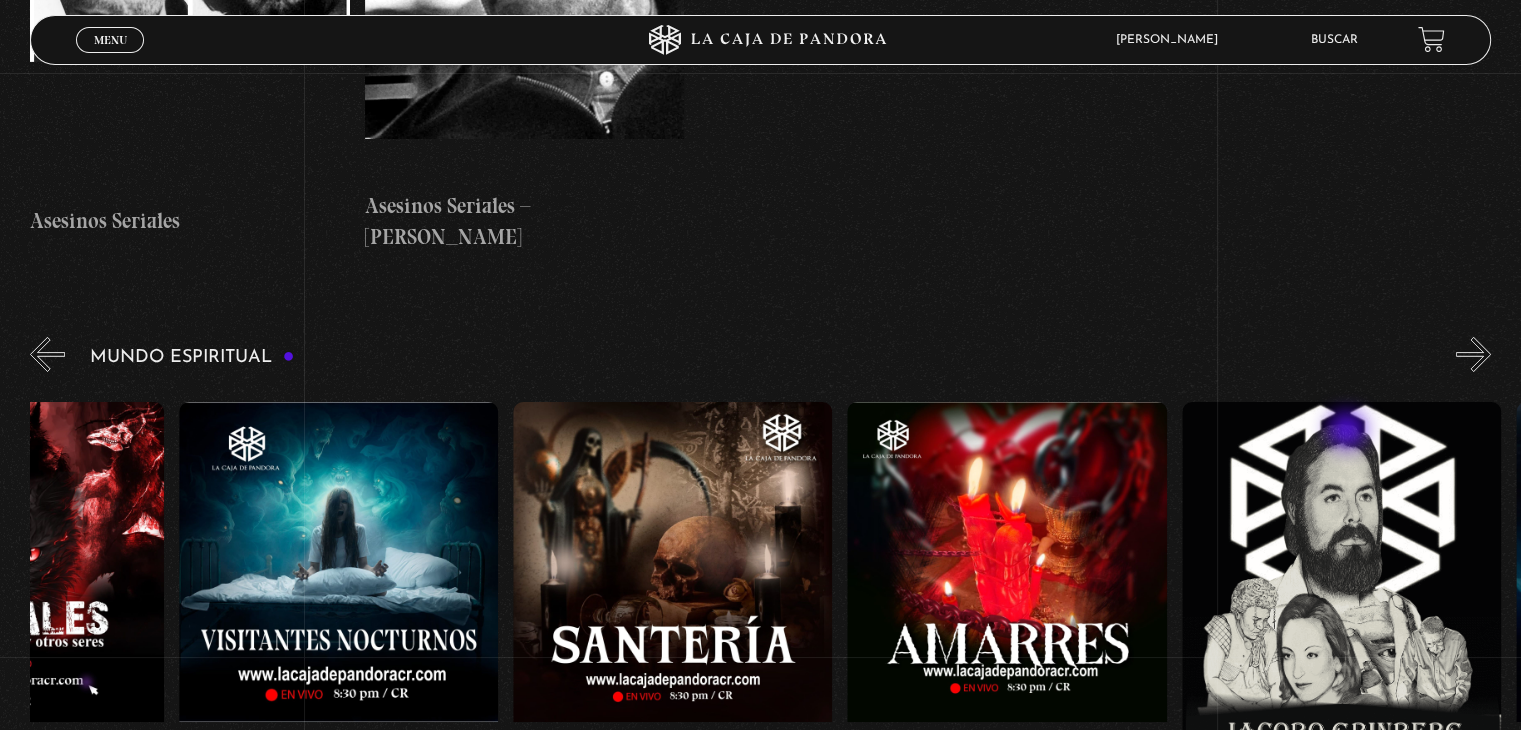 drag, startPoint x: 521, startPoint y: 459, endPoint x: 1203, endPoint y: 430, distance: 682.6163 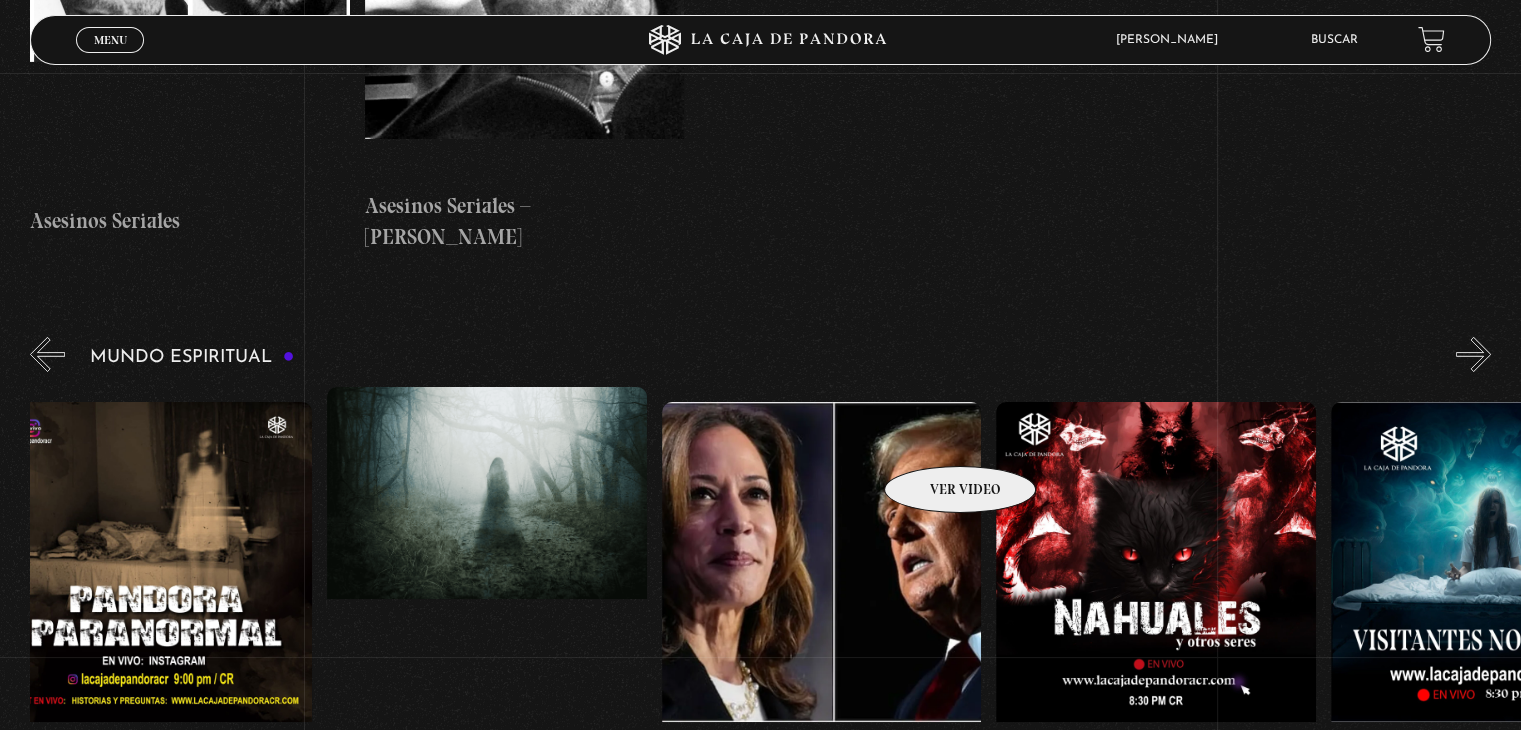 scroll, scrollTop: 0, scrollLeft: 337, axis: horizontal 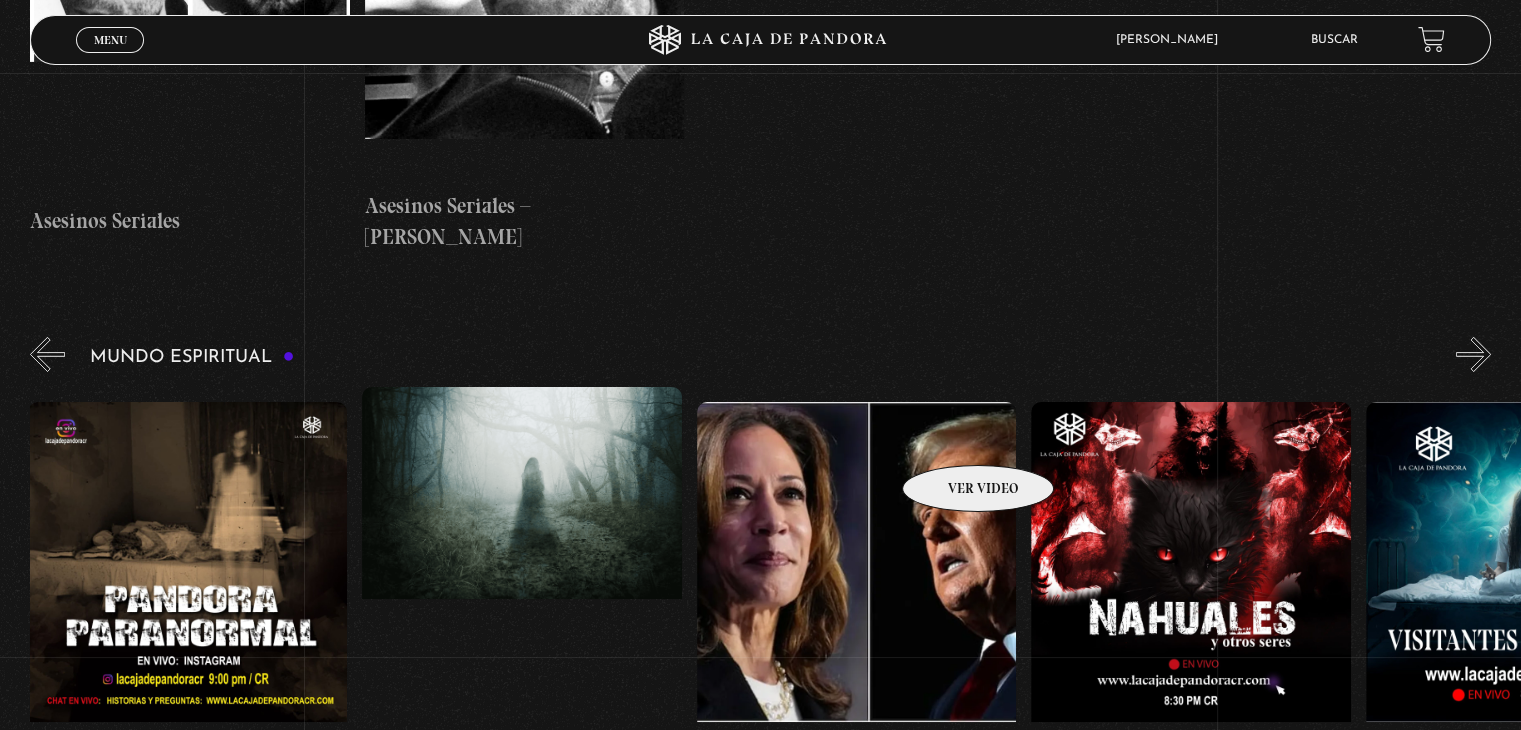 drag, startPoint x: 684, startPoint y: 429, endPoint x: 952, endPoint y: 435, distance: 268.06717 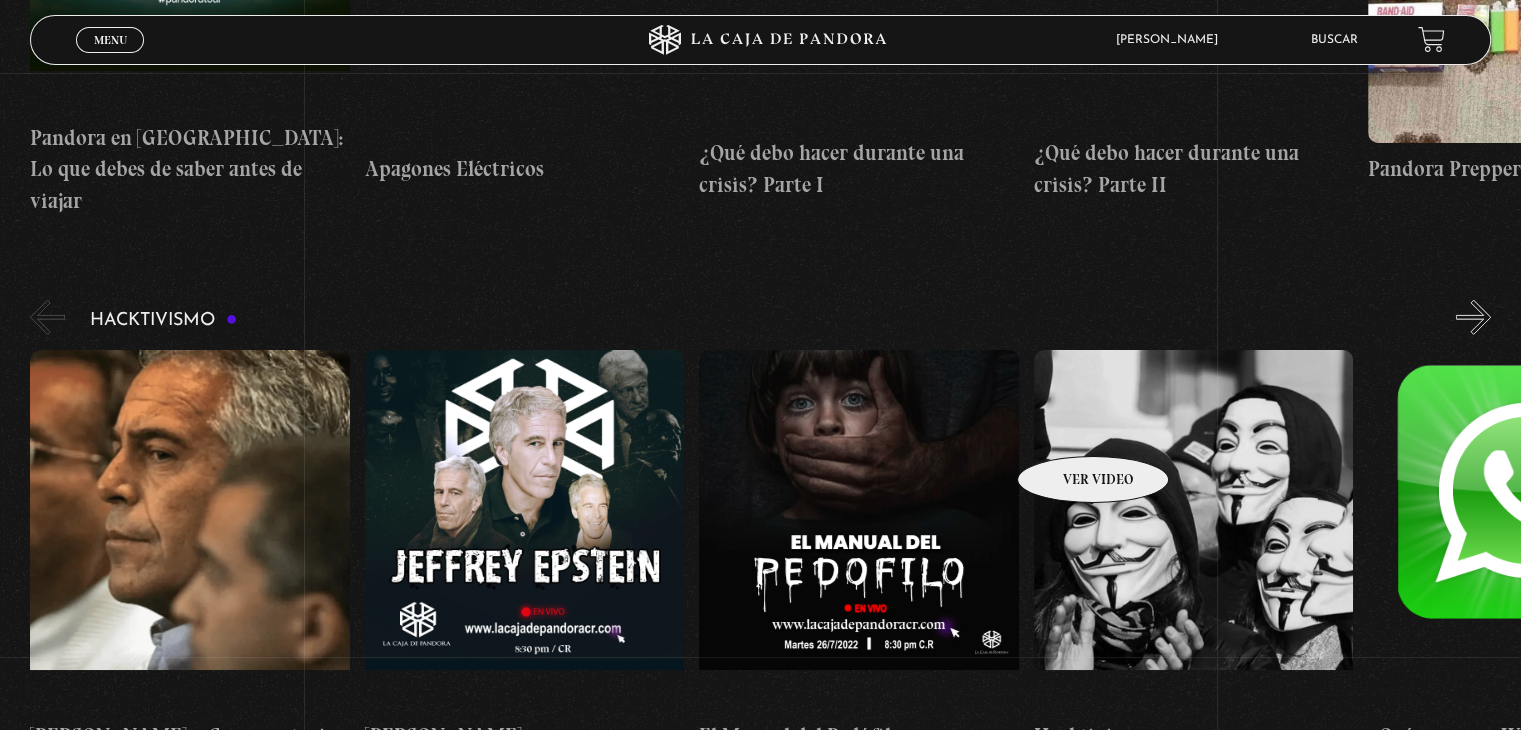scroll, scrollTop: 5800, scrollLeft: 0, axis: vertical 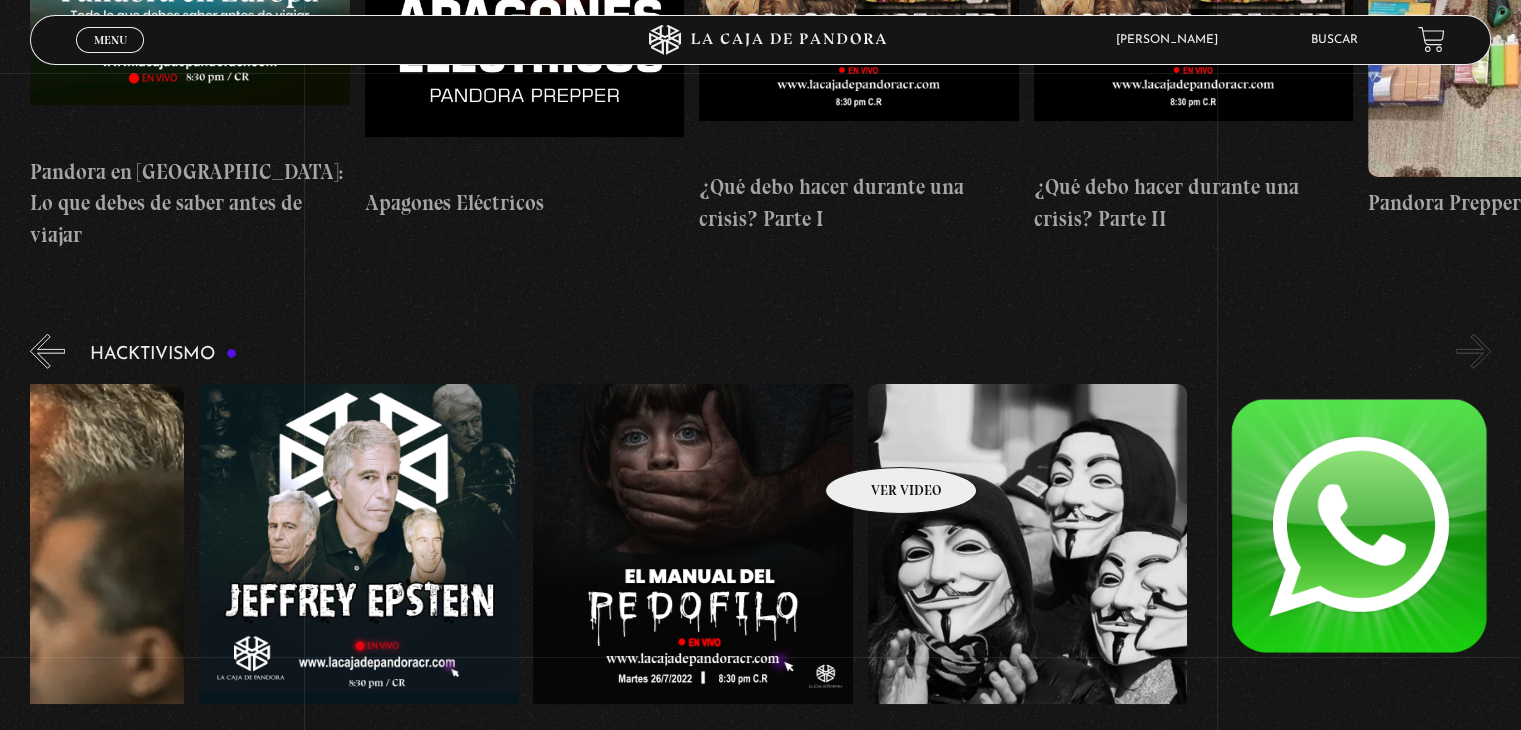 drag, startPoint x: 1298, startPoint y: 407, endPoint x: 874, endPoint y: 437, distance: 425.06 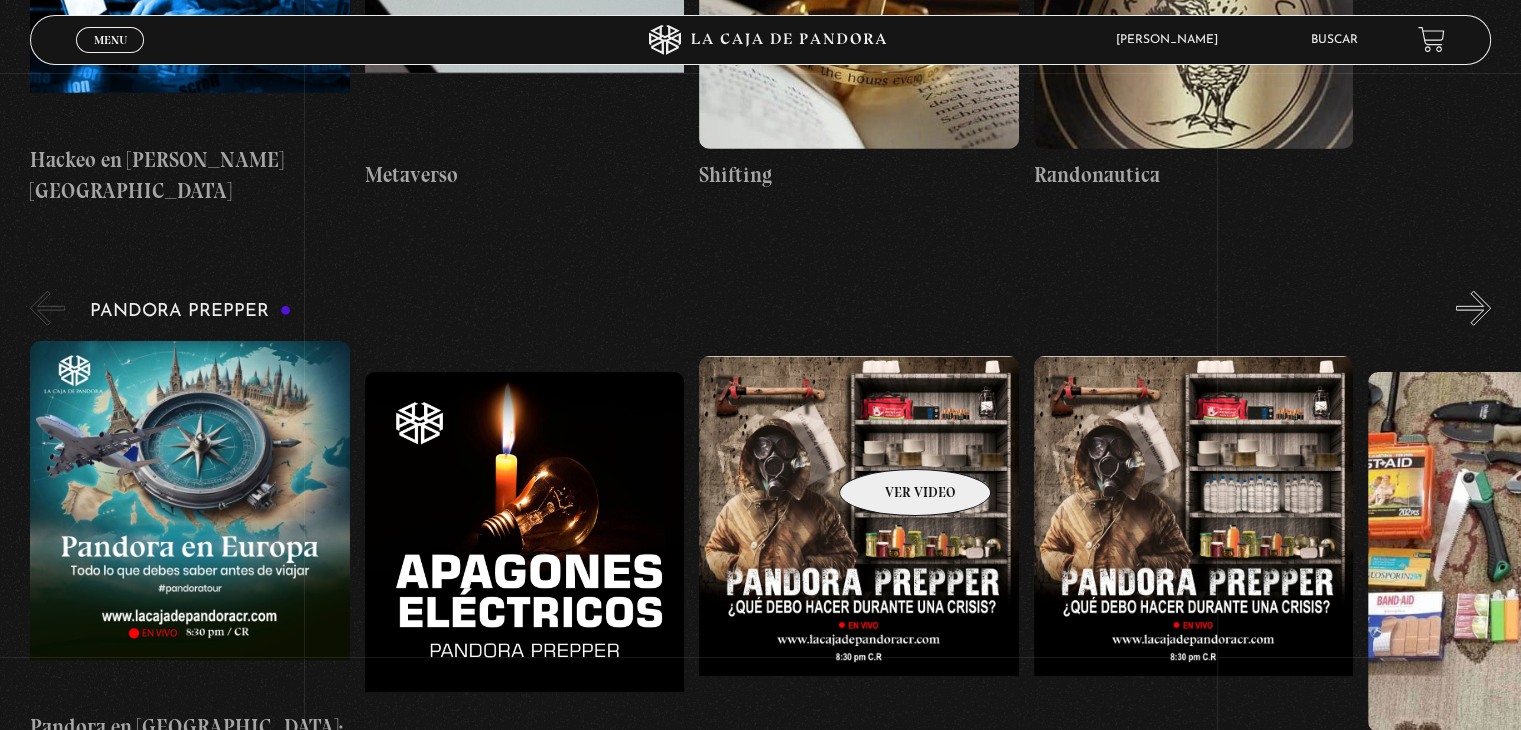 scroll, scrollTop: 5200, scrollLeft: 0, axis: vertical 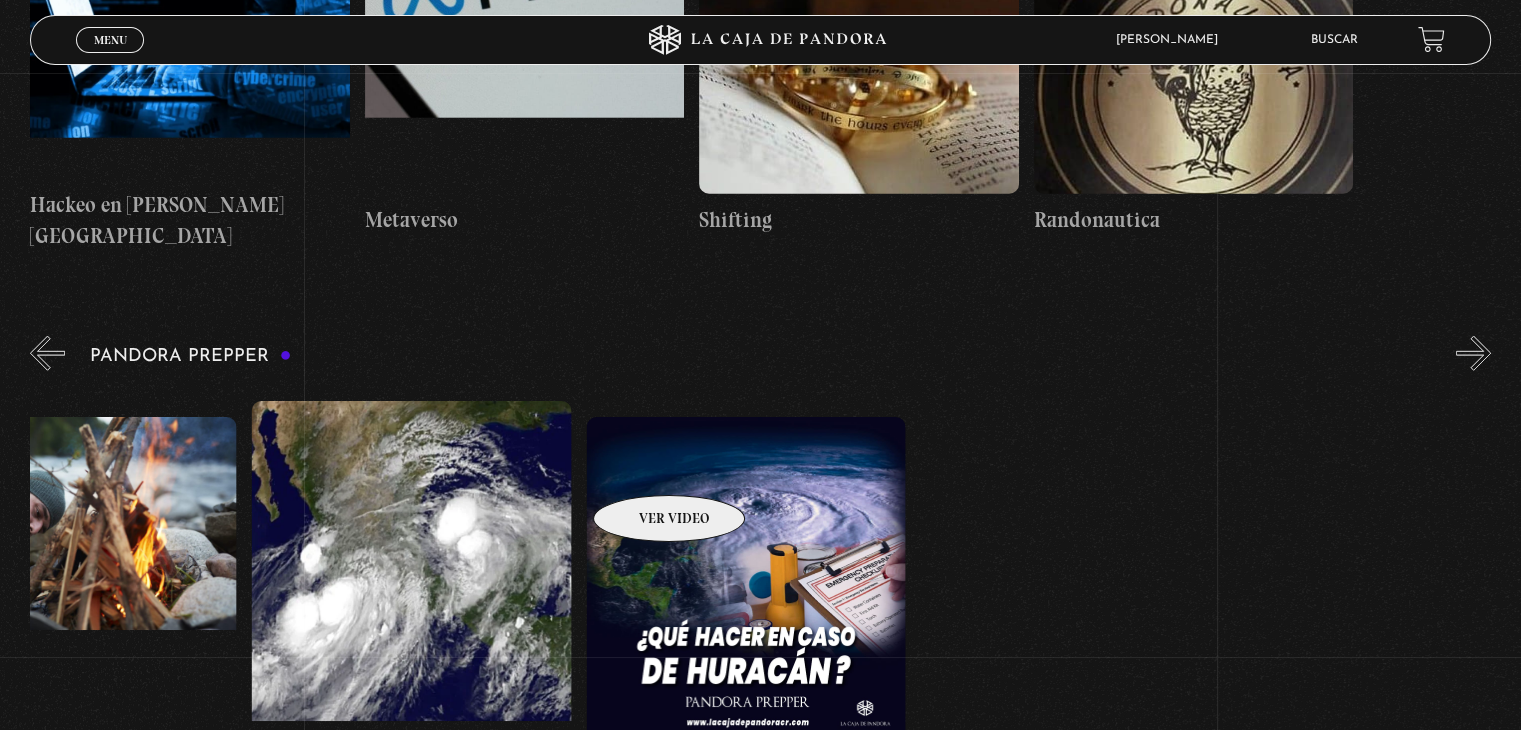 drag, startPoint x: 1273, startPoint y: 420, endPoint x: 460, endPoint y: 483, distance: 815.4373 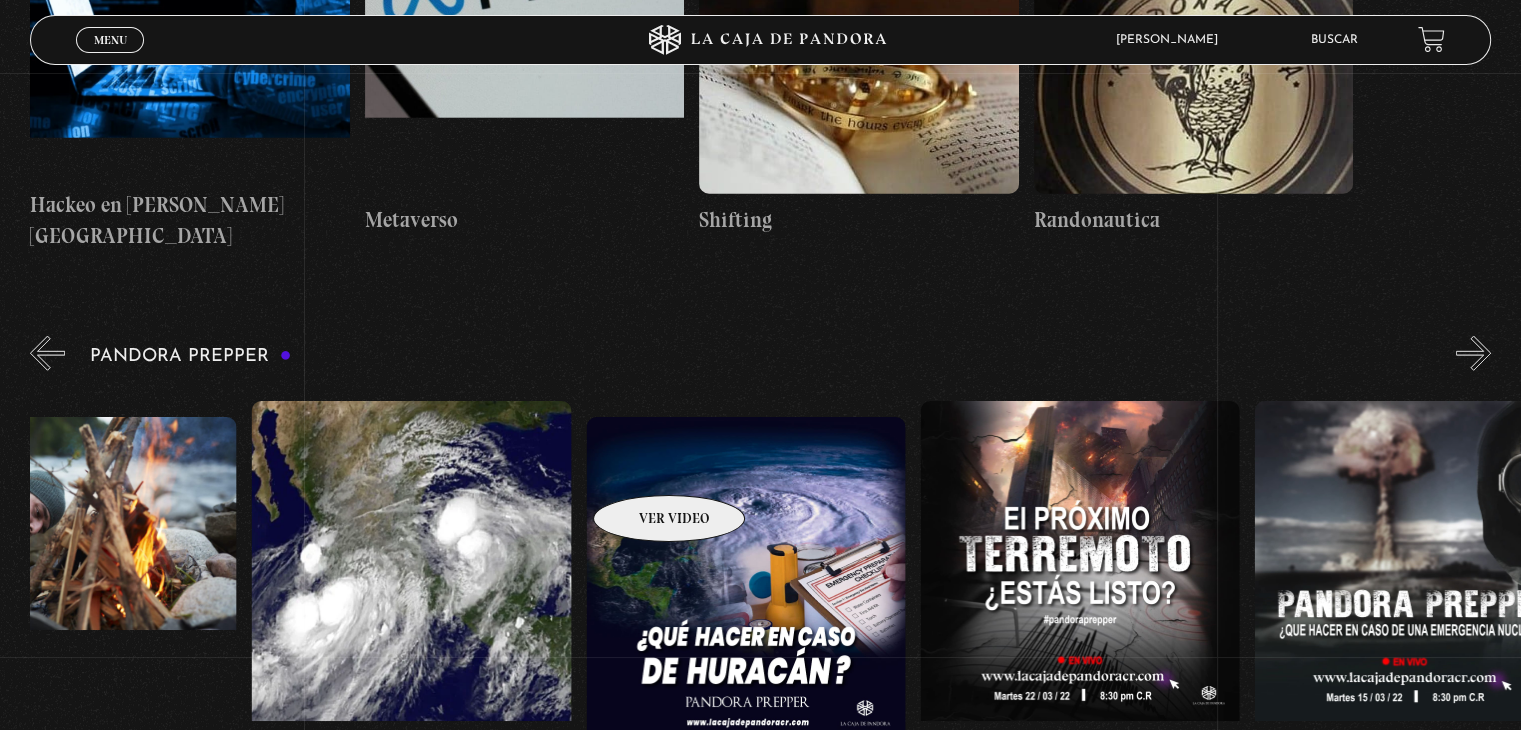 click on "Pandora en Europa: Lo que debes de saber antes de viajar
Apagones Eléctricos
¿Qué debo hacer durante una crisis? Parte I
¿Qué debo hacer durante una crisis? Parte II
Pandora Prepper I
Prepper II – Plan Familiar
Pandora Prepper III" at bounding box center (-250, 618) 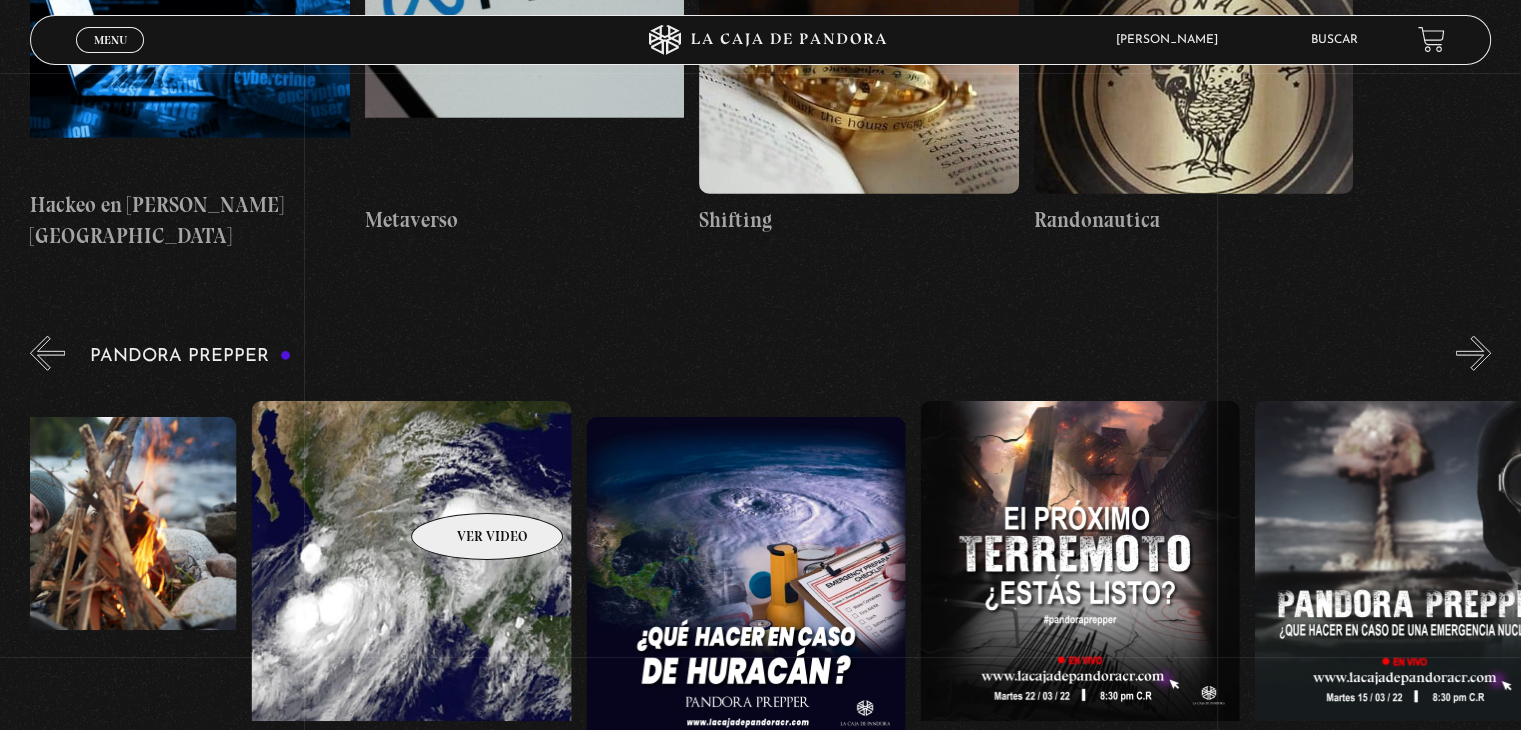 scroll, scrollTop: 0, scrollLeft: 4201, axis: horizontal 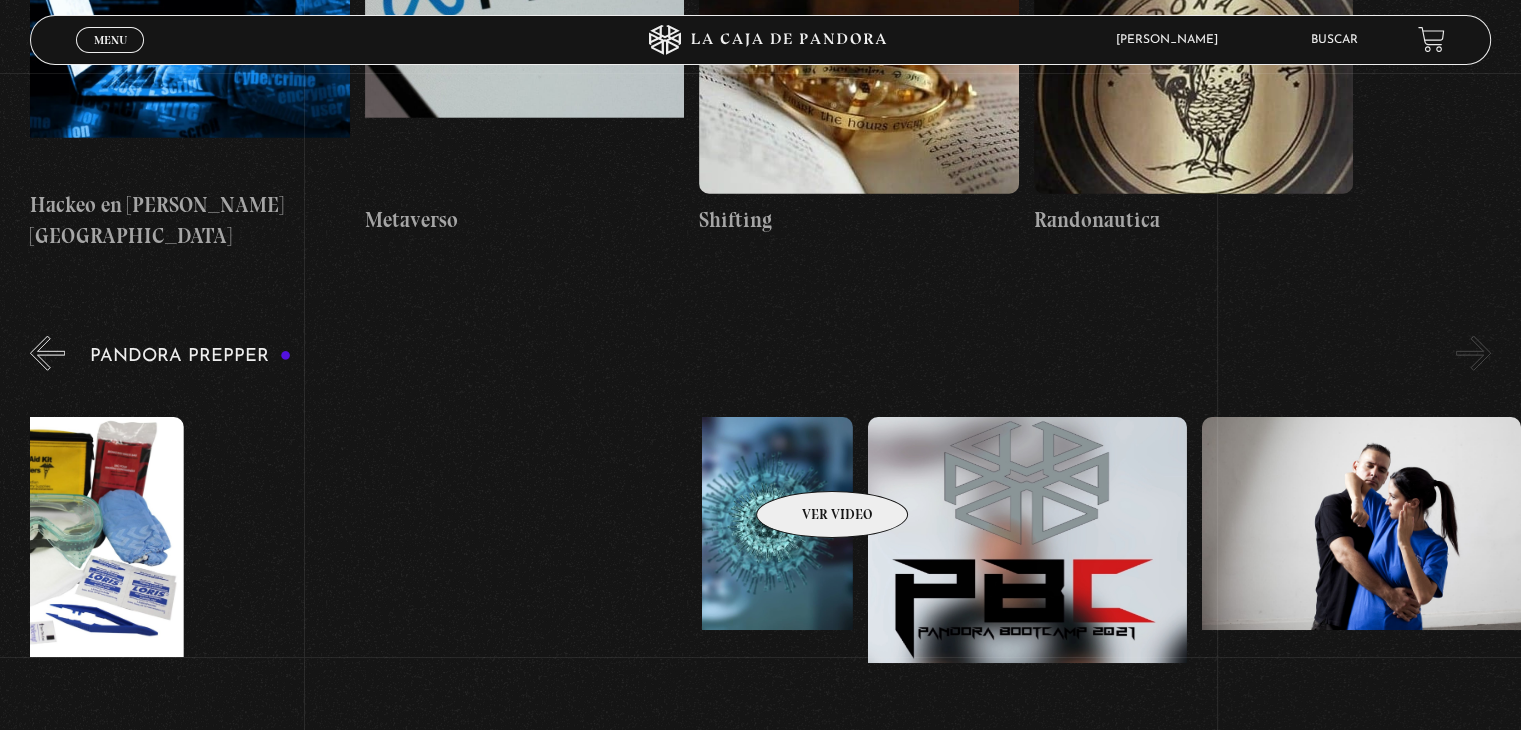 drag, startPoint x: 1293, startPoint y: 444, endPoint x: 806, endPoint y: 461, distance: 487.29663 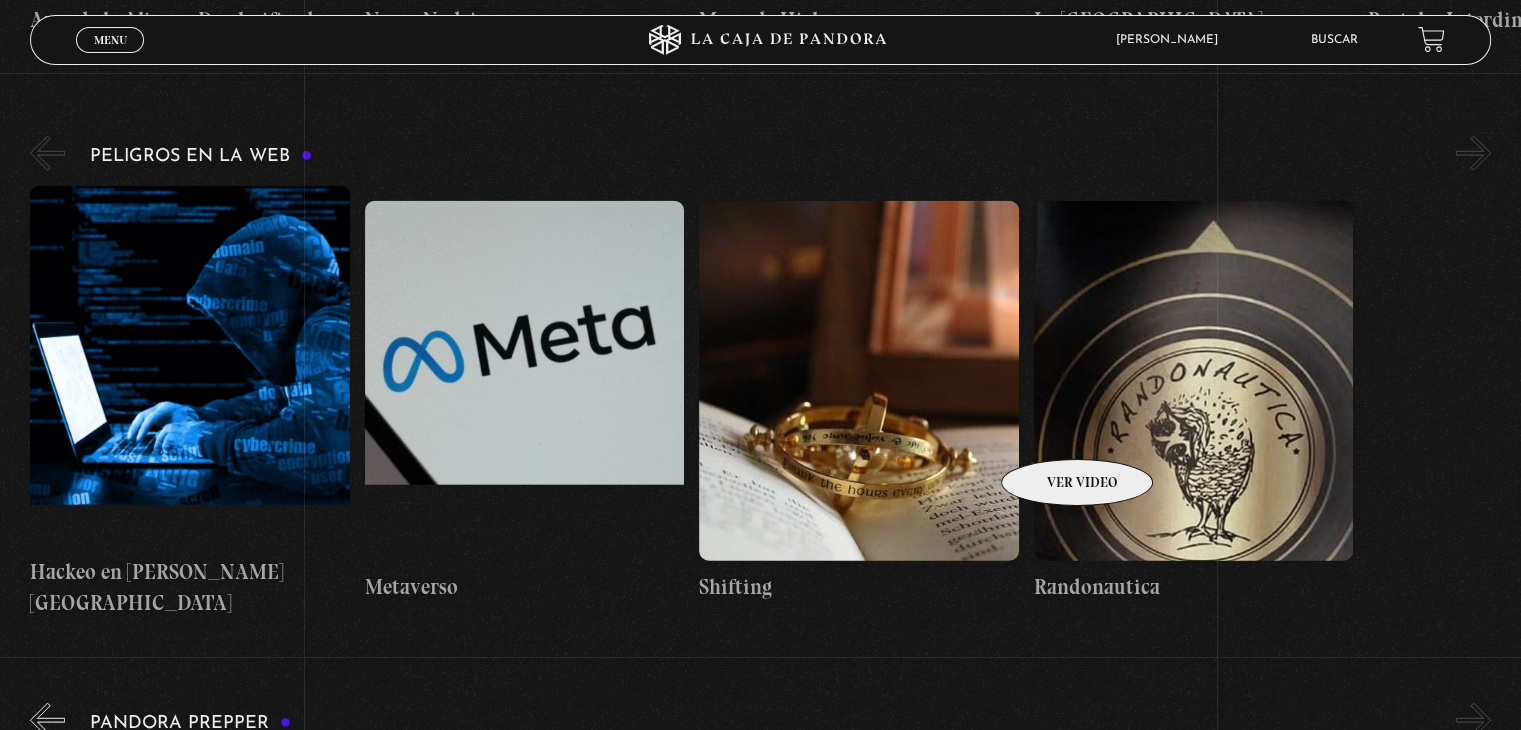 scroll, scrollTop: 4800, scrollLeft: 0, axis: vertical 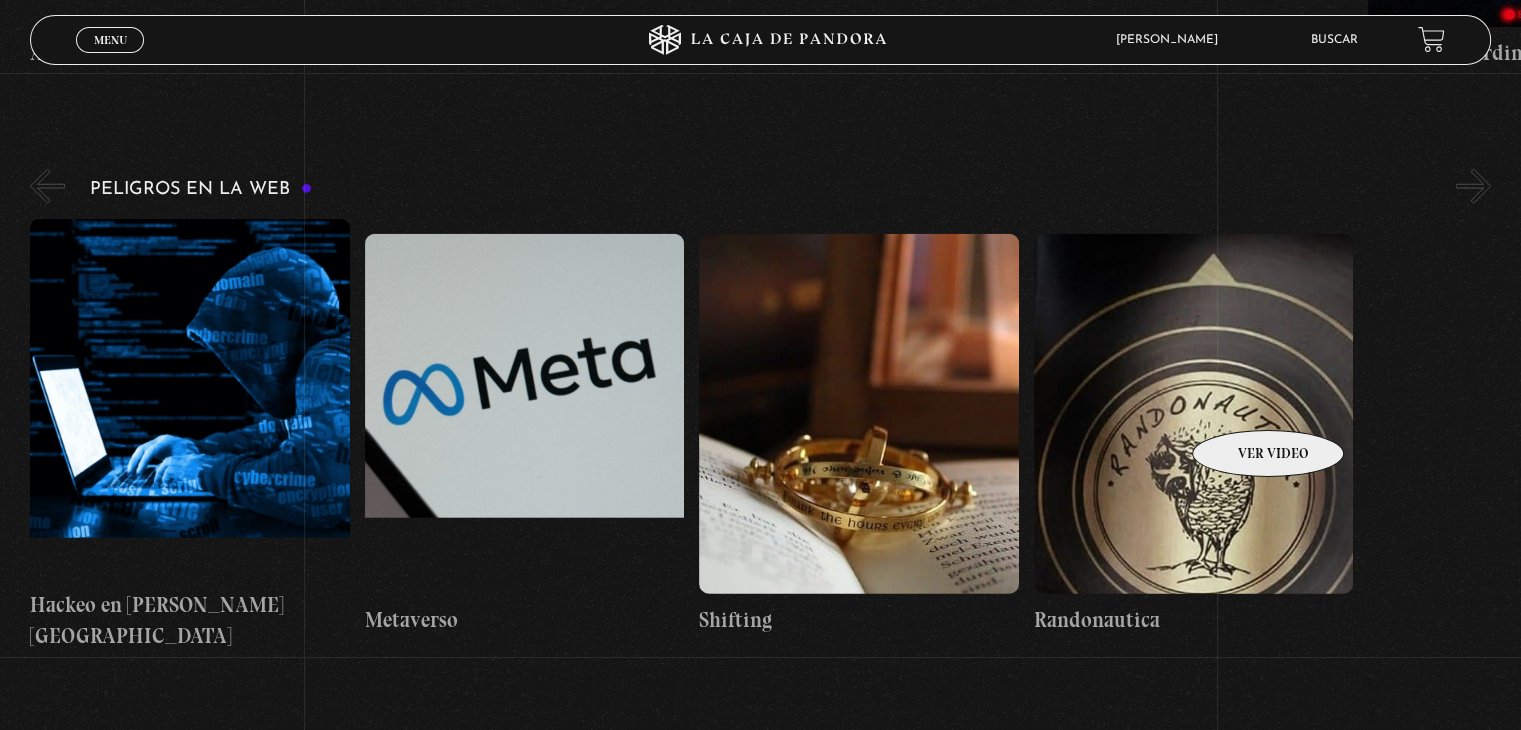 drag, startPoint x: 1236, startPoint y: 400, endPoint x: 943, endPoint y: 423, distance: 293.90134 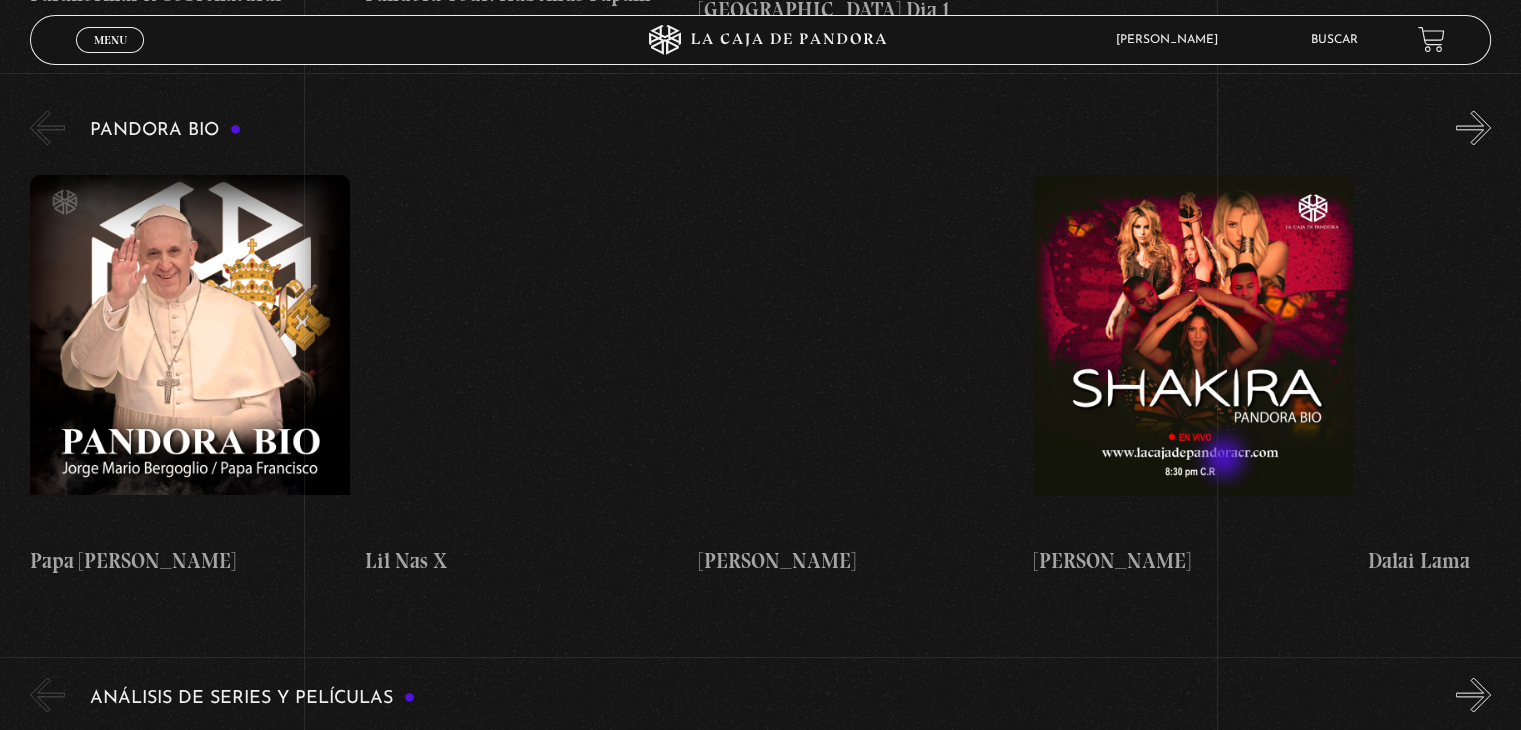 scroll, scrollTop: 3100, scrollLeft: 0, axis: vertical 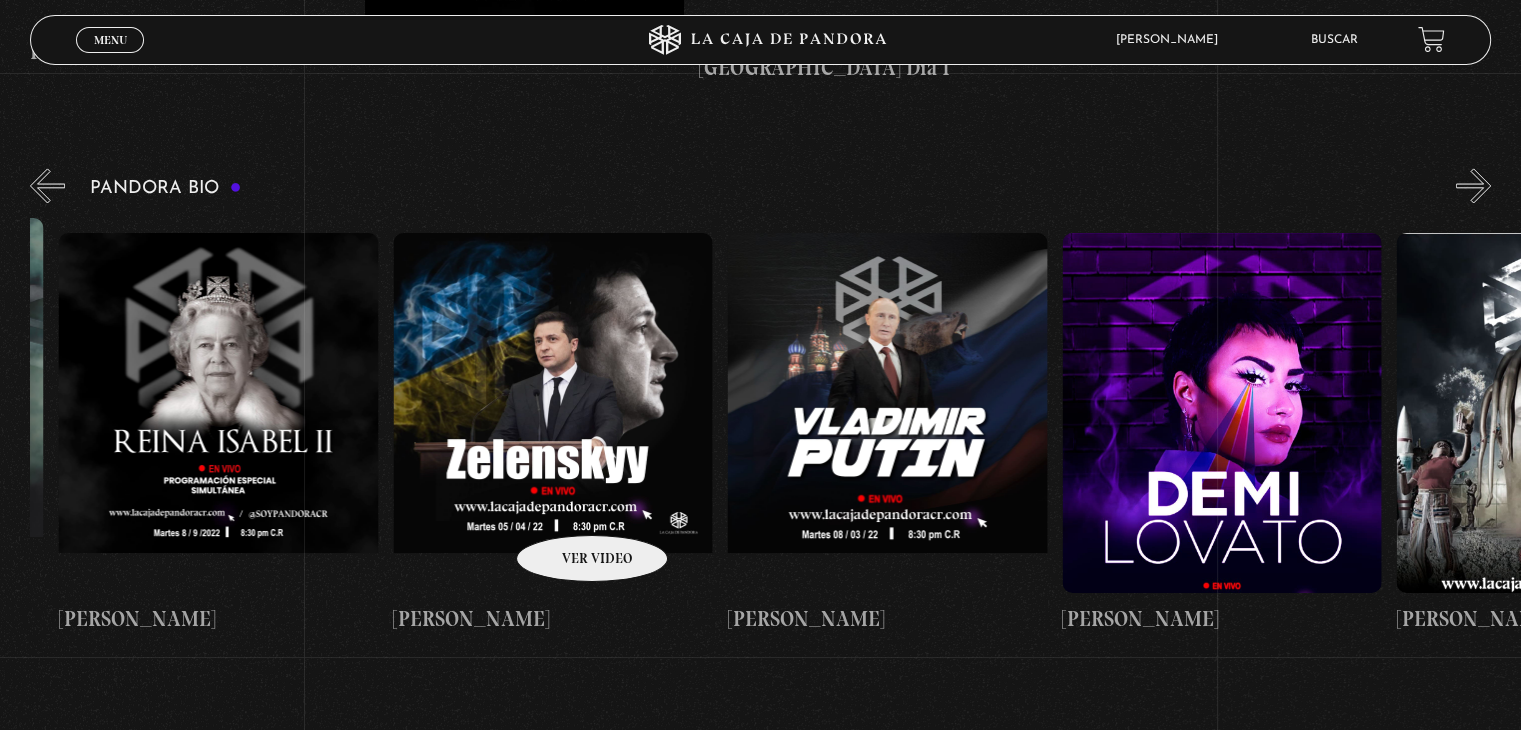 drag, startPoint x: 1292, startPoint y: 426, endPoint x: 566, endPoint y: 505, distance: 730.2856 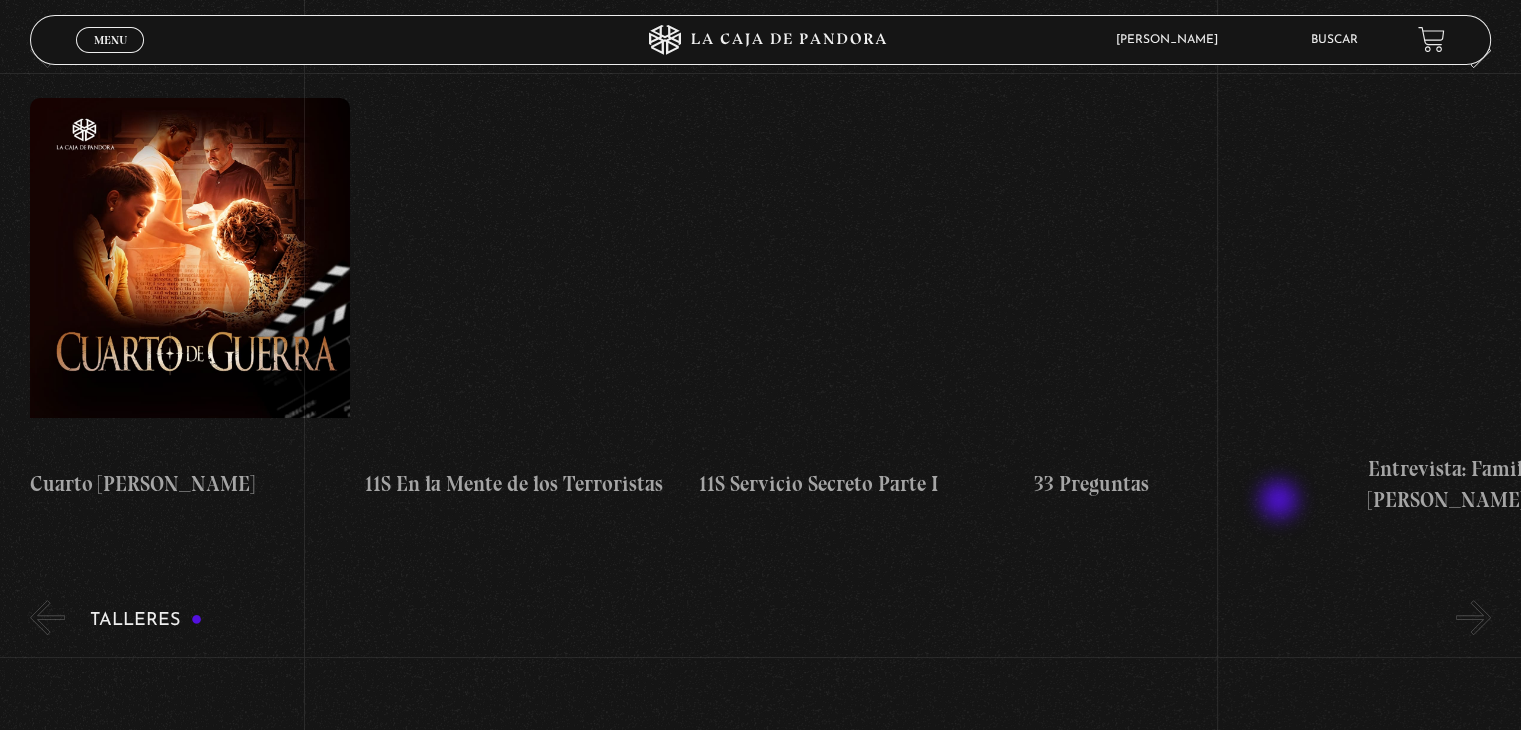 scroll, scrollTop: 300, scrollLeft: 0, axis: vertical 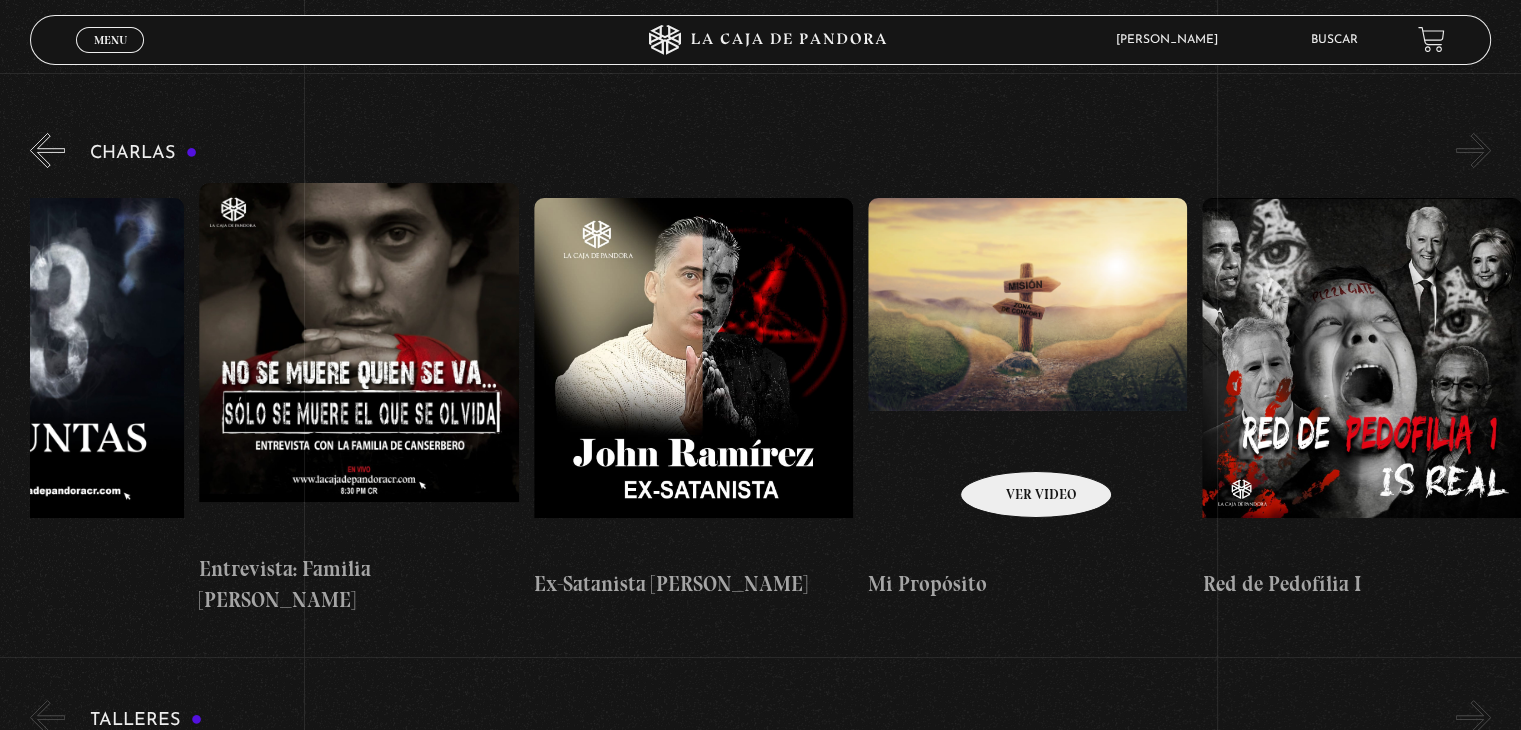 drag, startPoint x: 1433, startPoint y: 418, endPoint x: 956, endPoint y: 446, distance: 477.8211 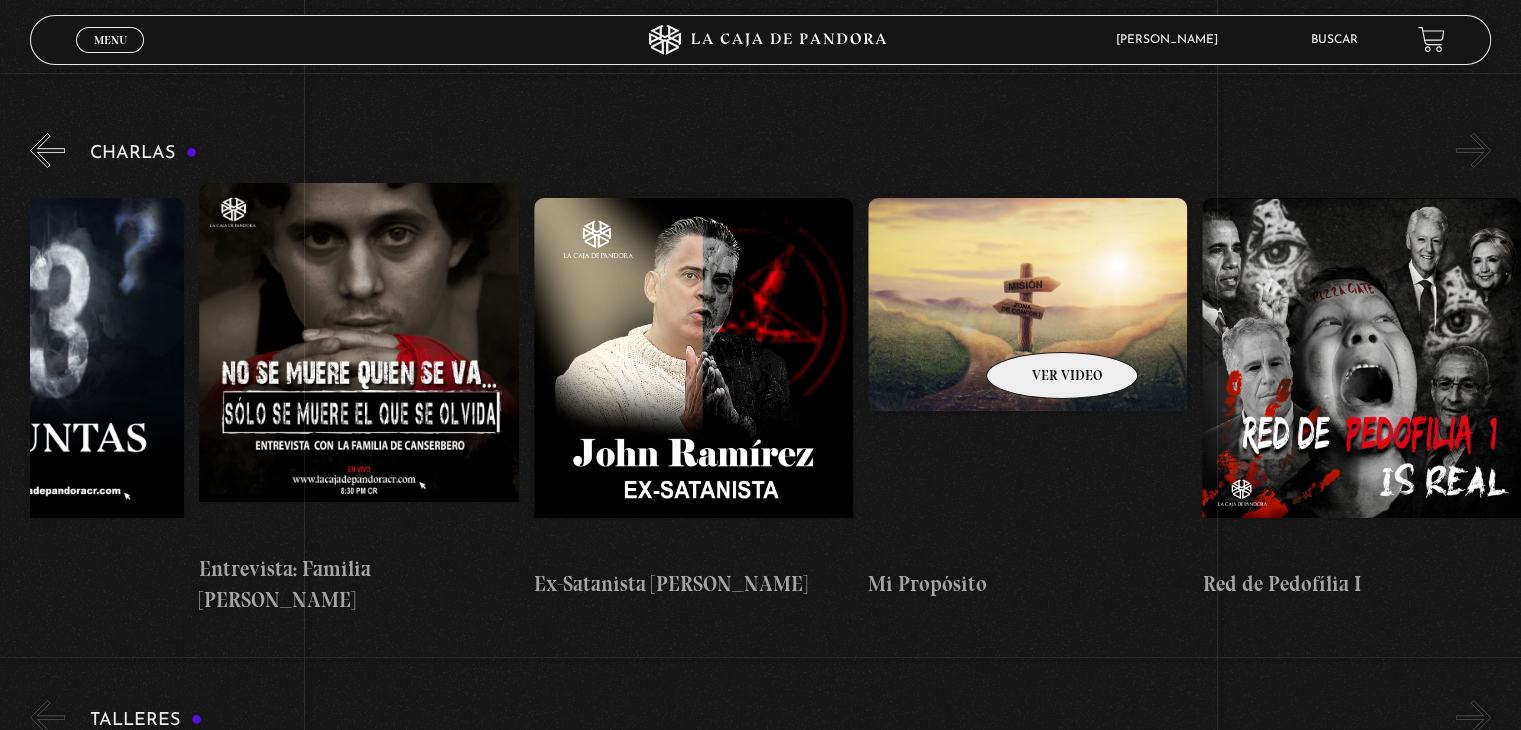 click at bounding box center [1027, 378] 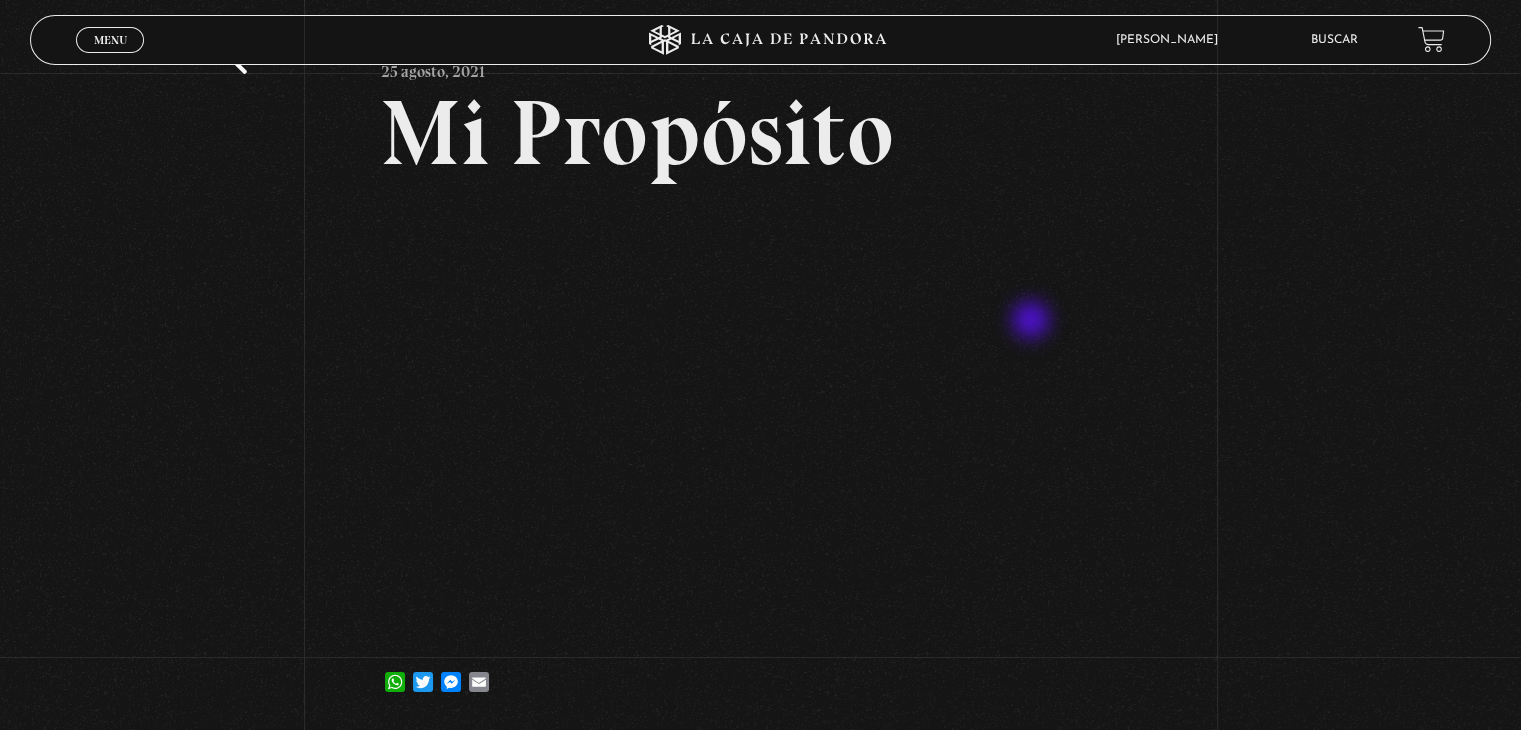 scroll, scrollTop: 100, scrollLeft: 0, axis: vertical 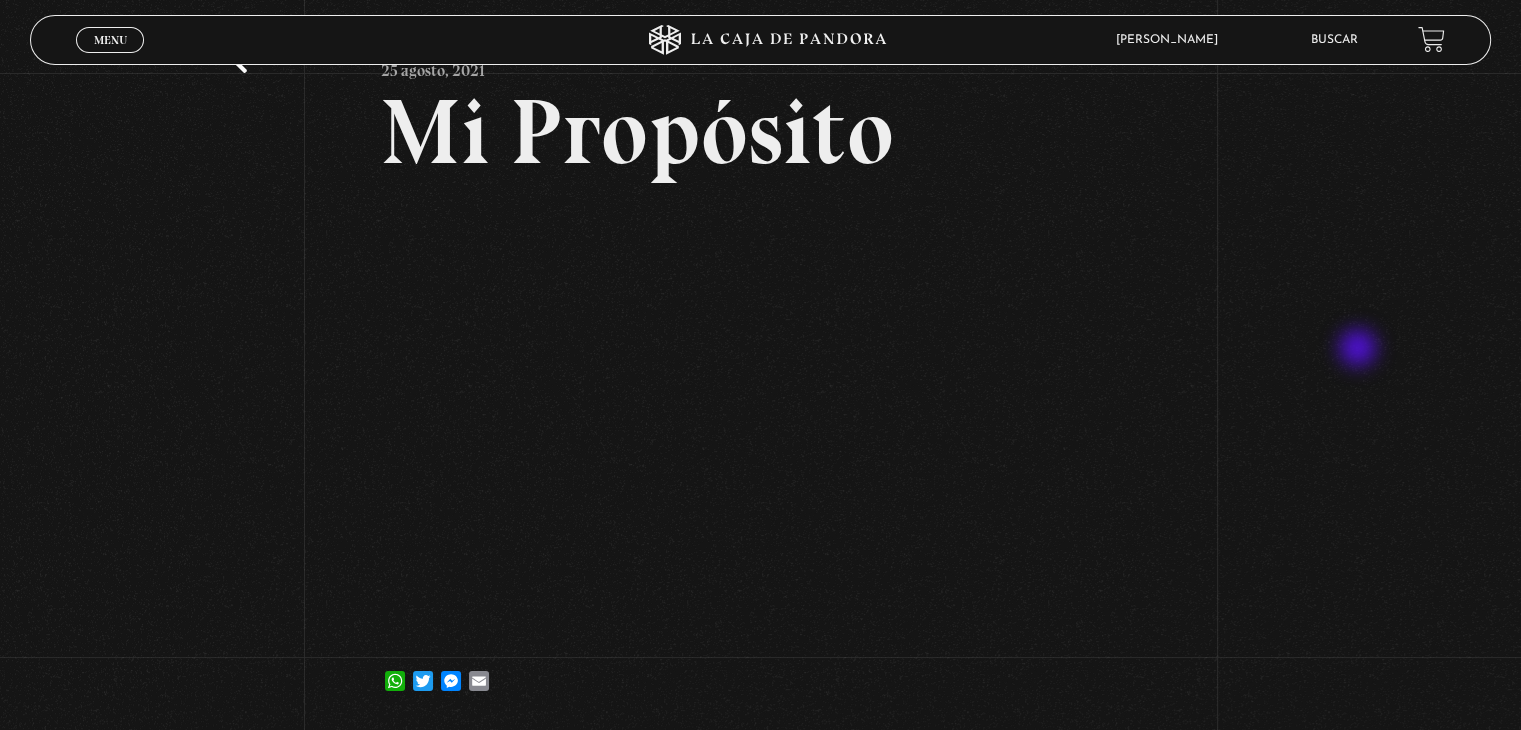click on "Volver
[DATE]
Mi Propósito
WhatsApp Twitter Messenger Email" at bounding box center [760, 350] 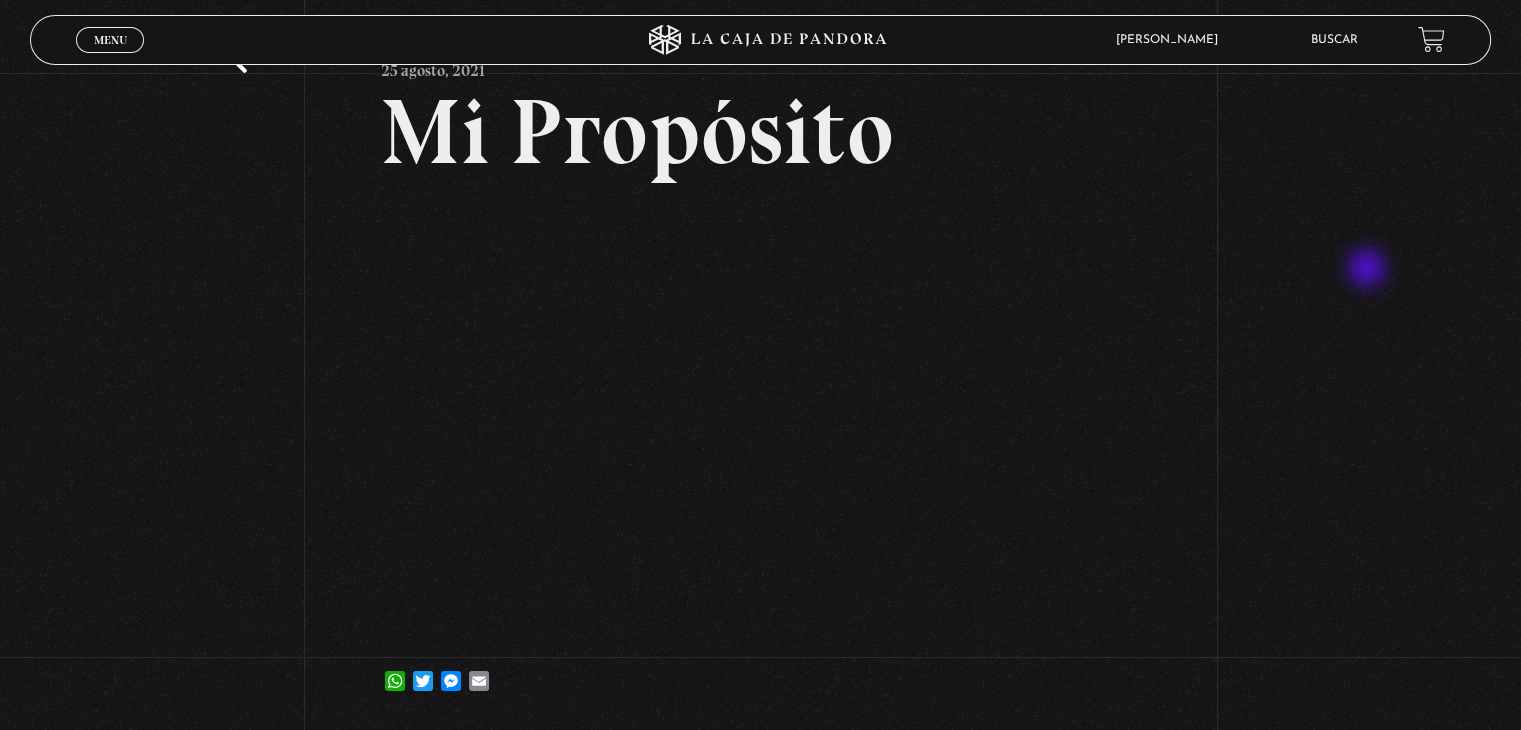 click on "Volver
[DATE]
Mi Propósito
WhatsApp Twitter Messenger Email" at bounding box center (760, 350) 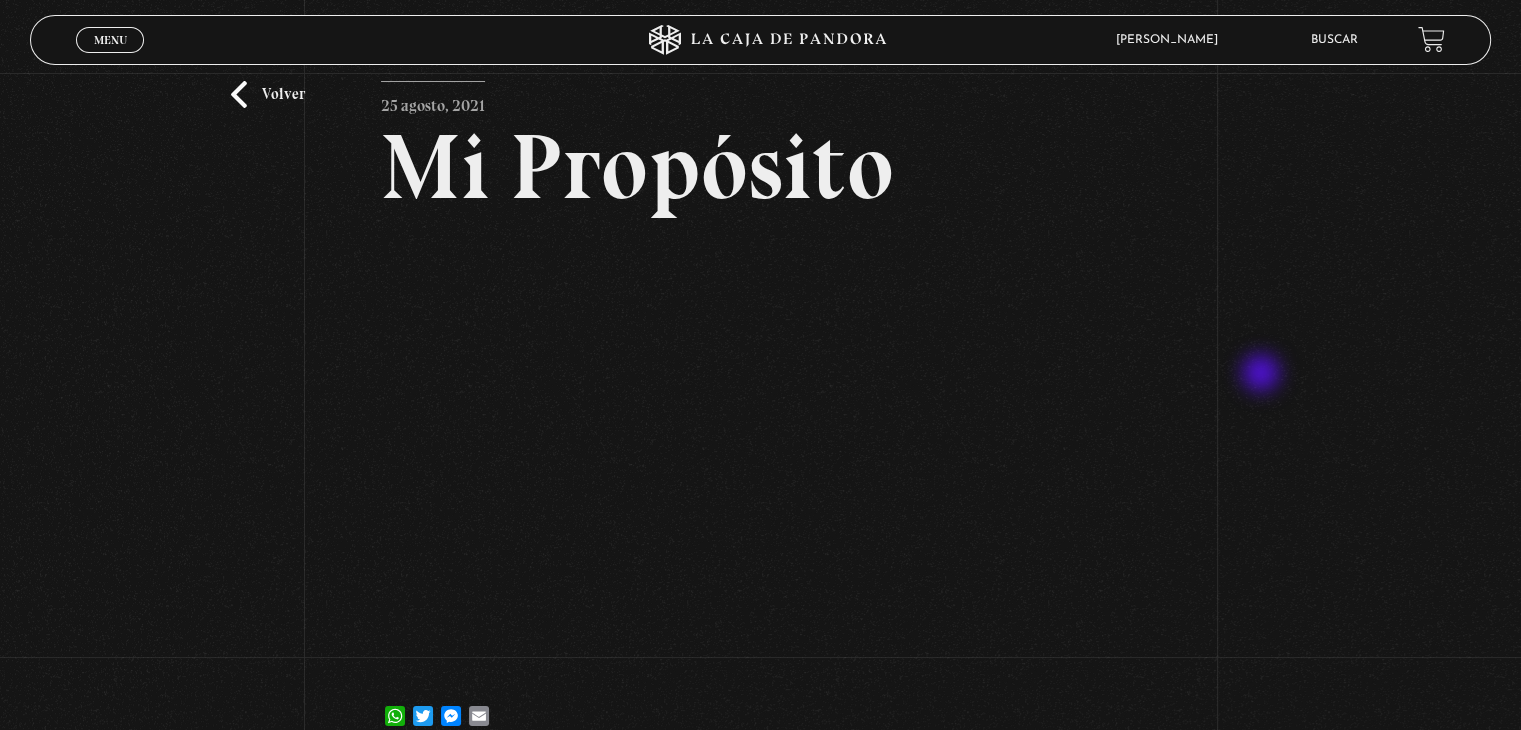 scroll, scrollTop: 100, scrollLeft: 0, axis: vertical 